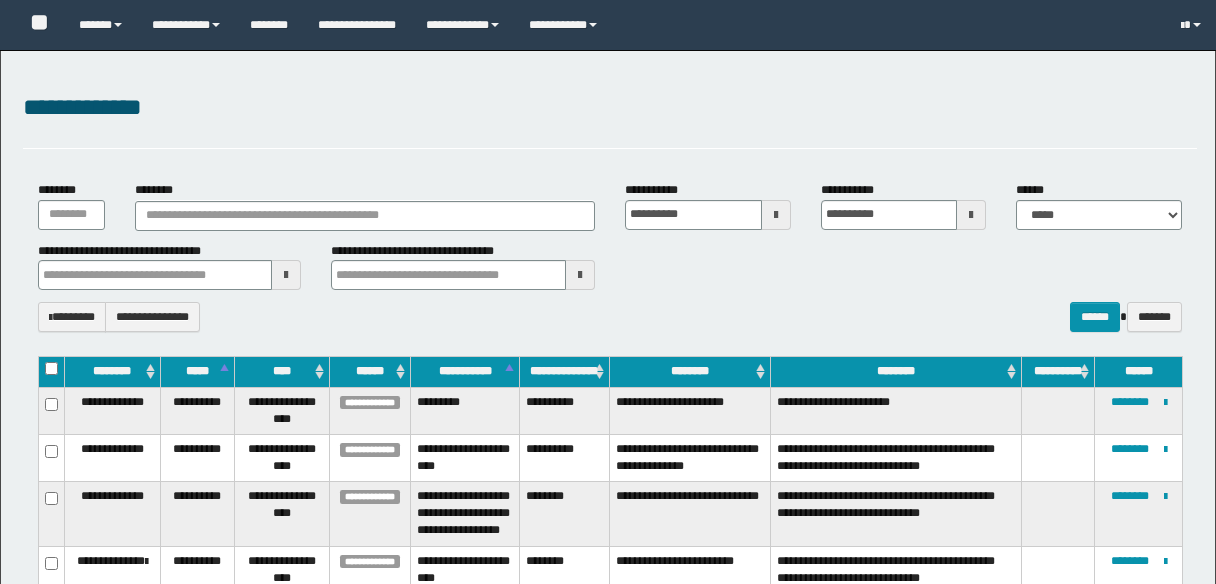 click on "********" at bounding box center [364, 216] 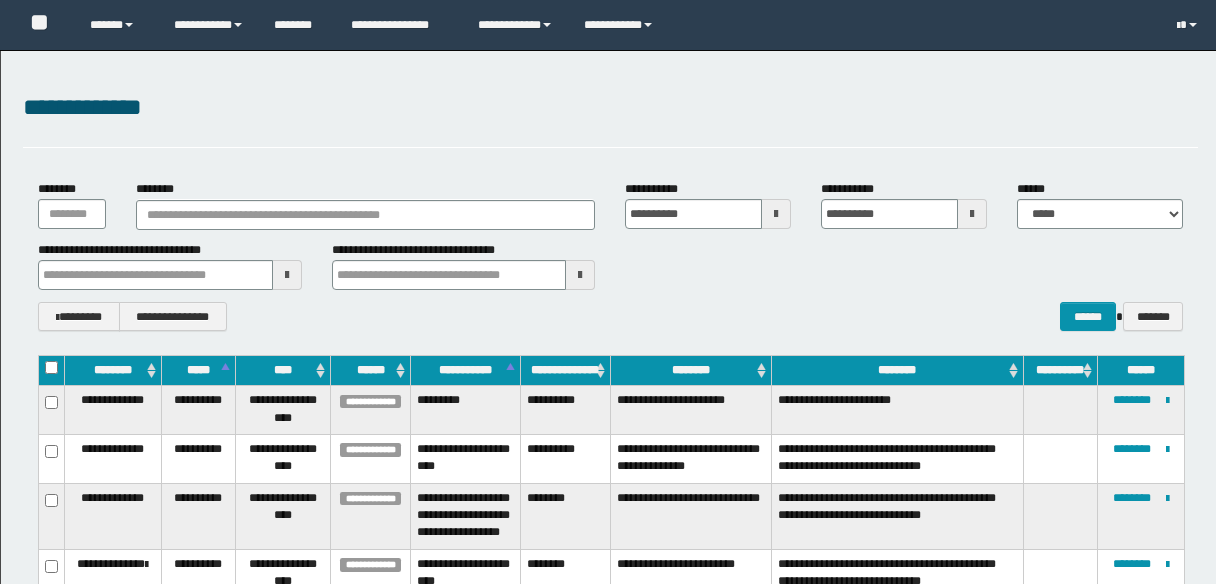 scroll, scrollTop: 0, scrollLeft: 0, axis: both 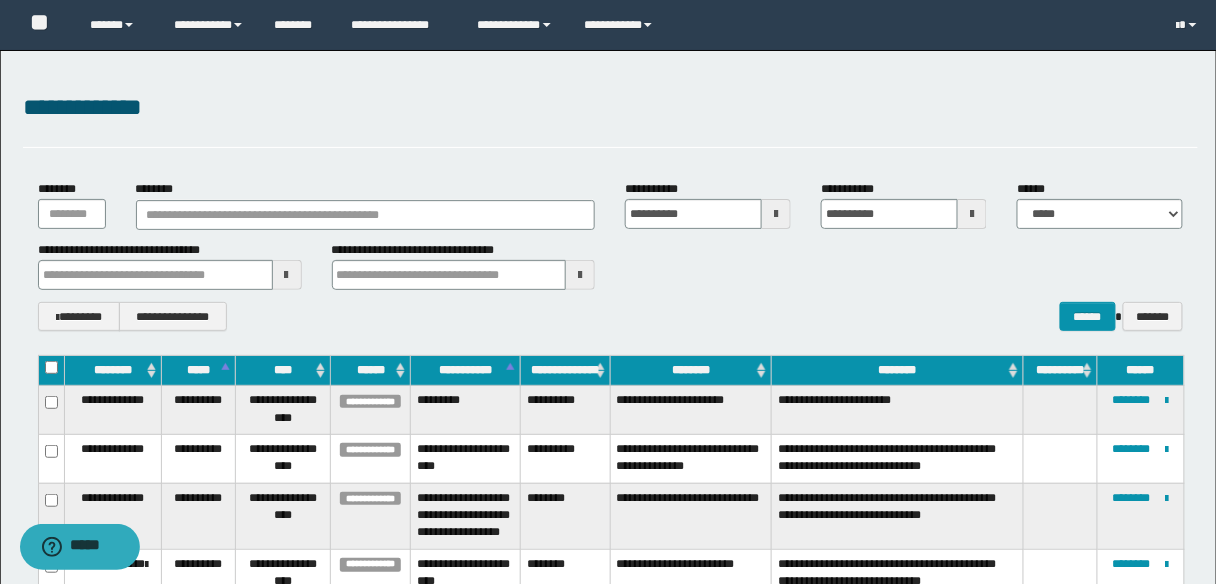type on "**********" 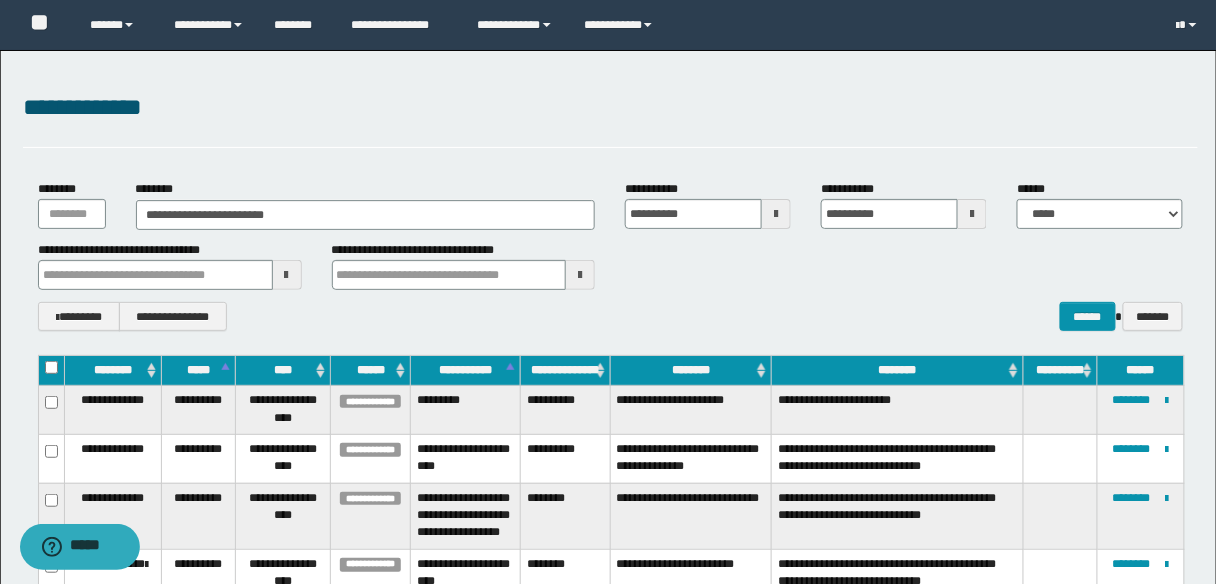 type on "**********" 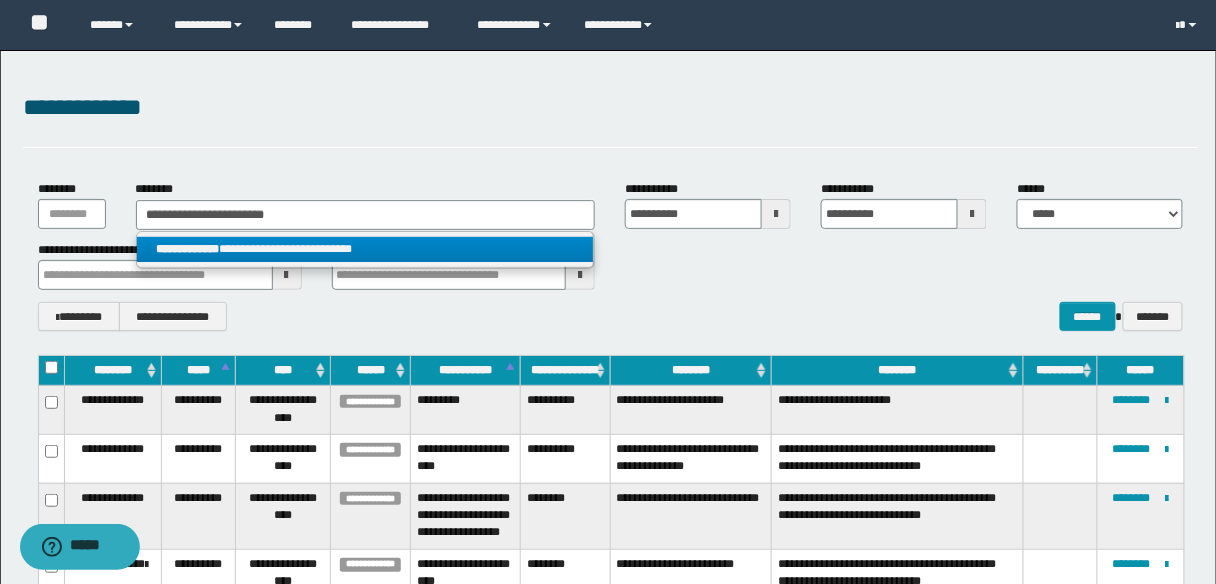 type on "**********" 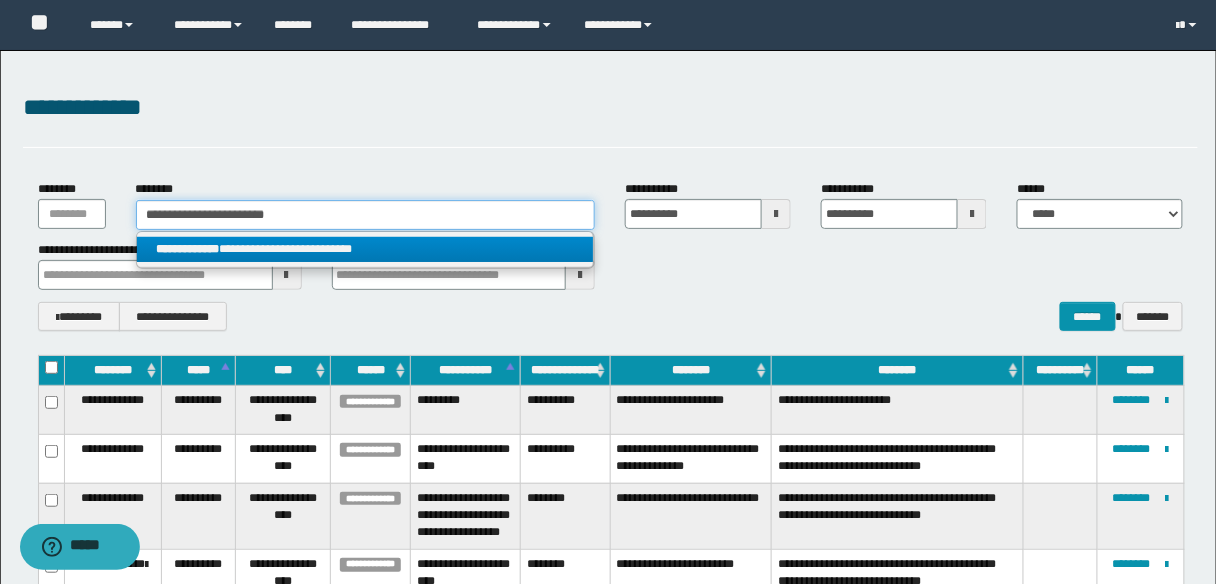 type 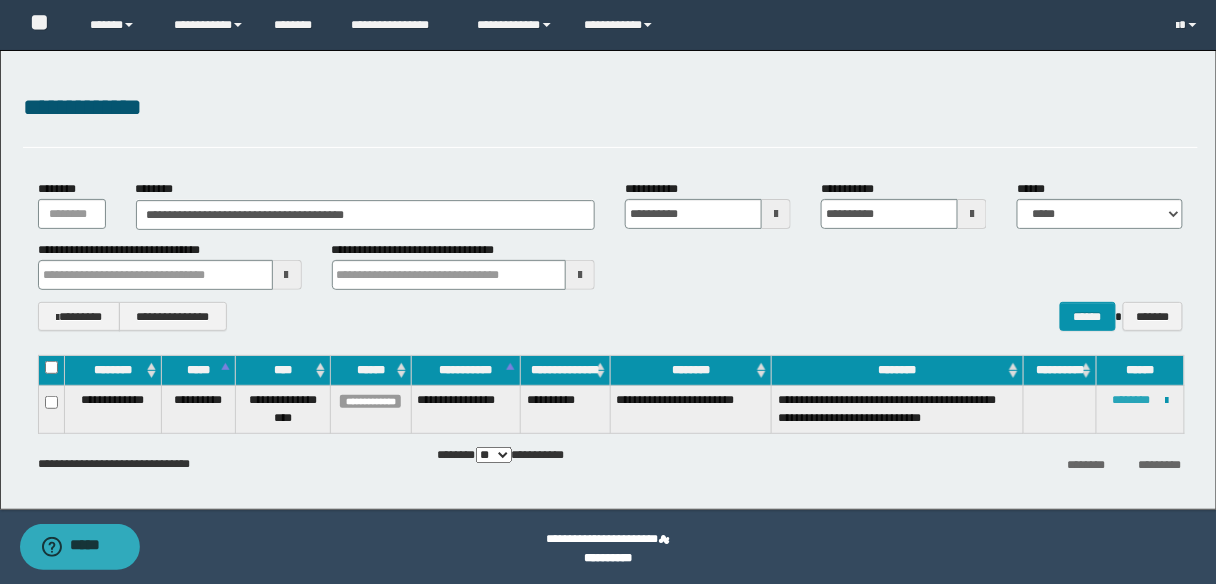 click on "********" at bounding box center [1132, 400] 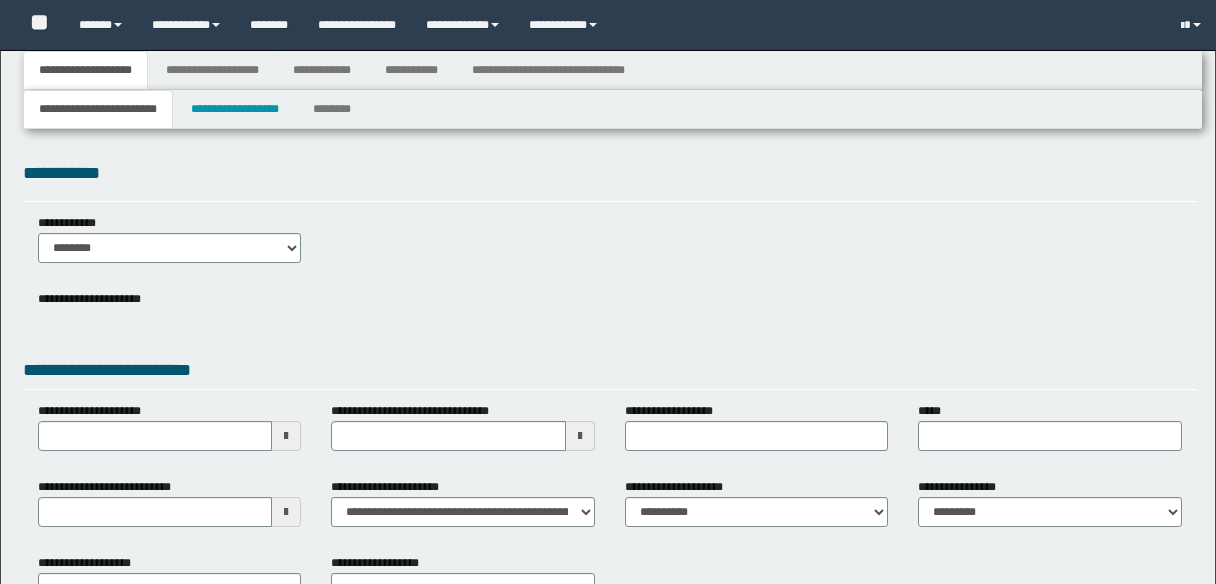 type 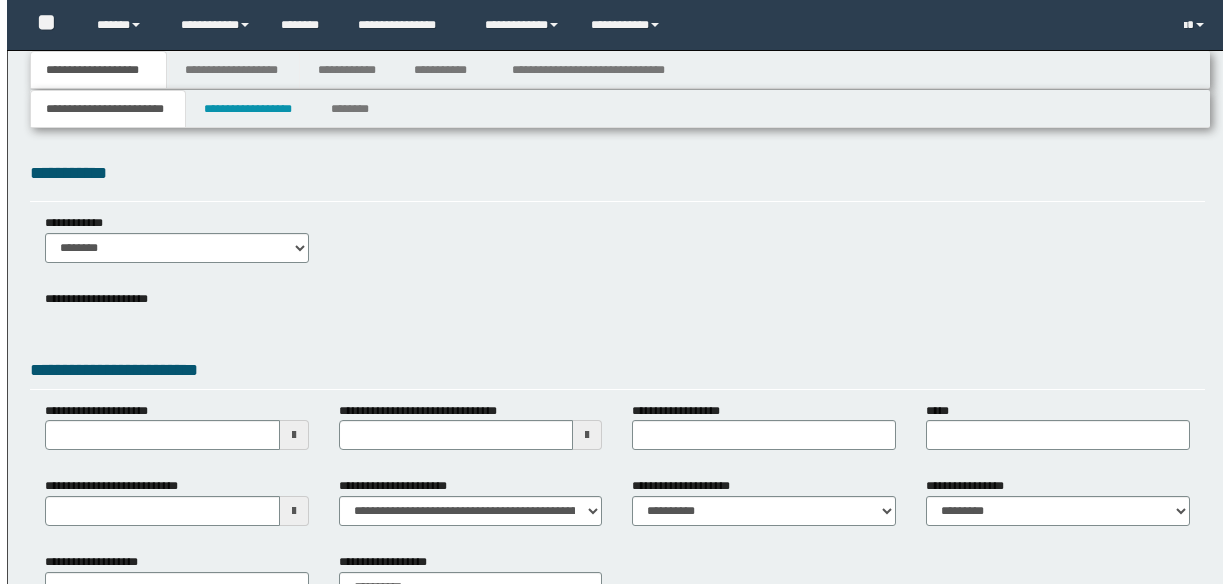 scroll, scrollTop: 0, scrollLeft: 0, axis: both 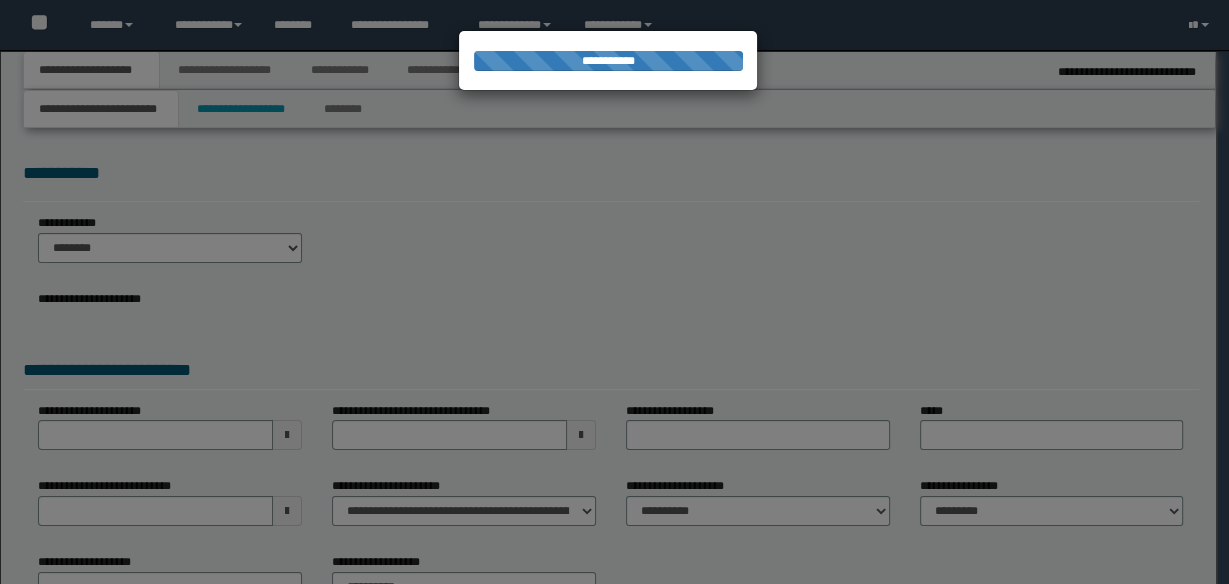 type on "**********" 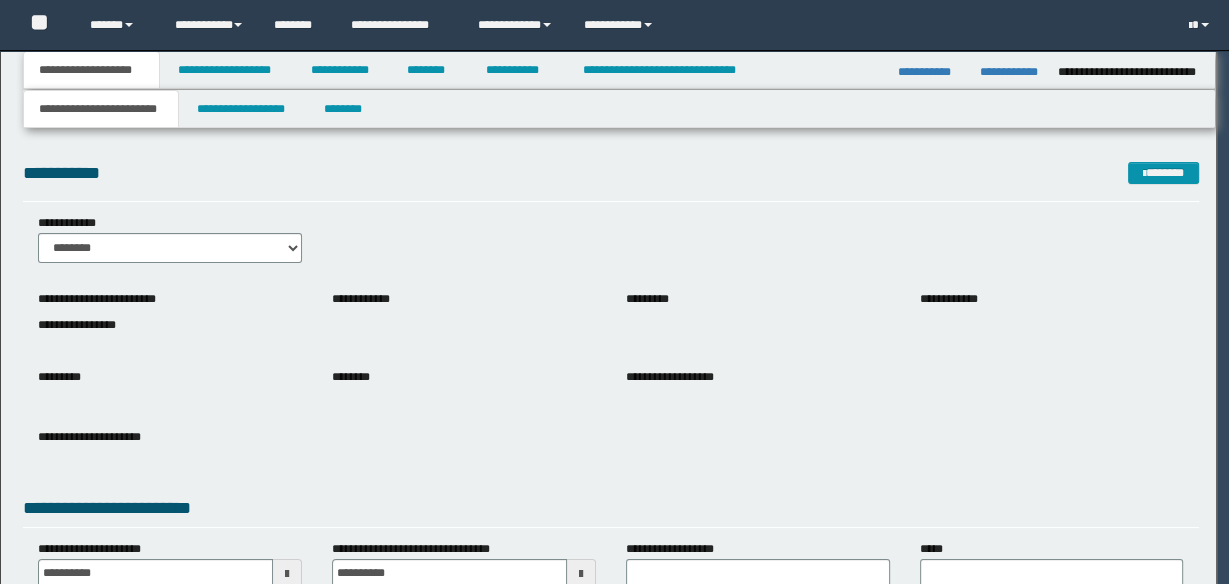 scroll, scrollTop: 0, scrollLeft: 0, axis: both 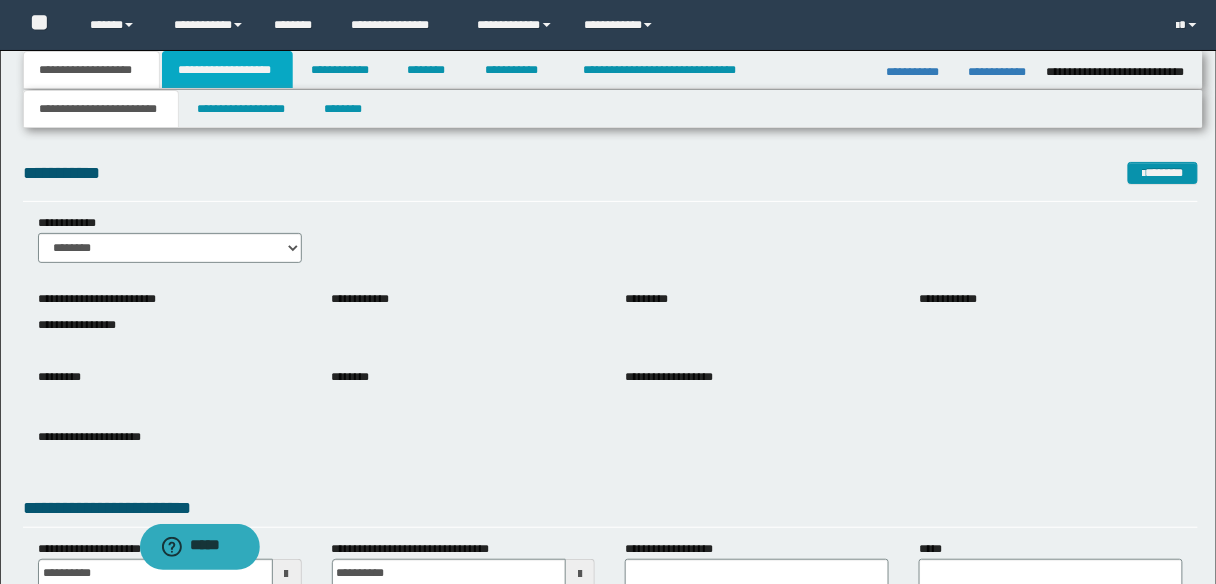 click on "**********" at bounding box center (227, 70) 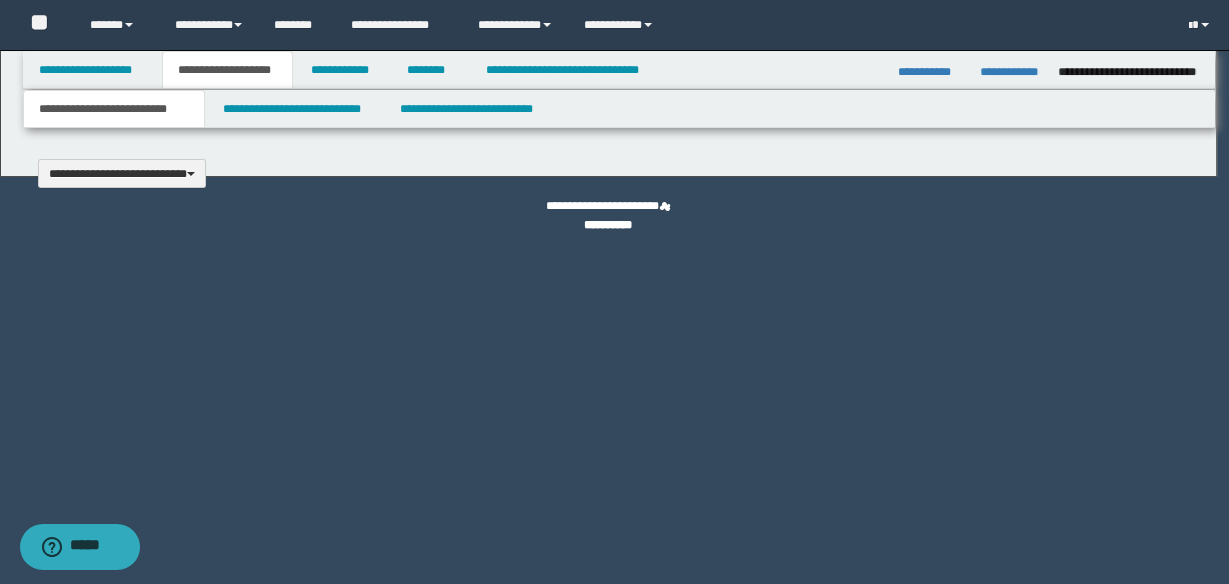 type 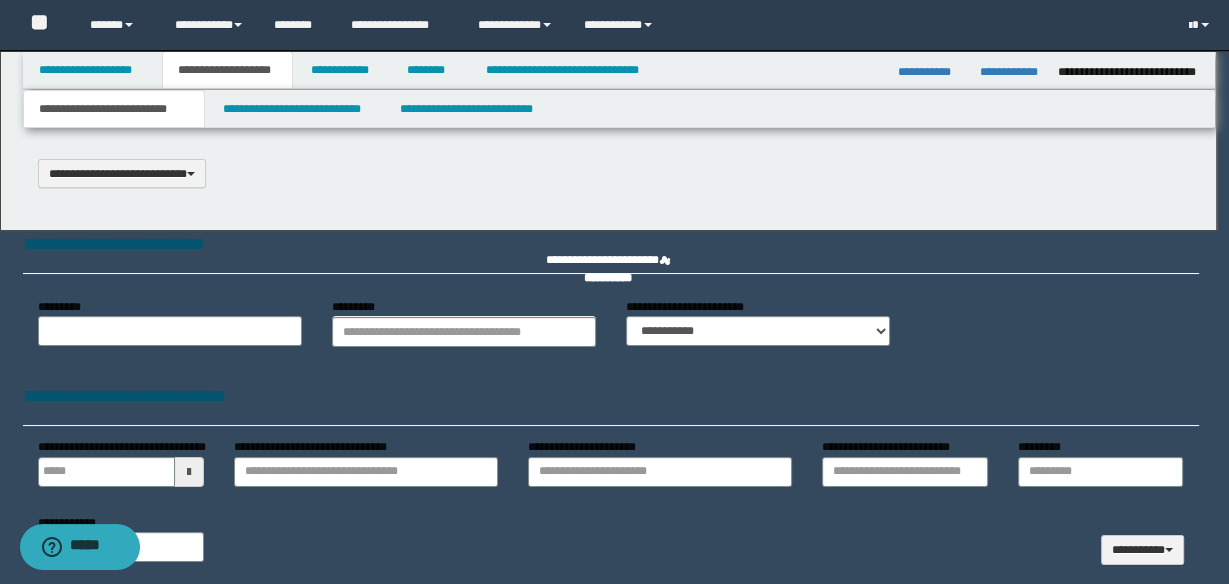 scroll, scrollTop: 0, scrollLeft: 0, axis: both 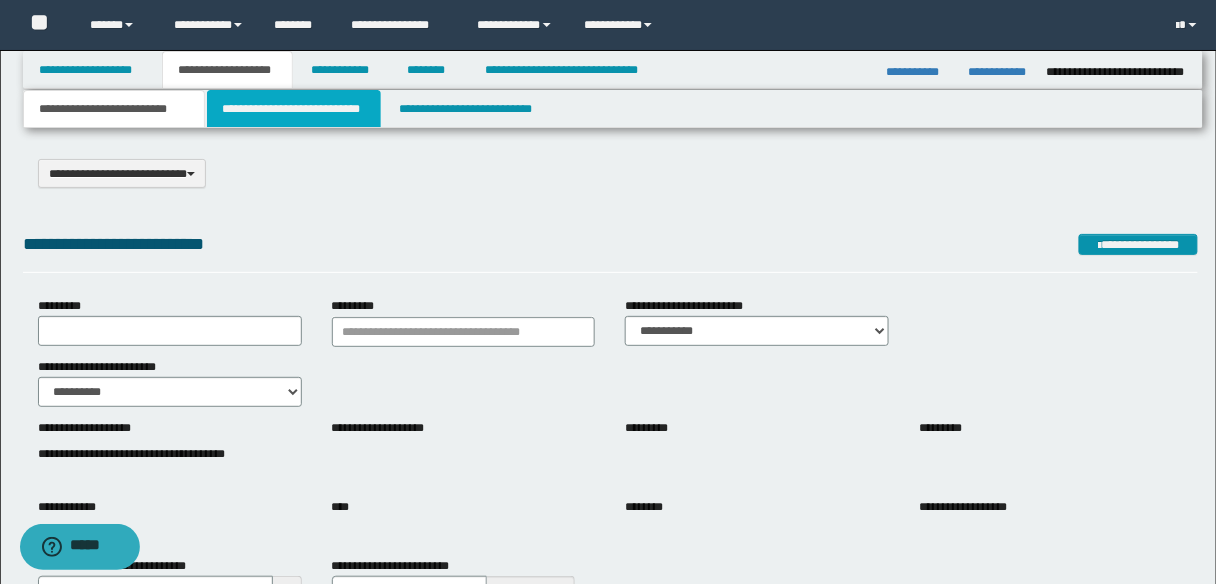 click on "**********" at bounding box center (294, 109) 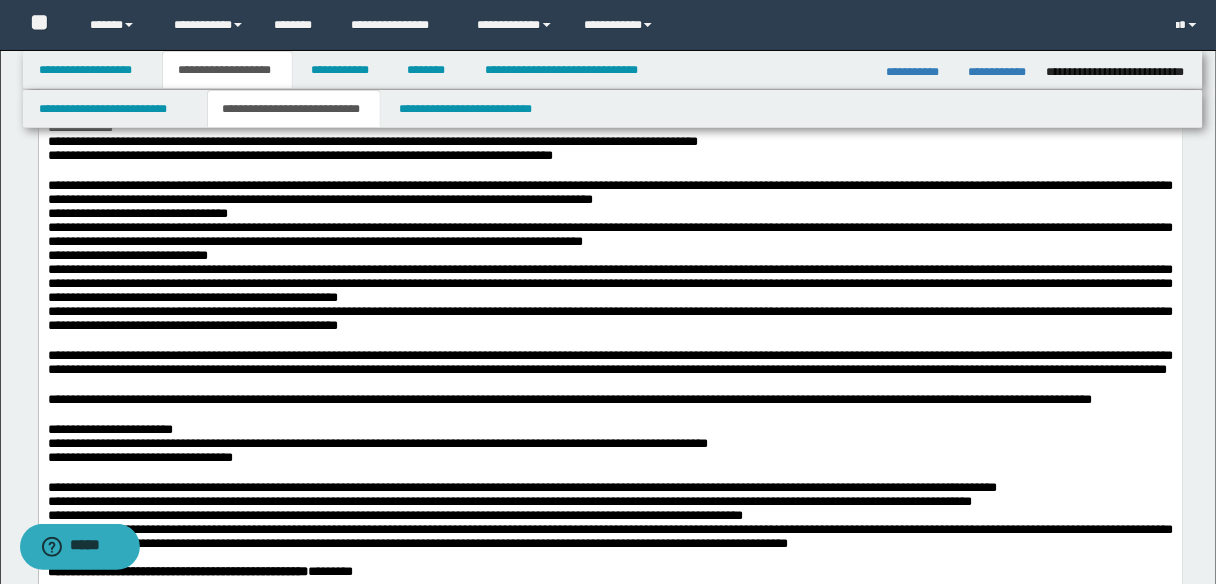 scroll, scrollTop: 1280, scrollLeft: 0, axis: vertical 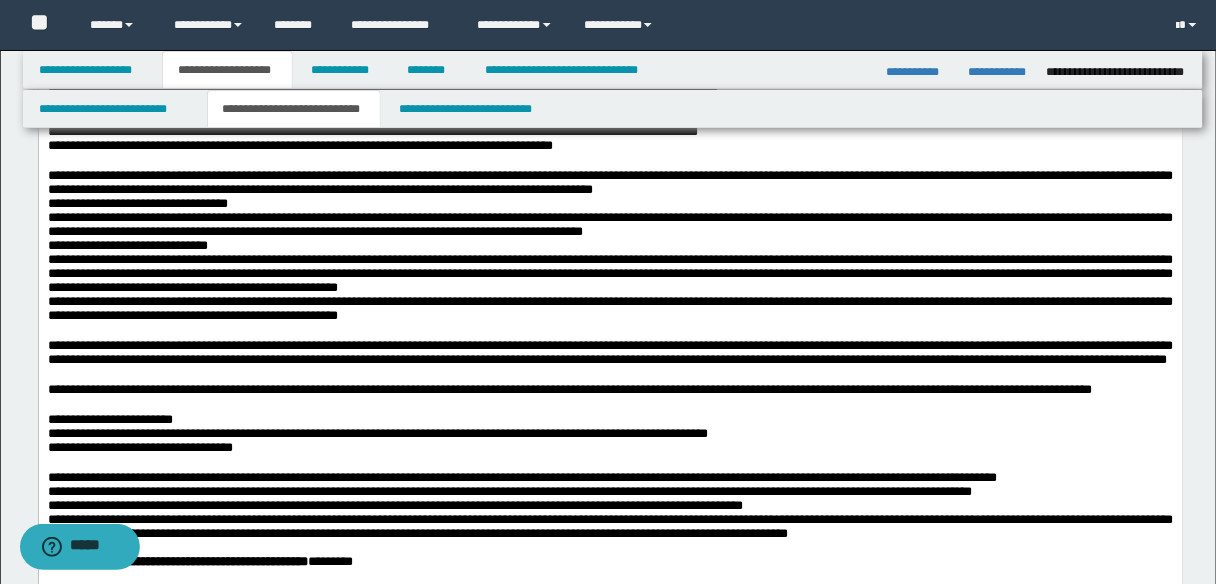 click on "**********" at bounding box center [610, 247] 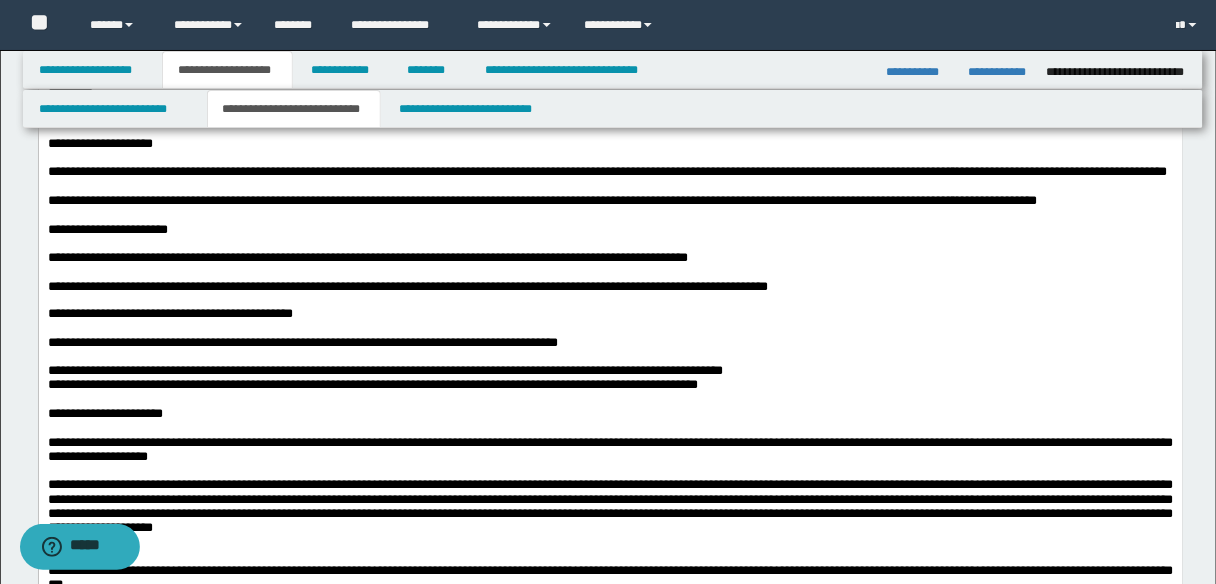 scroll, scrollTop: 2560, scrollLeft: 0, axis: vertical 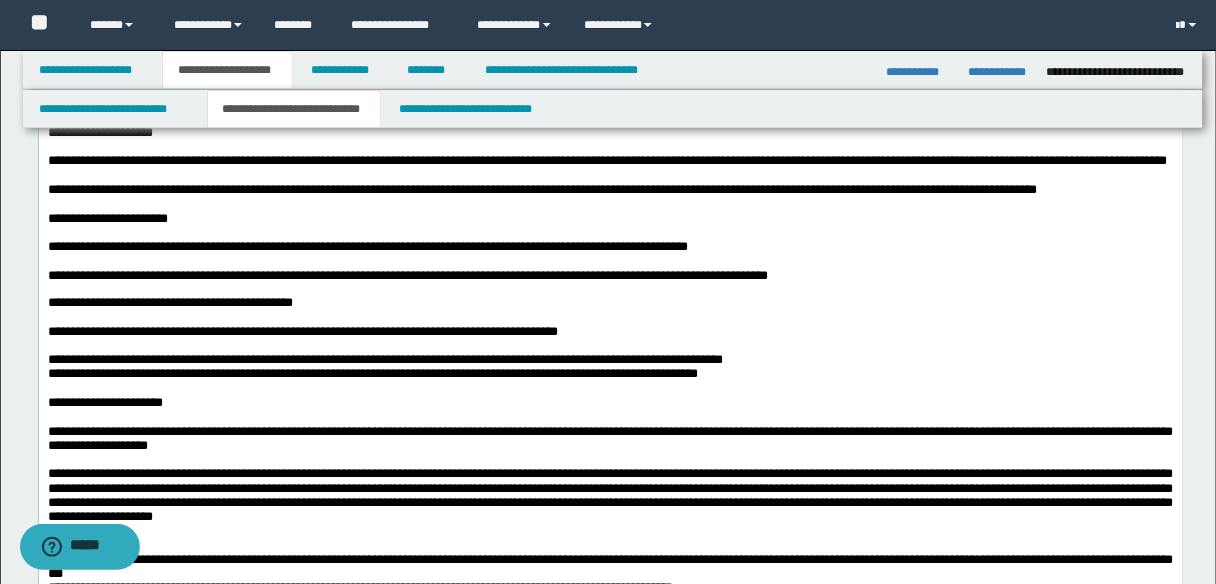 click on "**********" at bounding box center [610, 64] 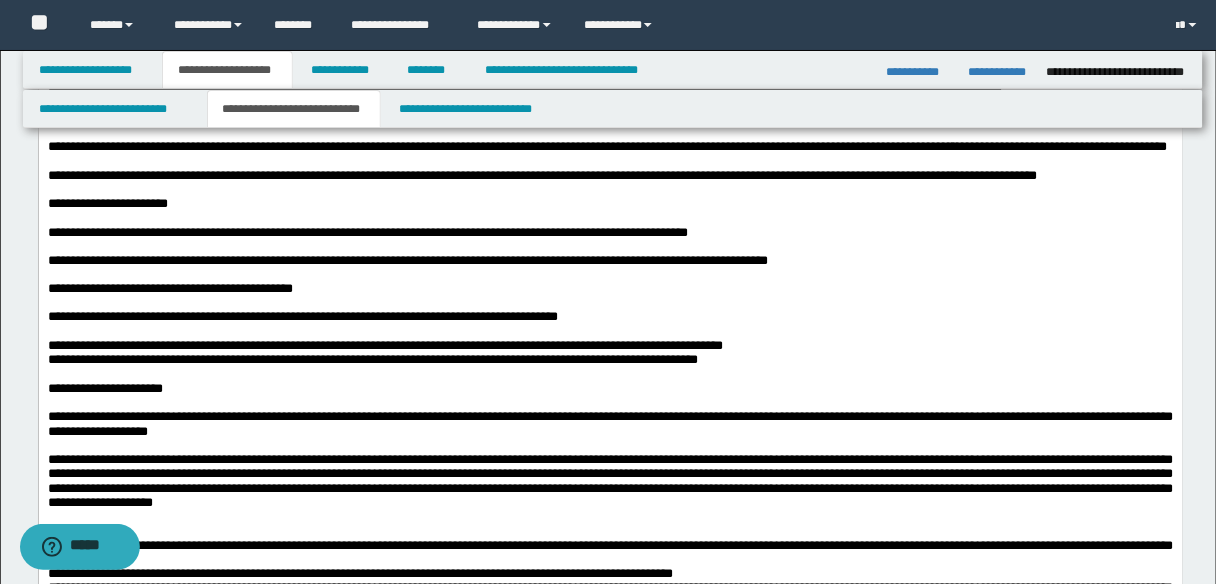 type 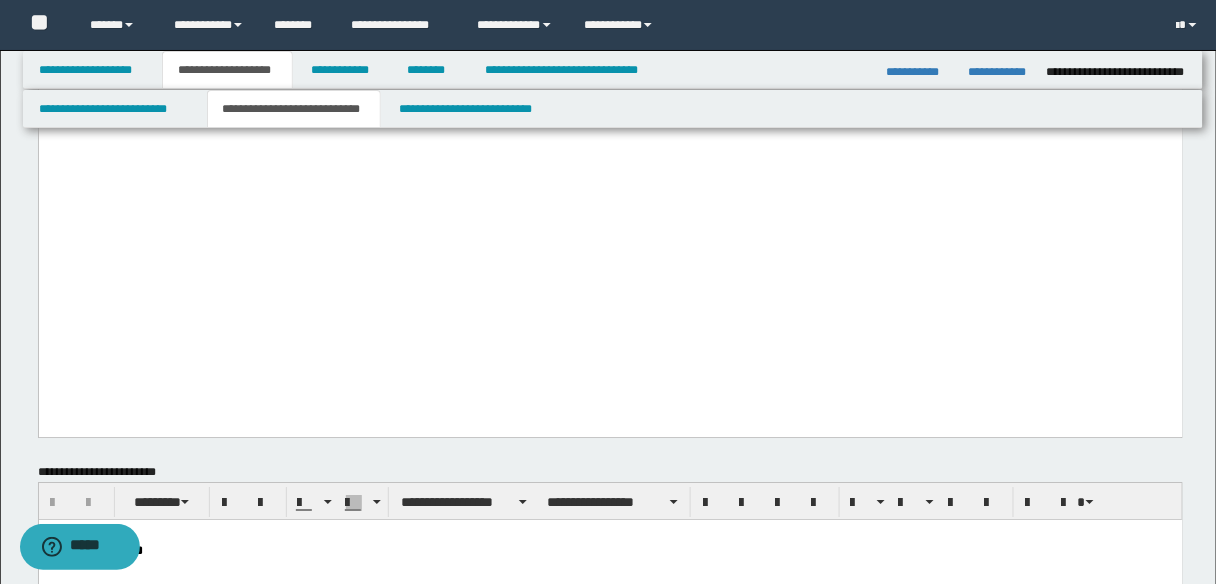 scroll, scrollTop: 3520, scrollLeft: 0, axis: vertical 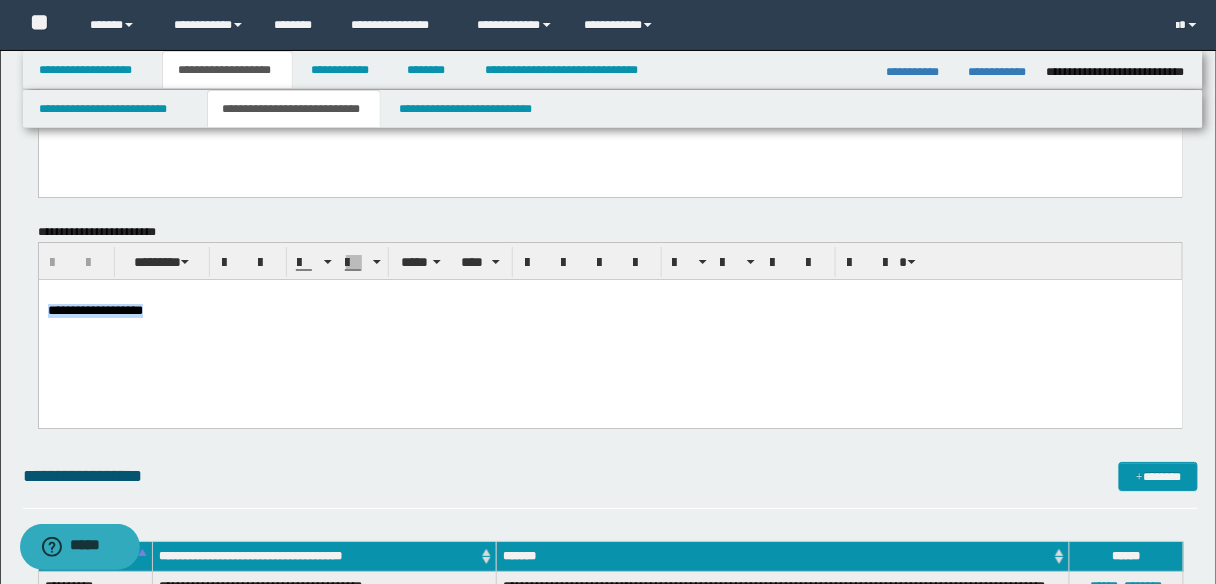 drag, startPoint x: 242, startPoint y: 315, endPoint x: 35, endPoint y: 309, distance: 207.08694 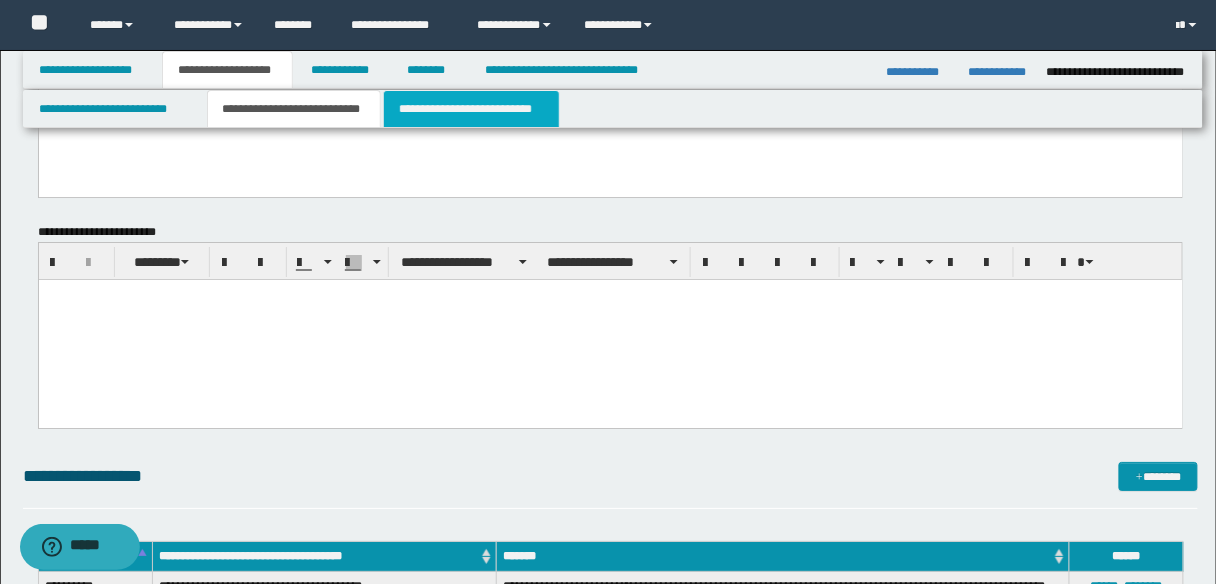 click on "**********" at bounding box center (471, 109) 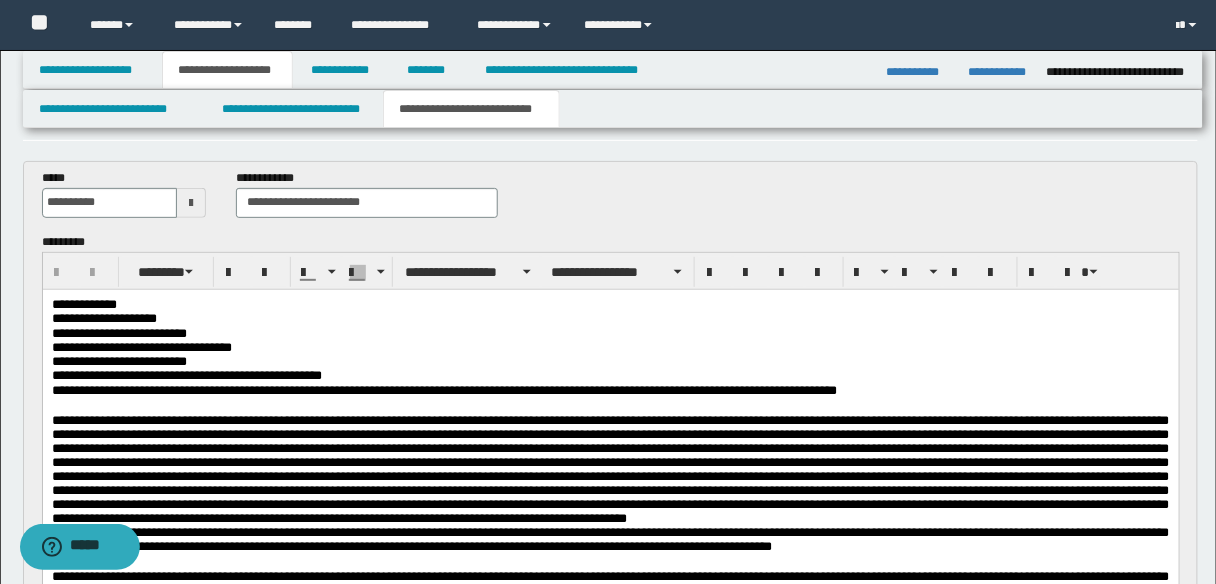 scroll, scrollTop: 160, scrollLeft: 0, axis: vertical 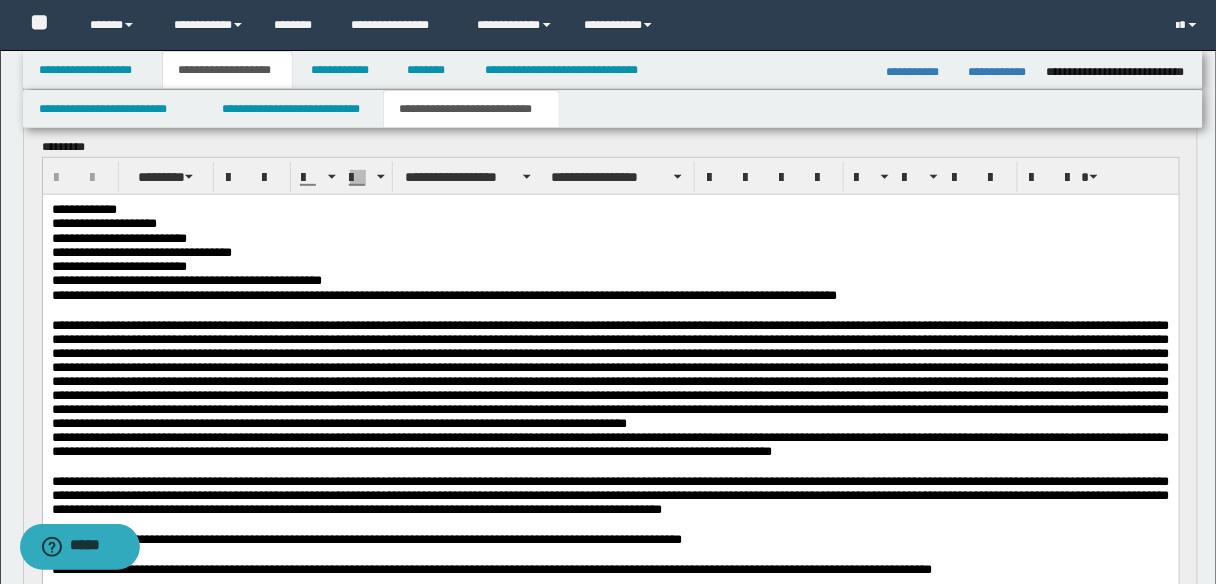 click on "**********" at bounding box center (610, 280) 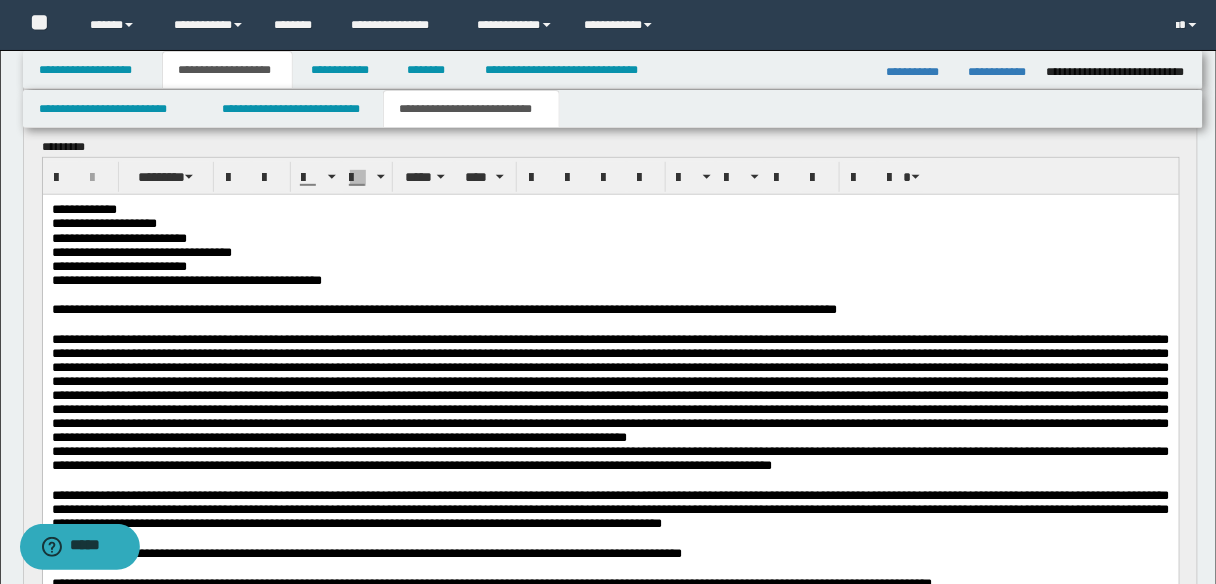 type 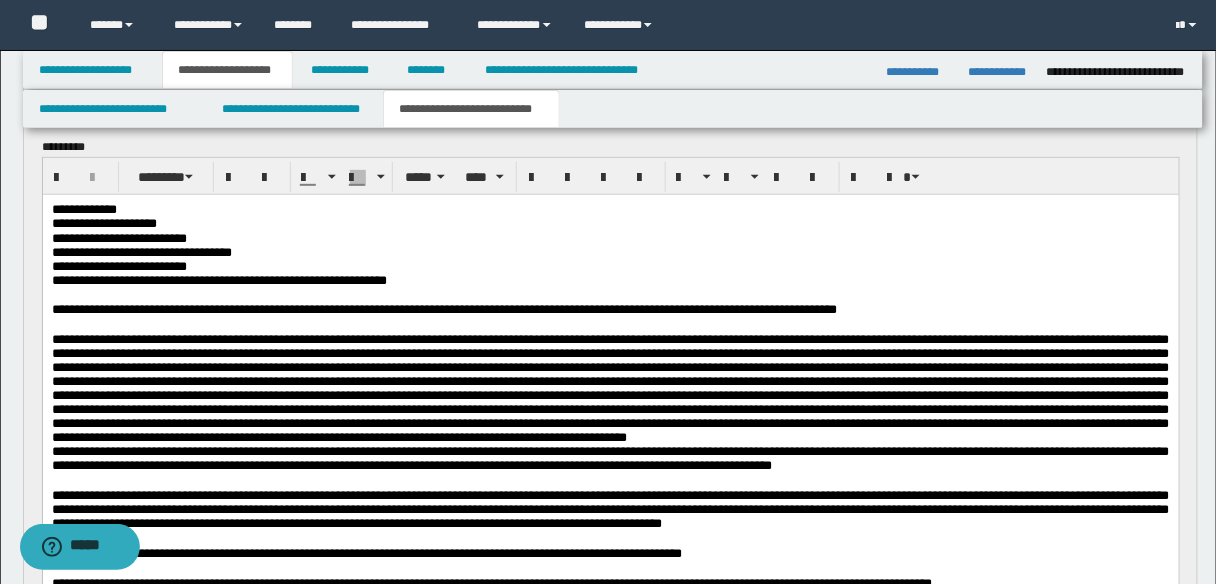 click at bounding box center (610, 387) 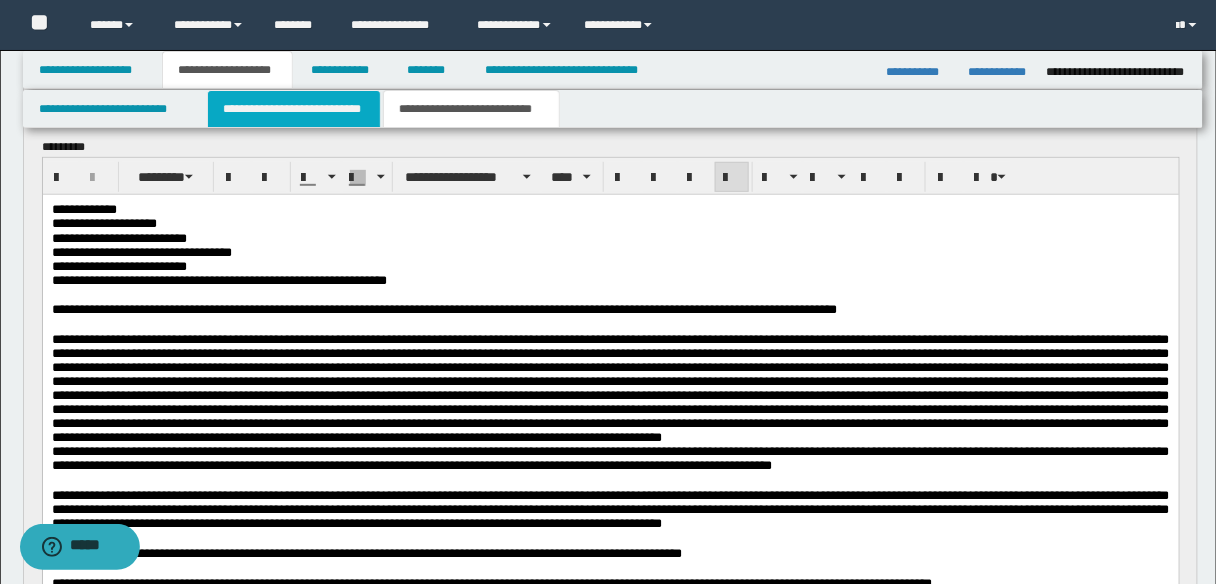 click on "**********" at bounding box center [294, 109] 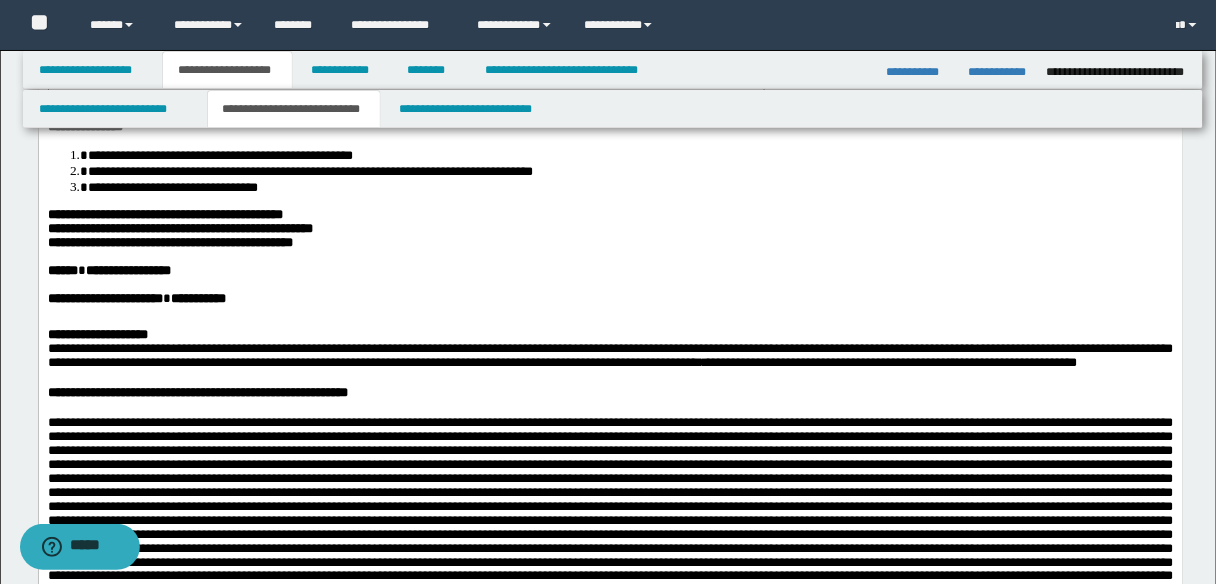 scroll, scrollTop: 400, scrollLeft: 0, axis: vertical 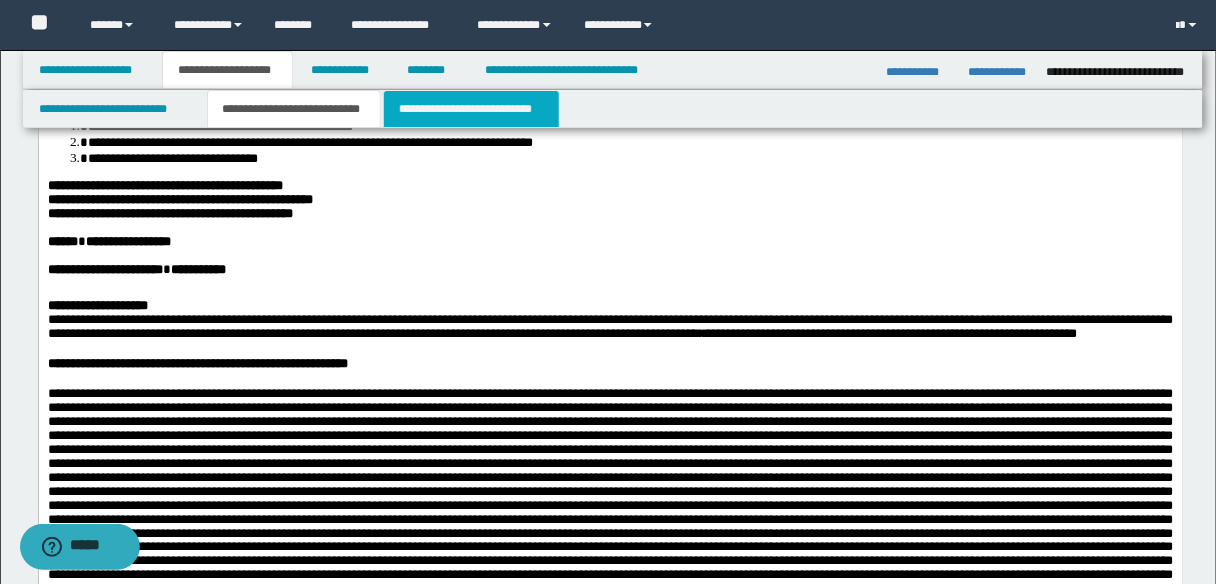 click on "**********" at bounding box center [471, 109] 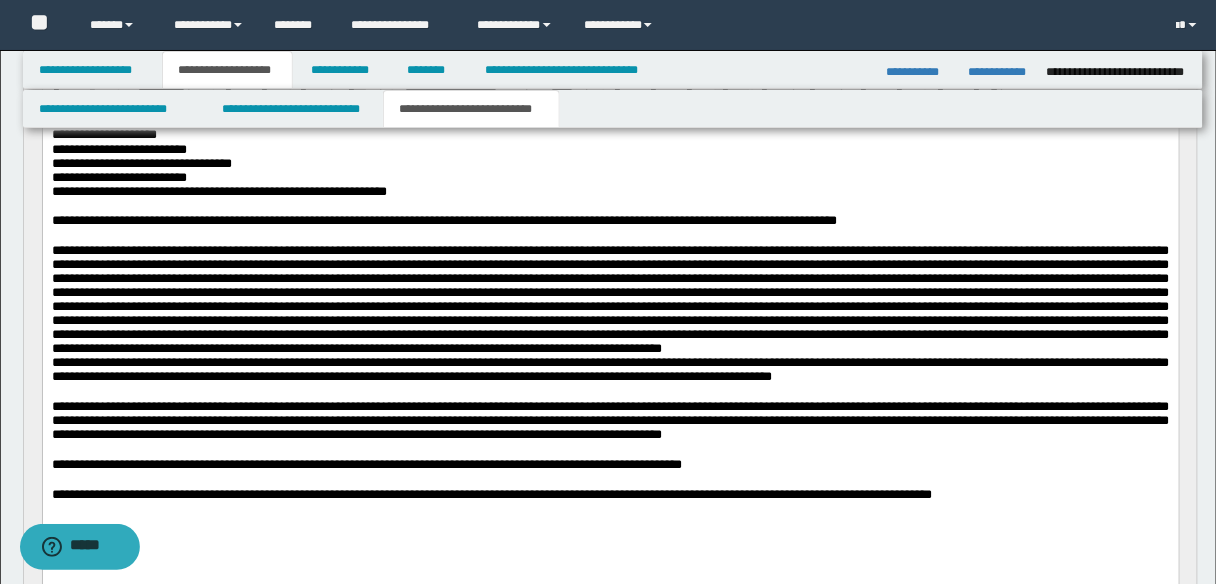 scroll, scrollTop: 240, scrollLeft: 0, axis: vertical 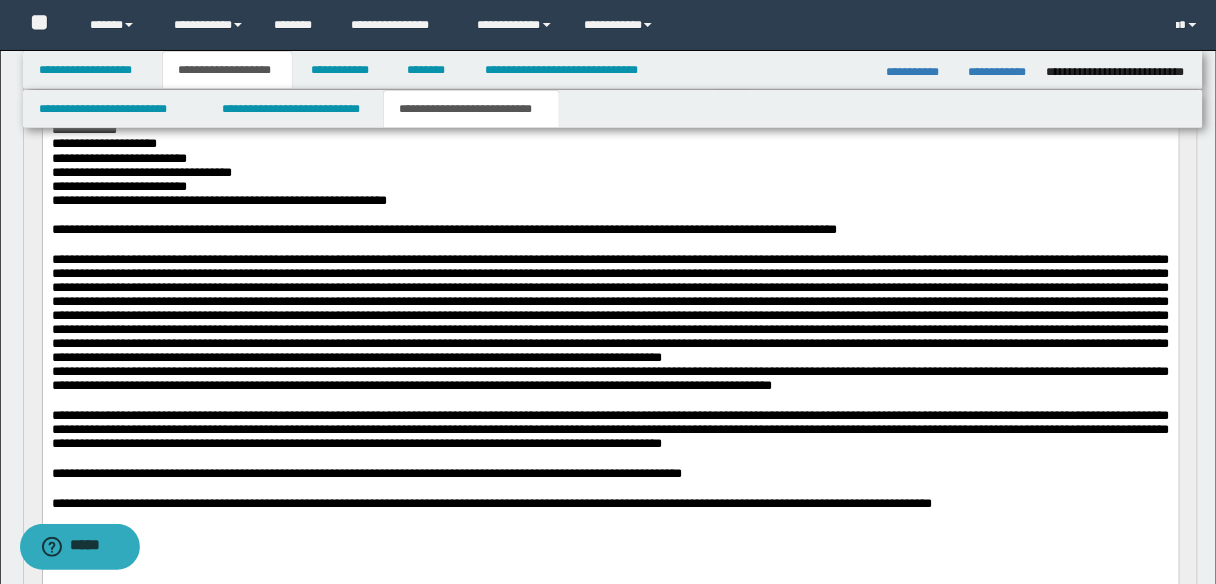click at bounding box center [610, 307] 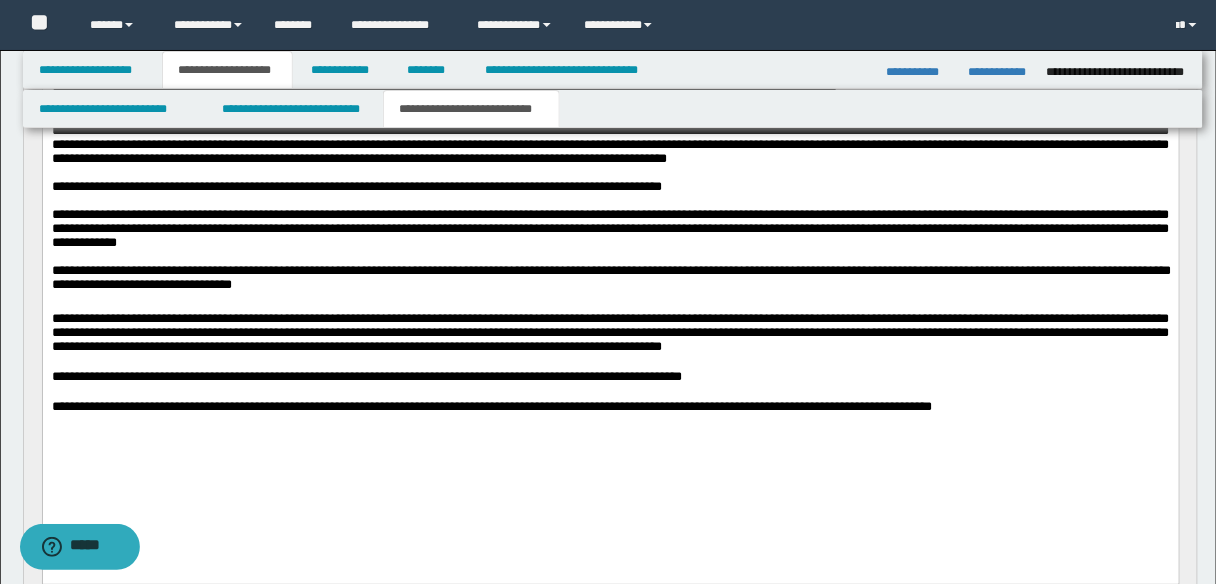 scroll, scrollTop: 400, scrollLeft: 0, axis: vertical 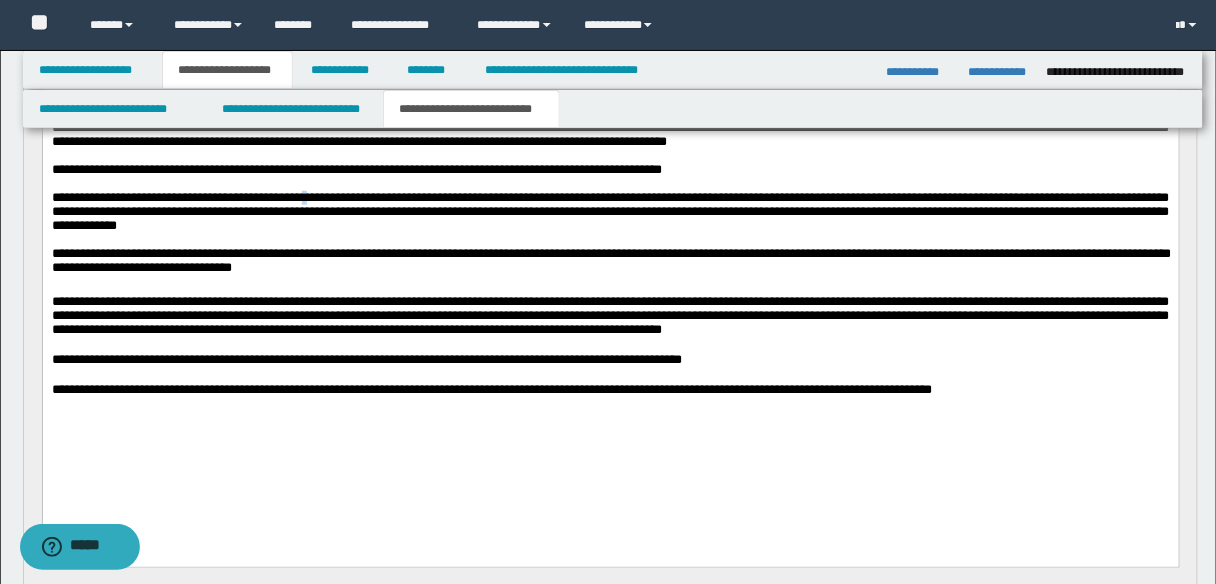 click on "**********" at bounding box center [610, 211] 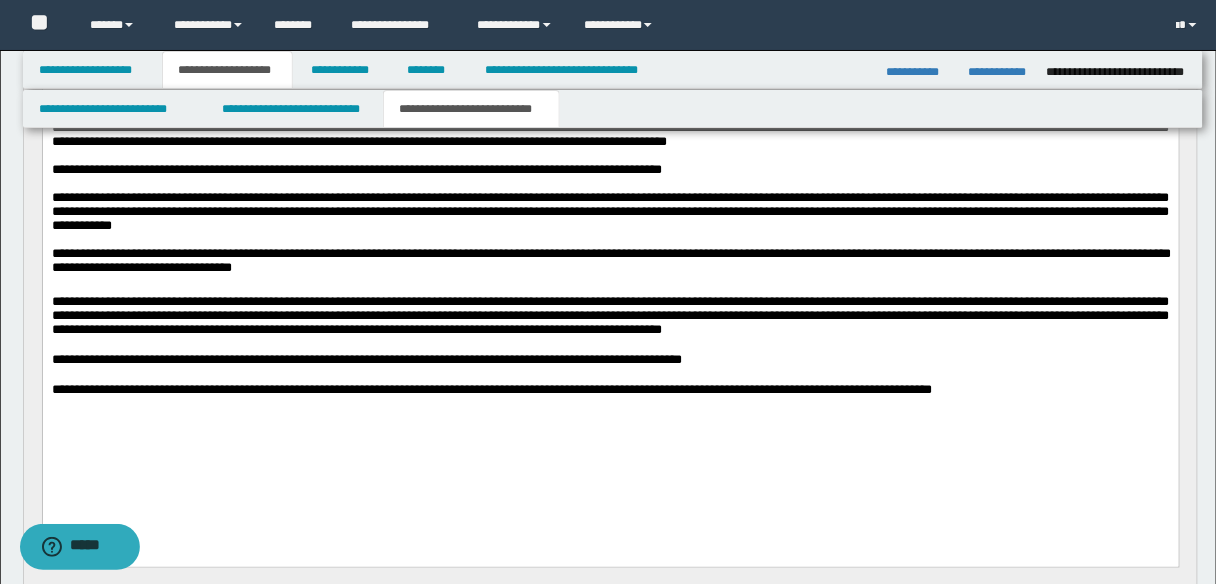 click on "**********" at bounding box center [366, 359] 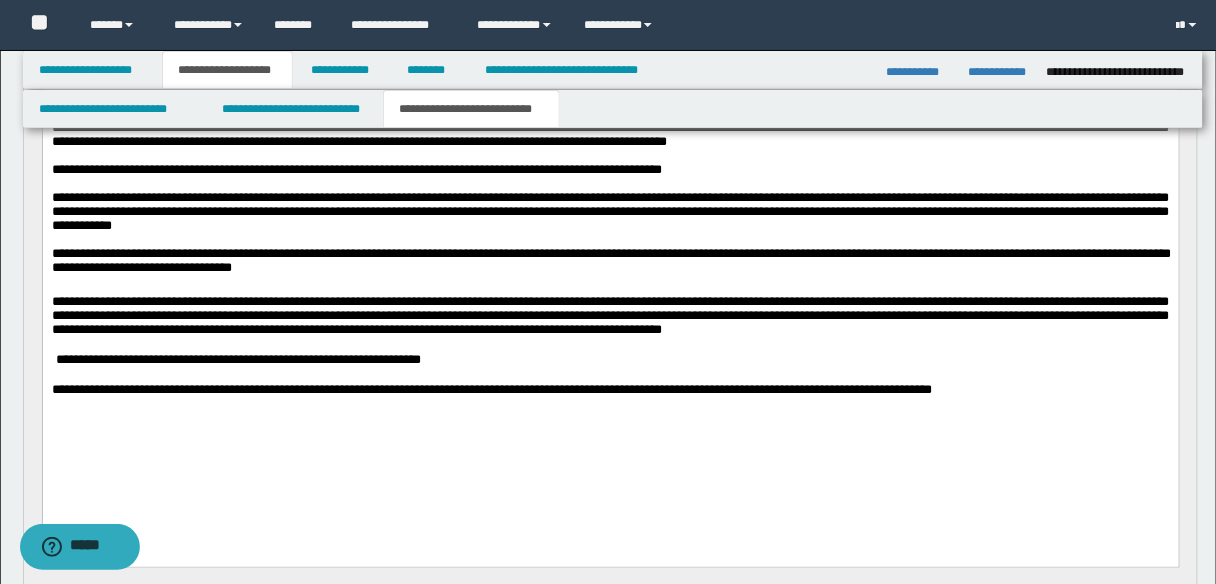 click on "**********" at bounding box center (235, 359) 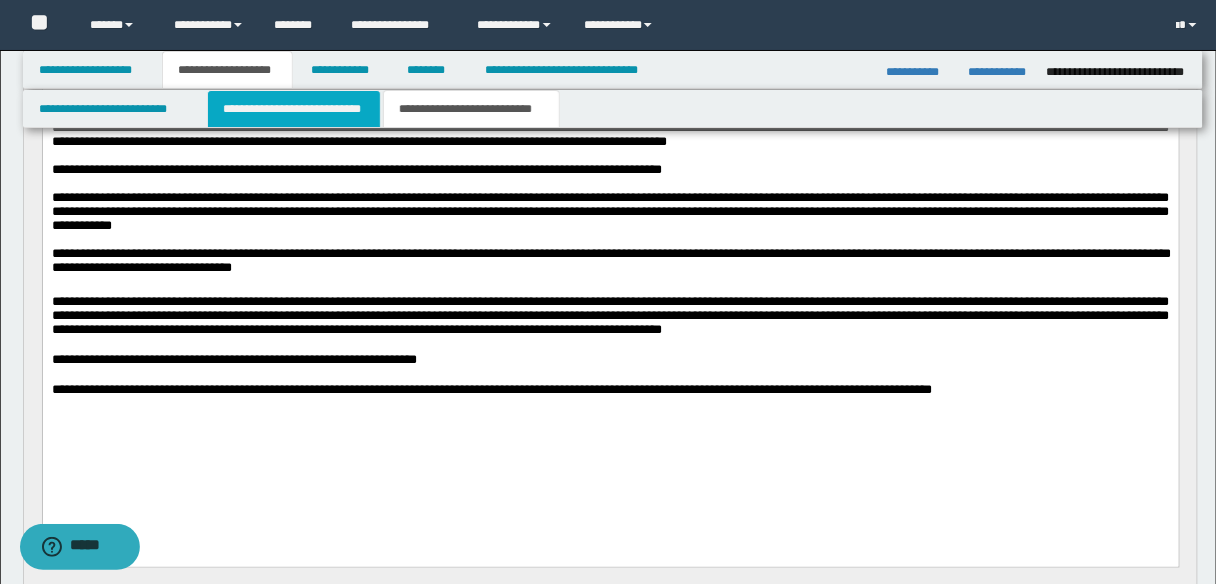 click on "**********" at bounding box center (294, 109) 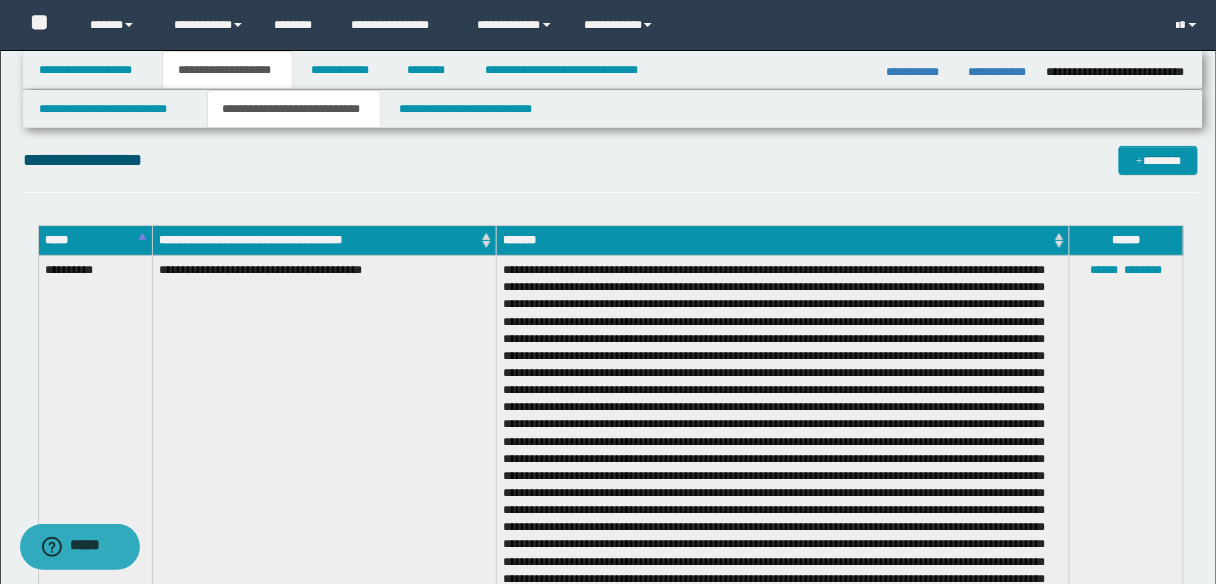 scroll, scrollTop: 3840, scrollLeft: 0, axis: vertical 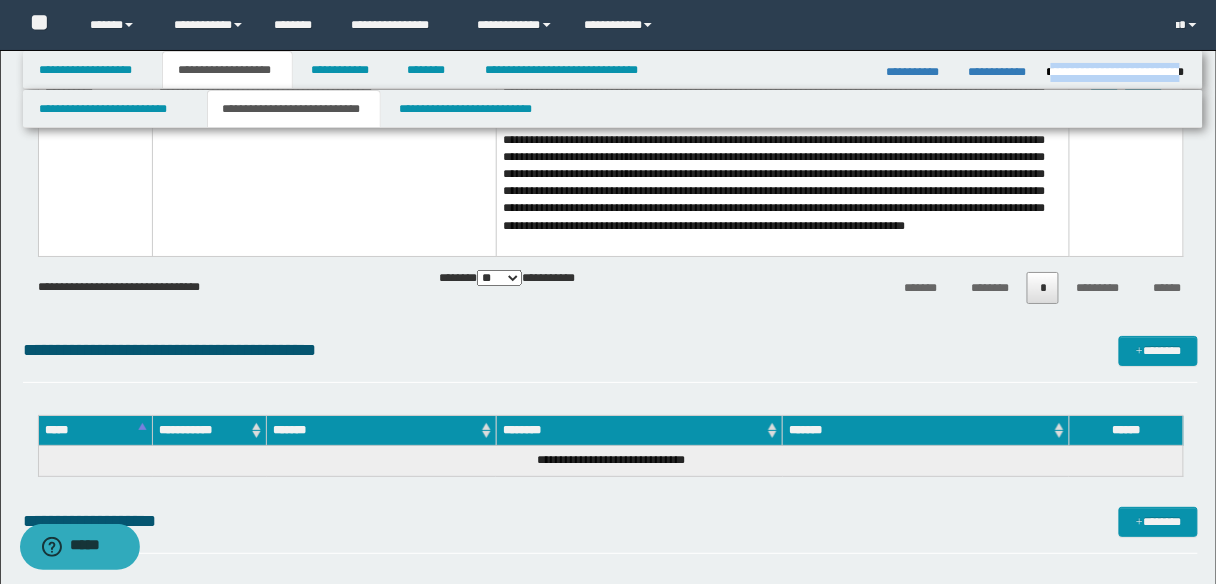 drag, startPoint x: 1185, startPoint y: 71, endPoint x: 1049, endPoint y: 68, distance: 136.03308 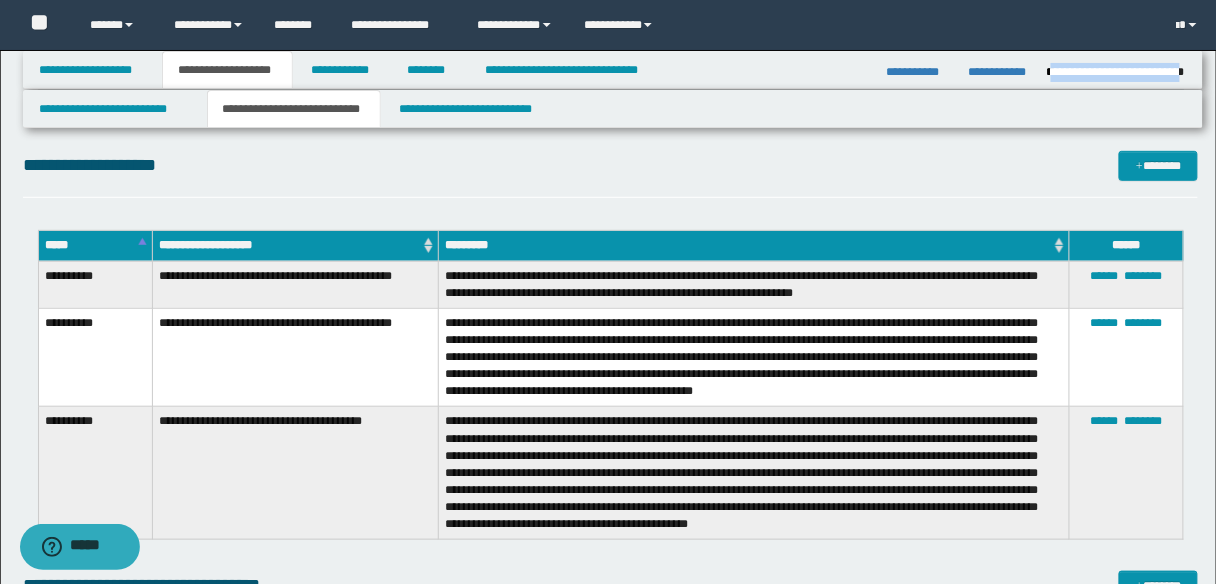 scroll, scrollTop: 7760, scrollLeft: 0, axis: vertical 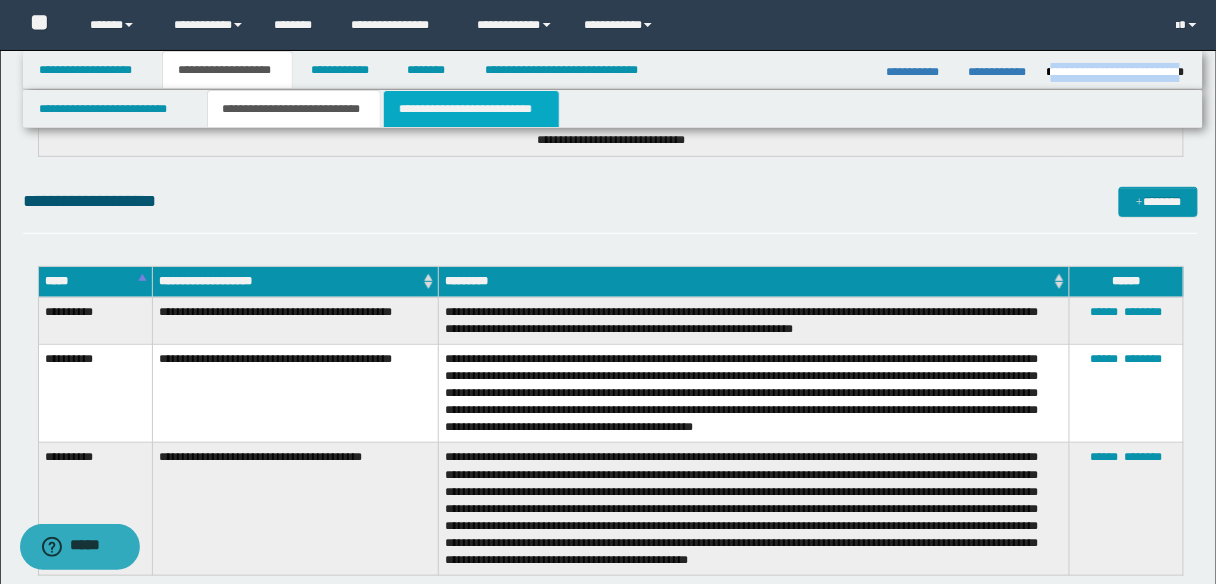 click on "**********" at bounding box center (471, 109) 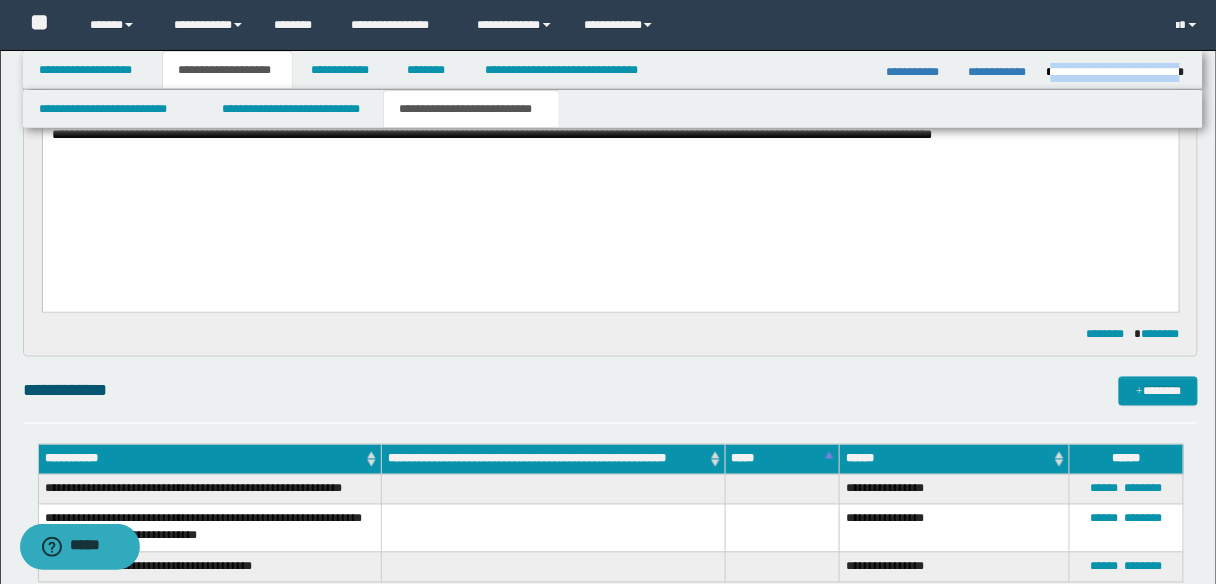 scroll, scrollTop: 335, scrollLeft: 0, axis: vertical 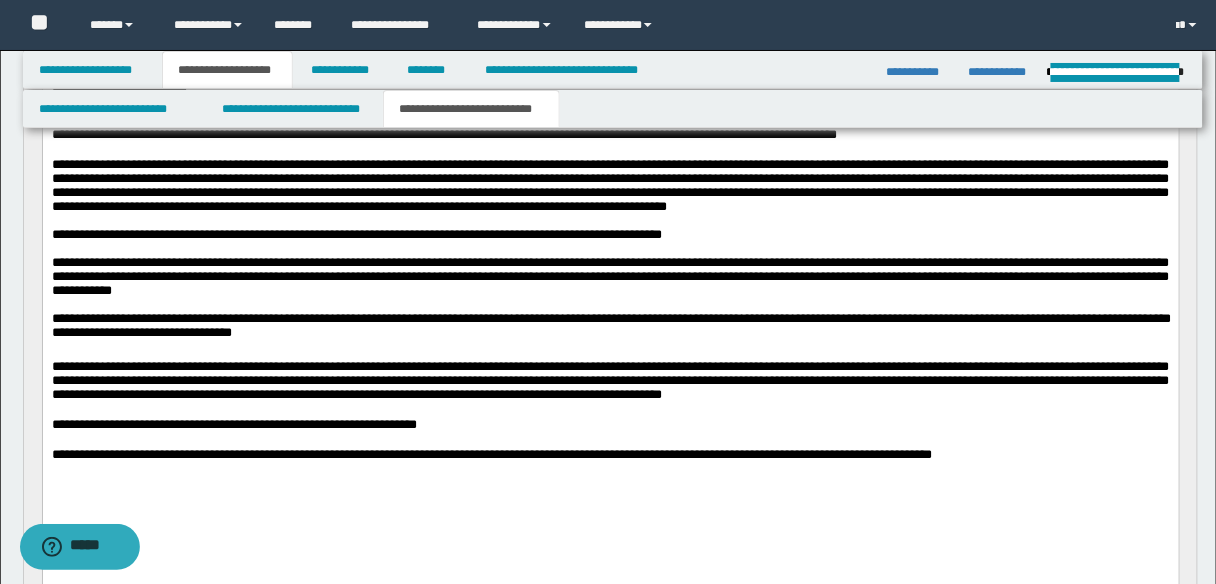 click at bounding box center (610, 304) 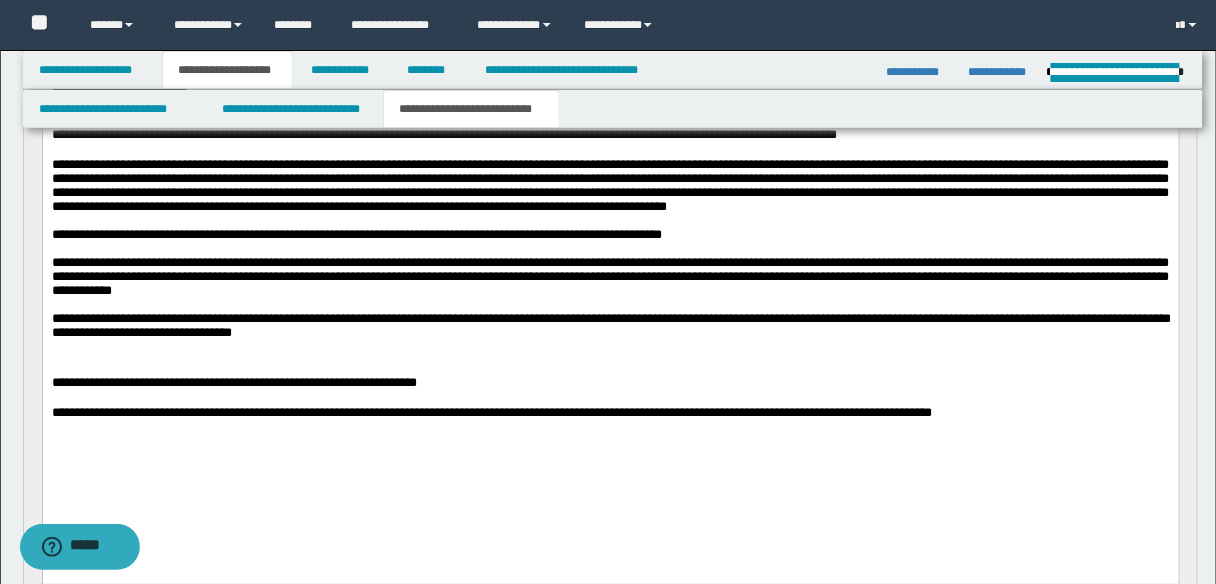 click on "**********" at bounding box center [610, 276] 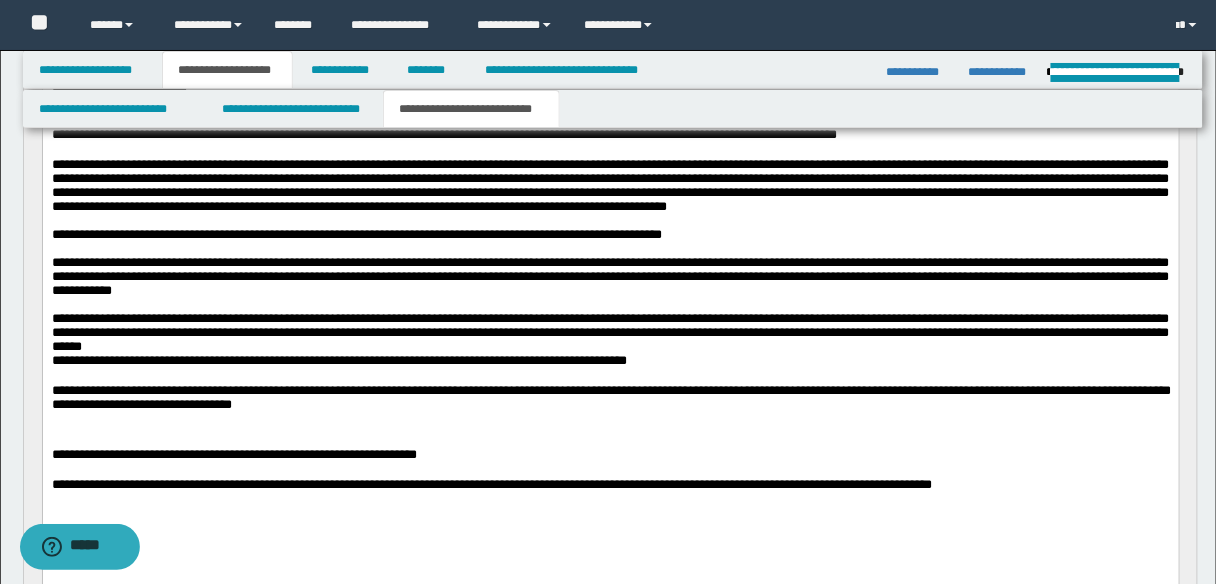 click on "**********" at bounding box center [610, 331] 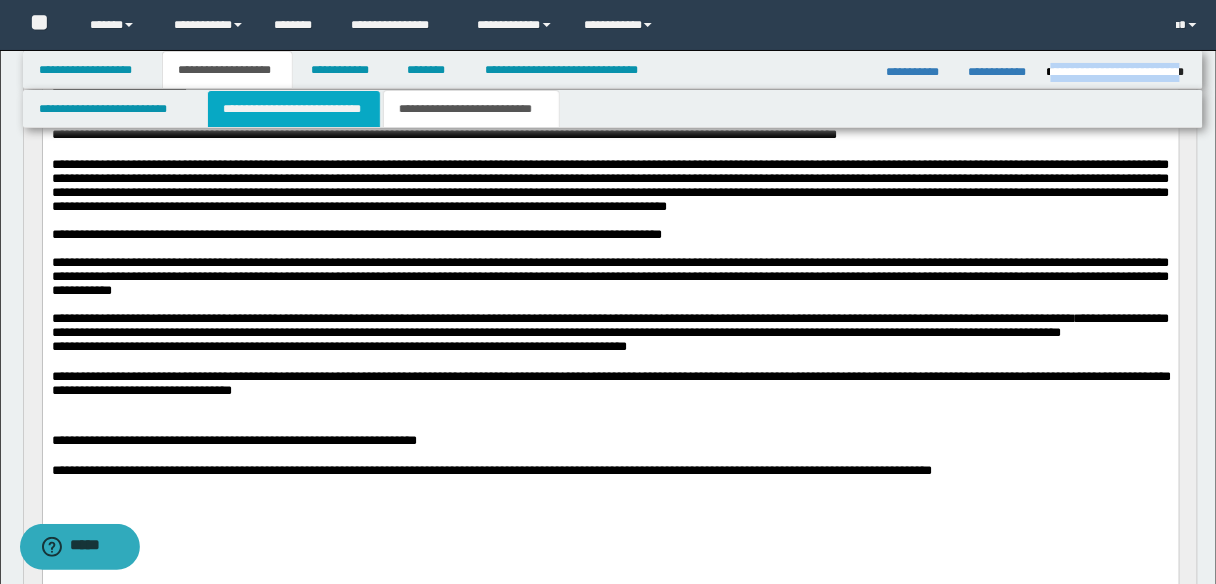 click on "**********" at bounding box center [294, 109] 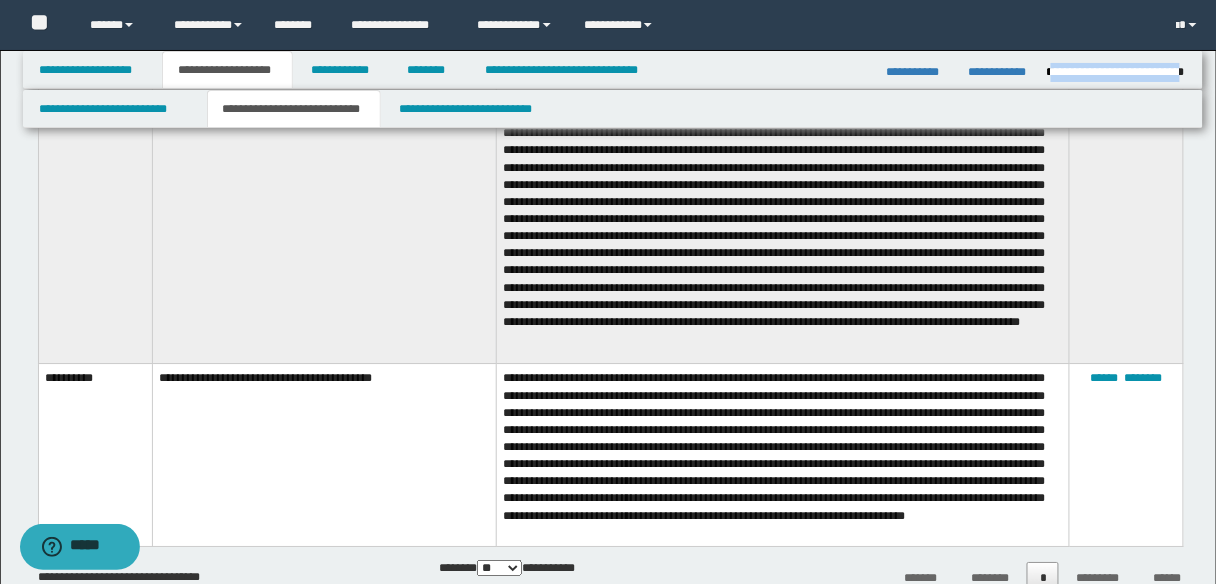 scroll, scrollTop: 7135, scrollLeft: 0, axis: vertical 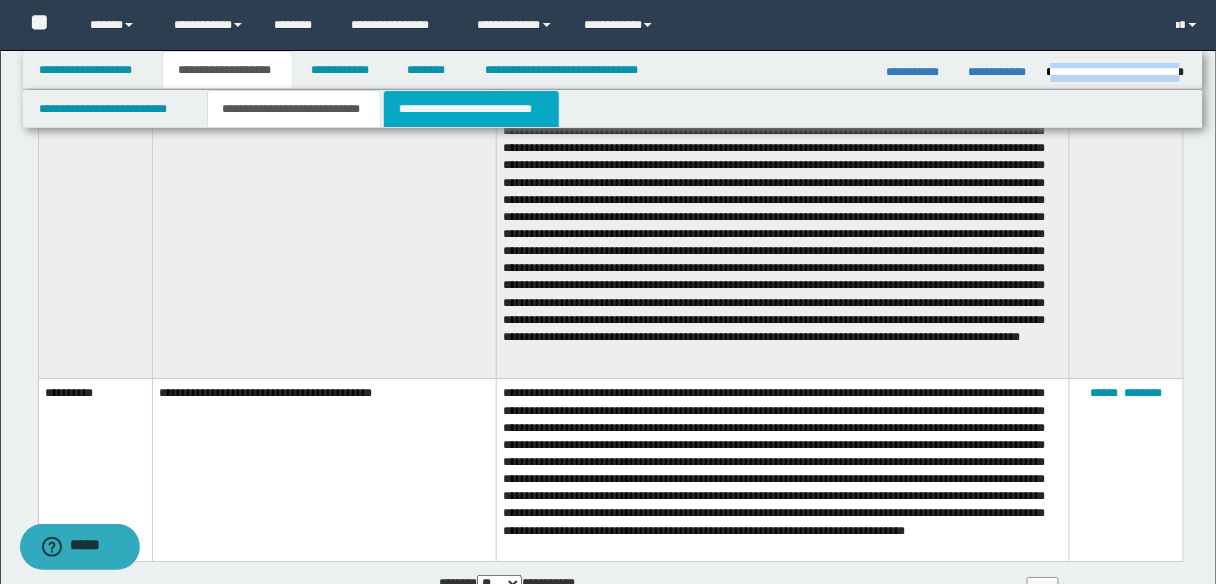 click on "**********" at bounding box center (471, 109) 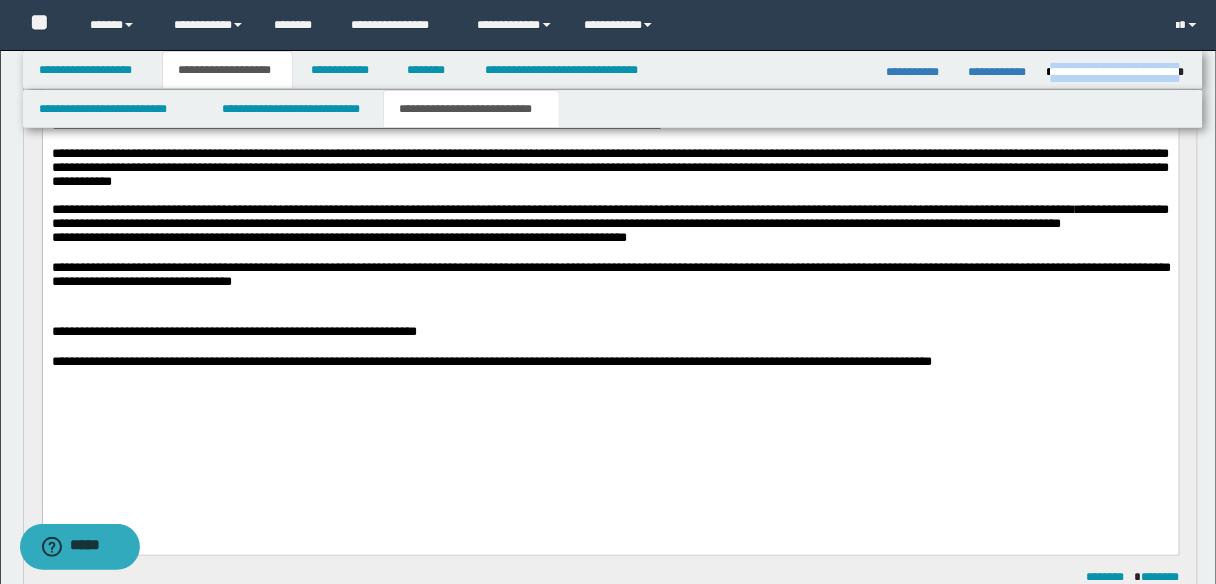 scroll, scrollTop: 367, scrollLeft: 0, axis: vertical 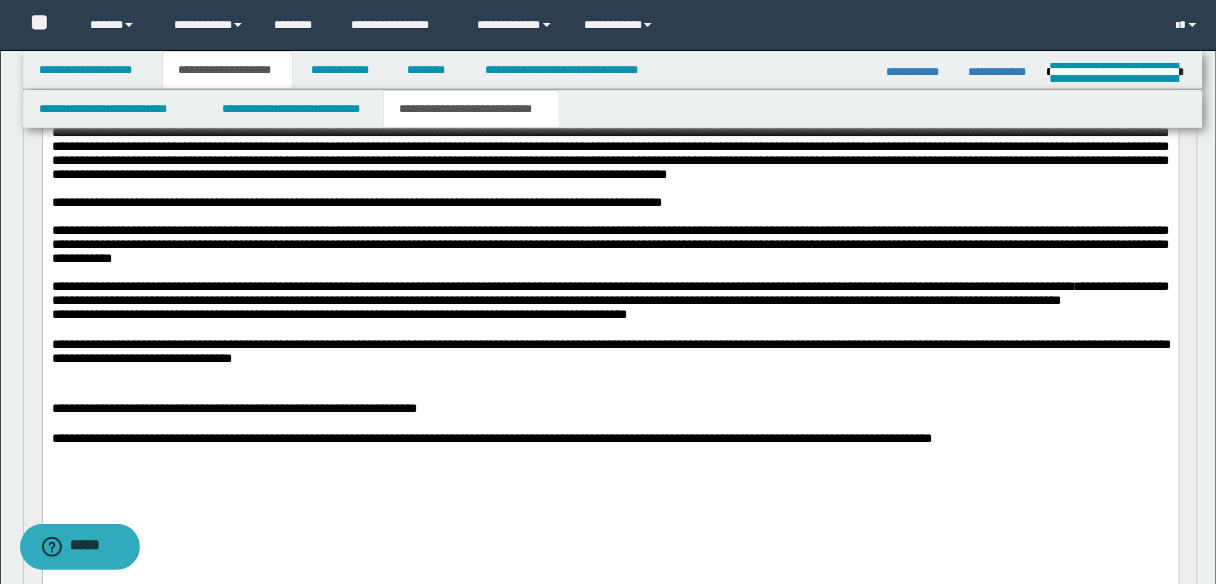 click on "**********" at bounding box center [610, 293] 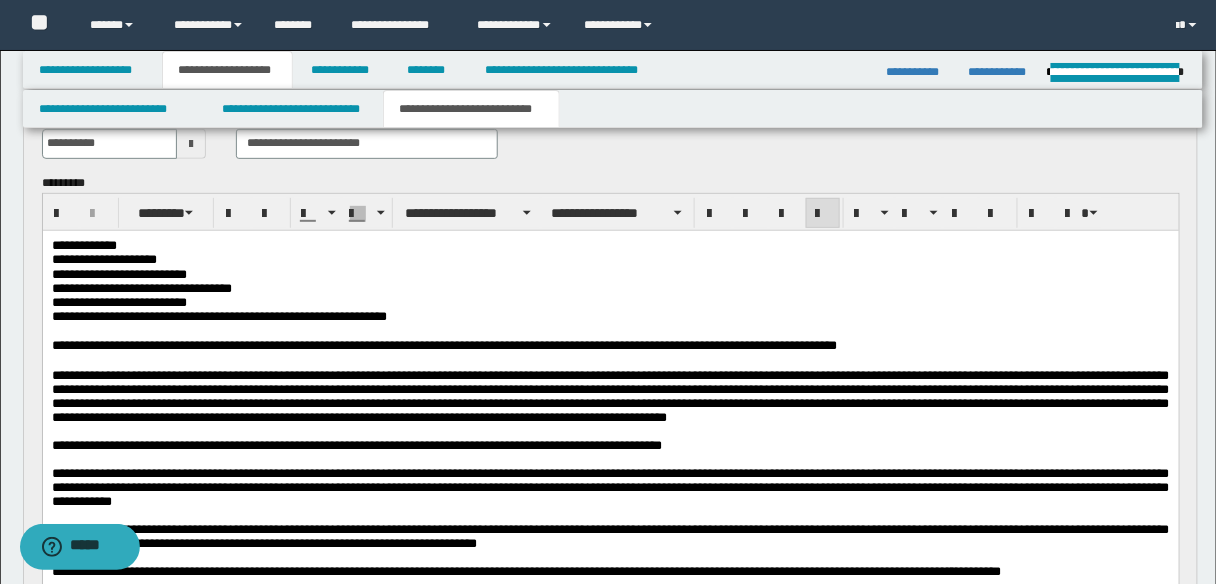 scroll, scrollTop: 127, scrollLeft: 0, axis: vertical 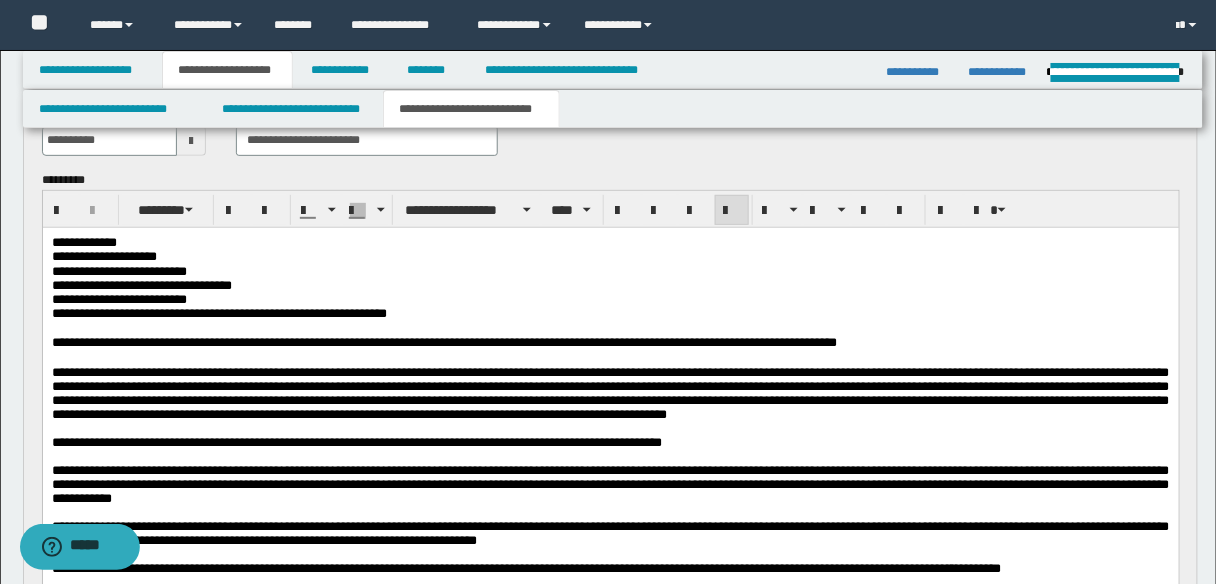 click on "**********" at bounding box center [610, 392] 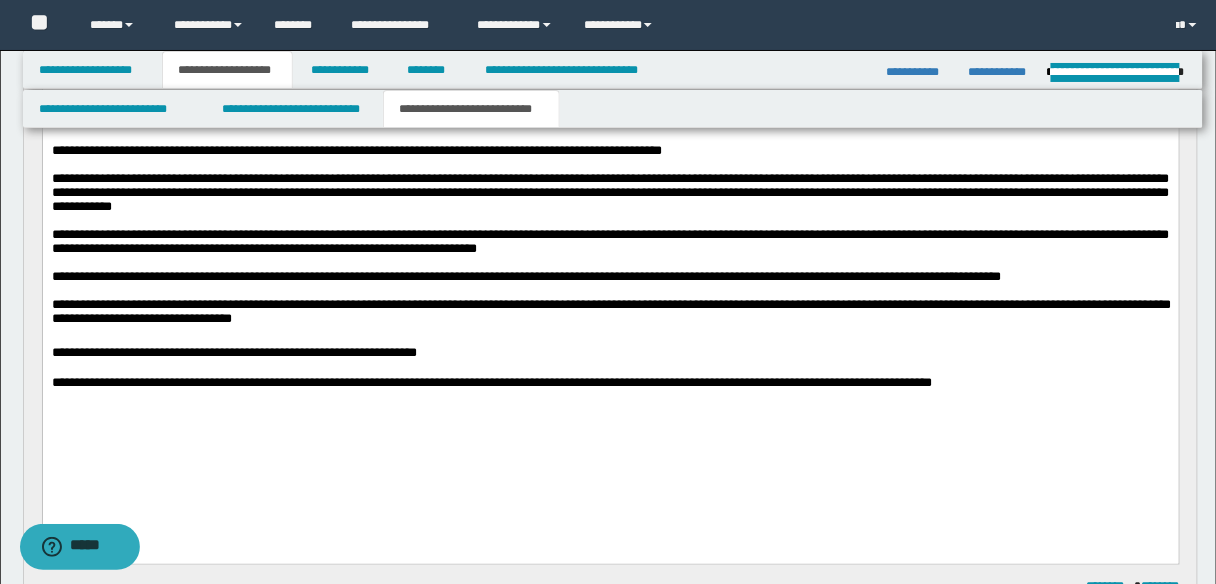 scroll, scrollTop: 447, scrollLeft: 0, axis: vertical 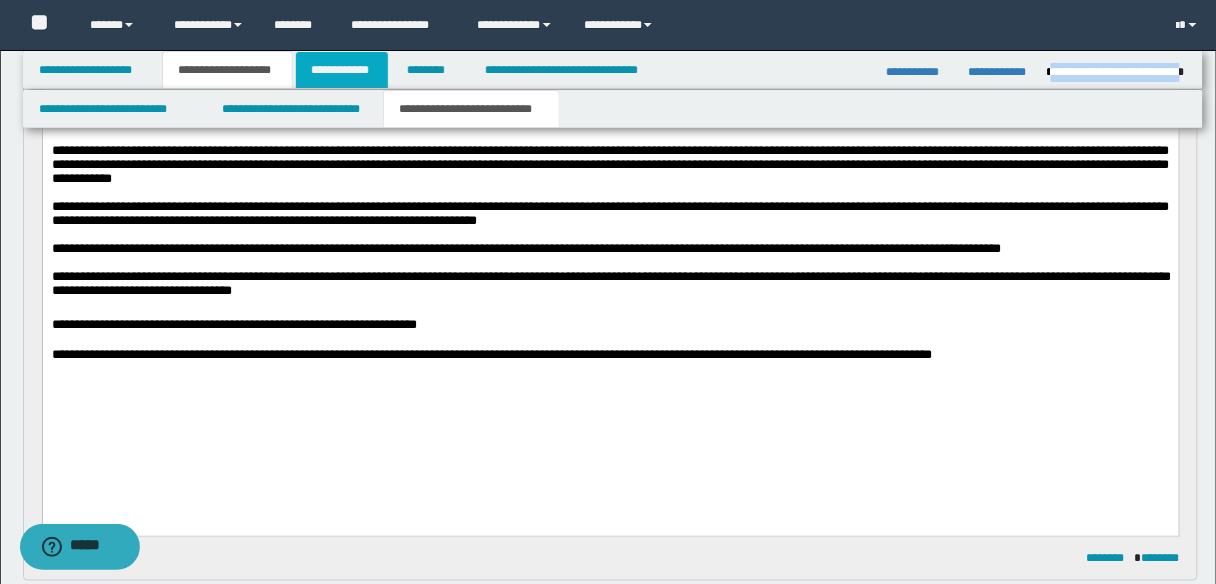 click on "**********" at bounding box center (342, 70) 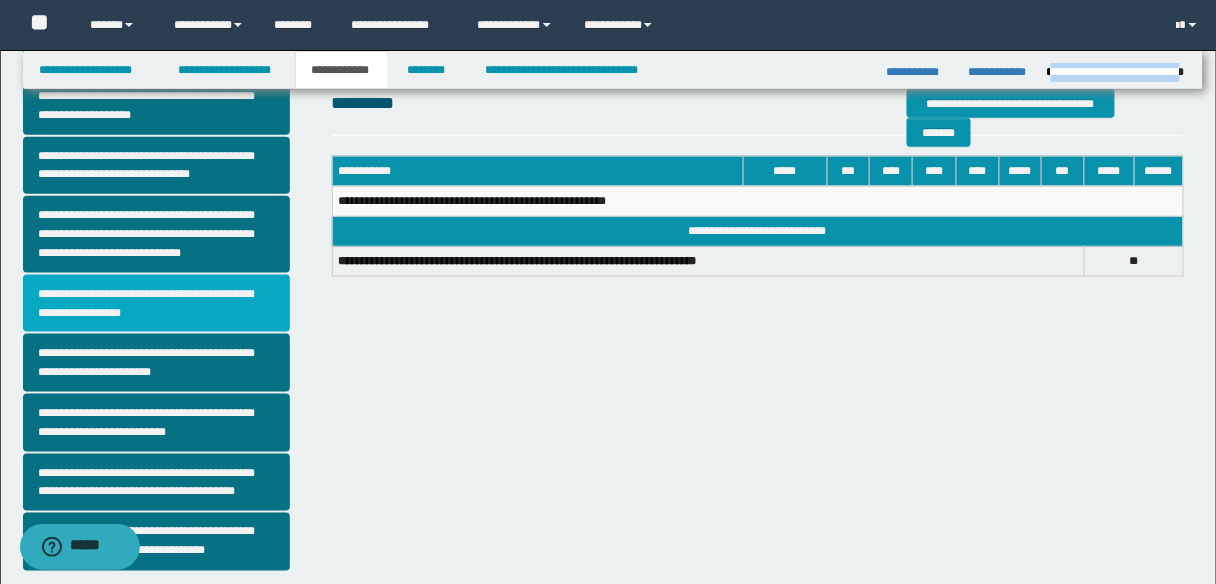 scroll, scrollTop: 564, scrollLeft: 0, axis: vertical 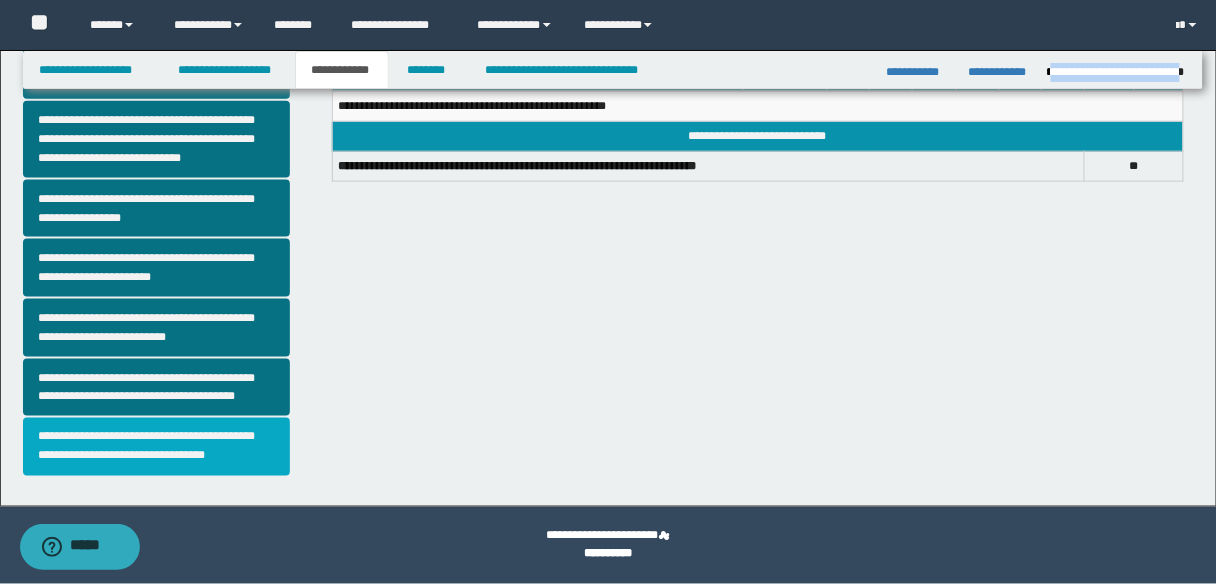 click on "**********" at bounding box center [156, 447] 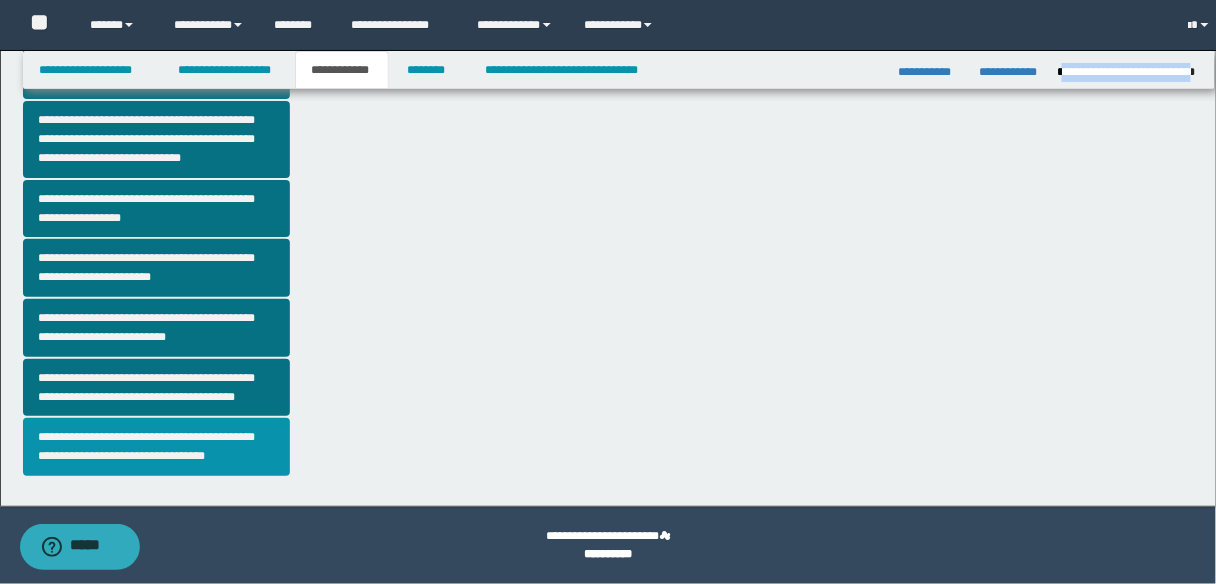 scroll, scrollTop: 0, scrollLeft: 0, axis: both 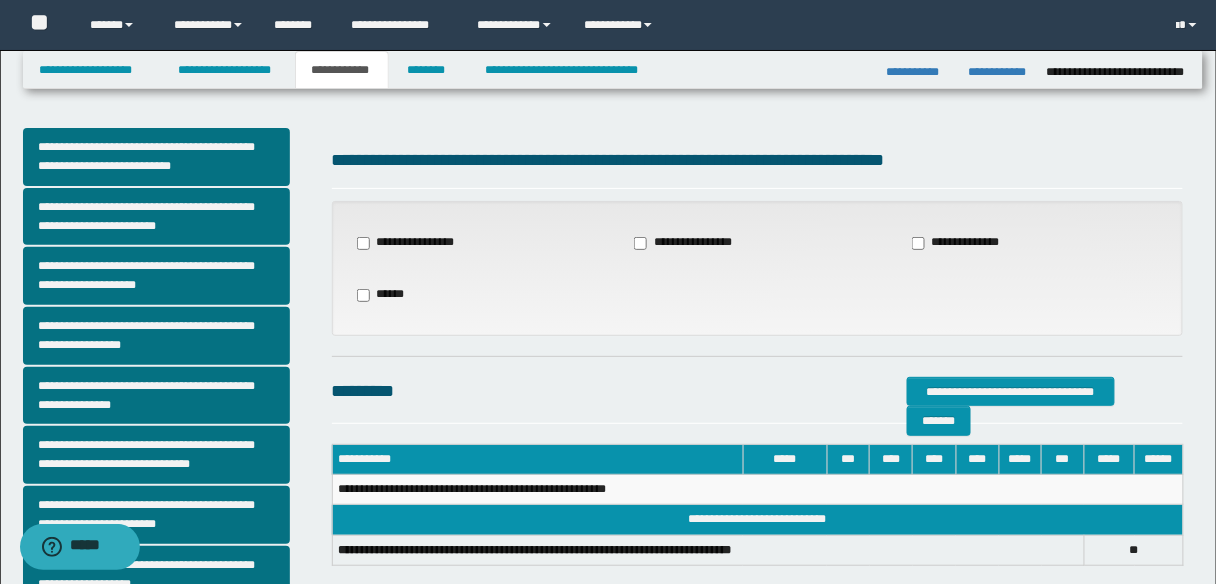 click on "**********" at bounding box center [412, 243] 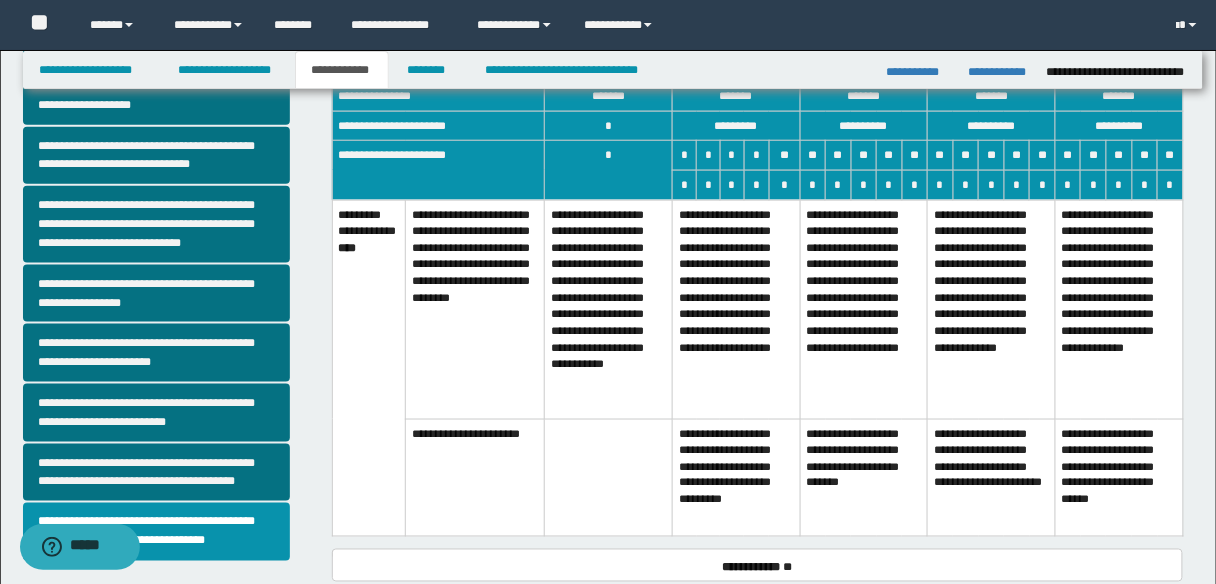 scroll, scrollTop: 480, scrollLeft: 0, axis: vertical 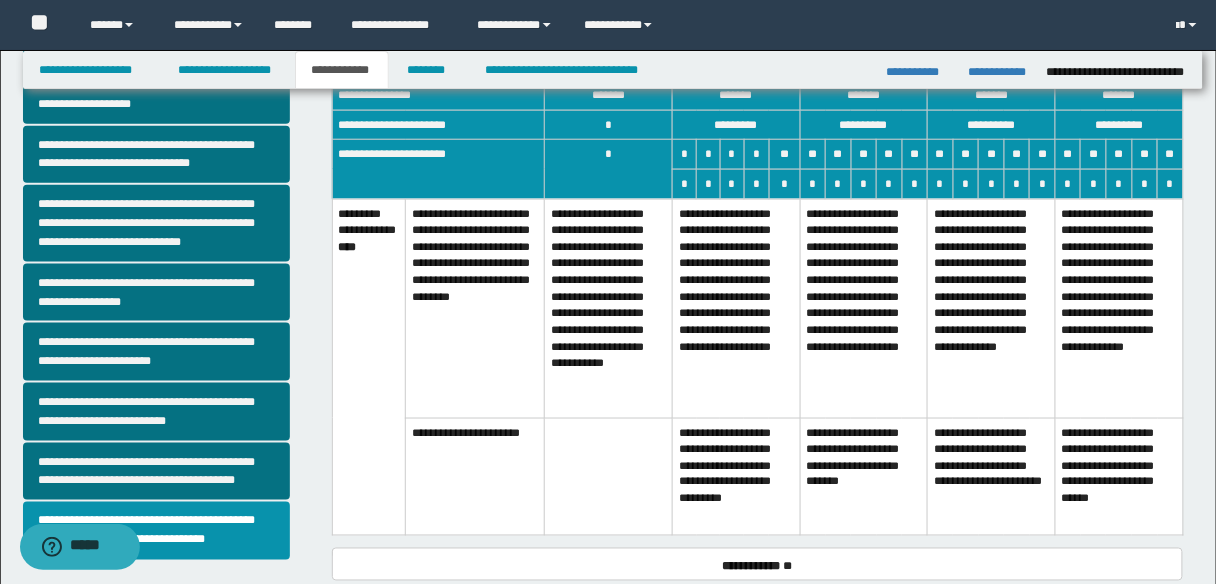 click on "**********" at bounding box center (736, 476) 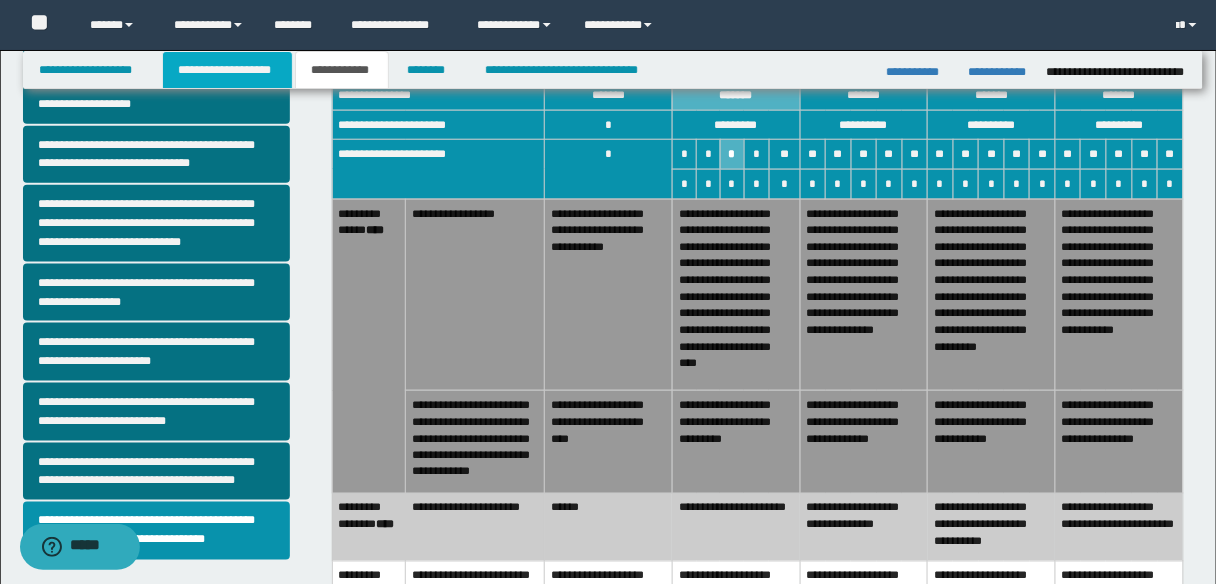 click on "**********" at bounding box center [227, 70] 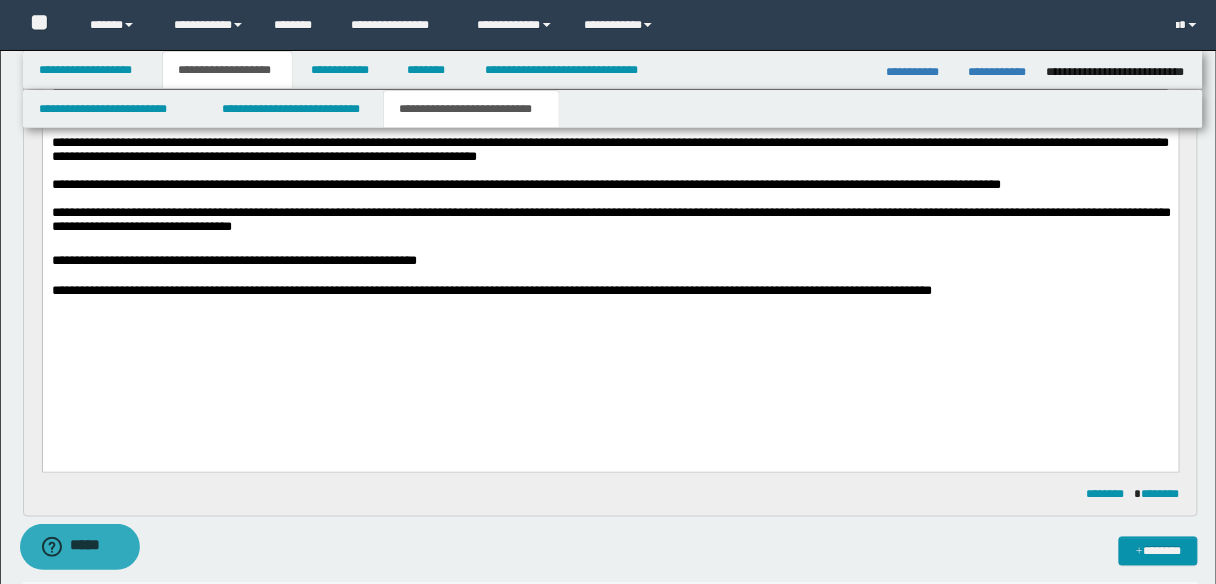 scroll, scrollTop: 351, scrollLeft: 0, axis: vertical 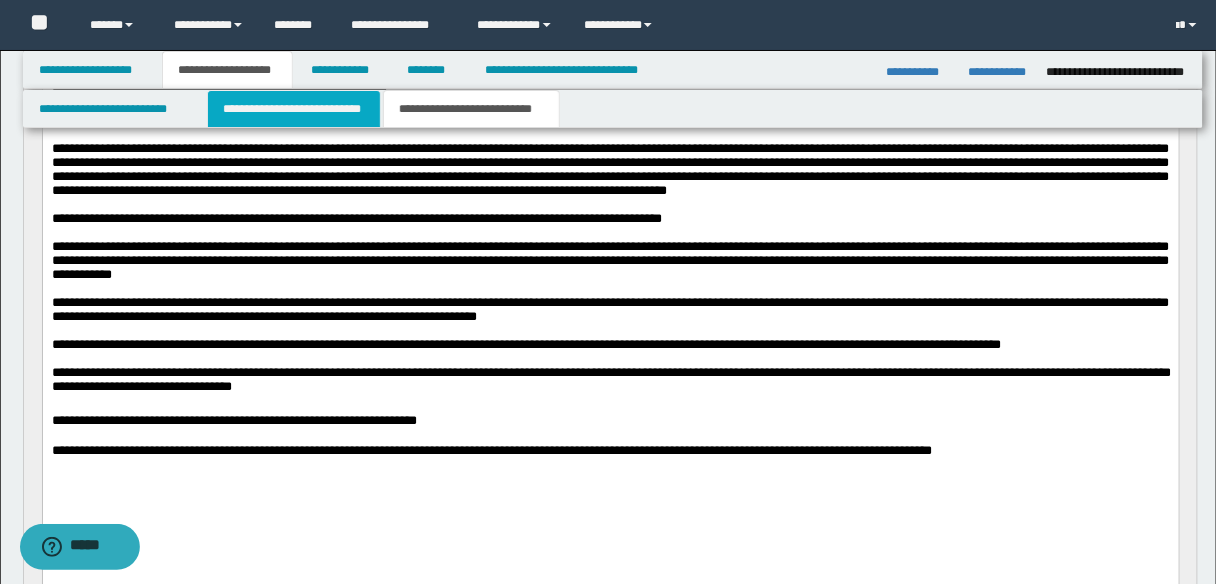 click on "**********" at bounding box center (294, 109) 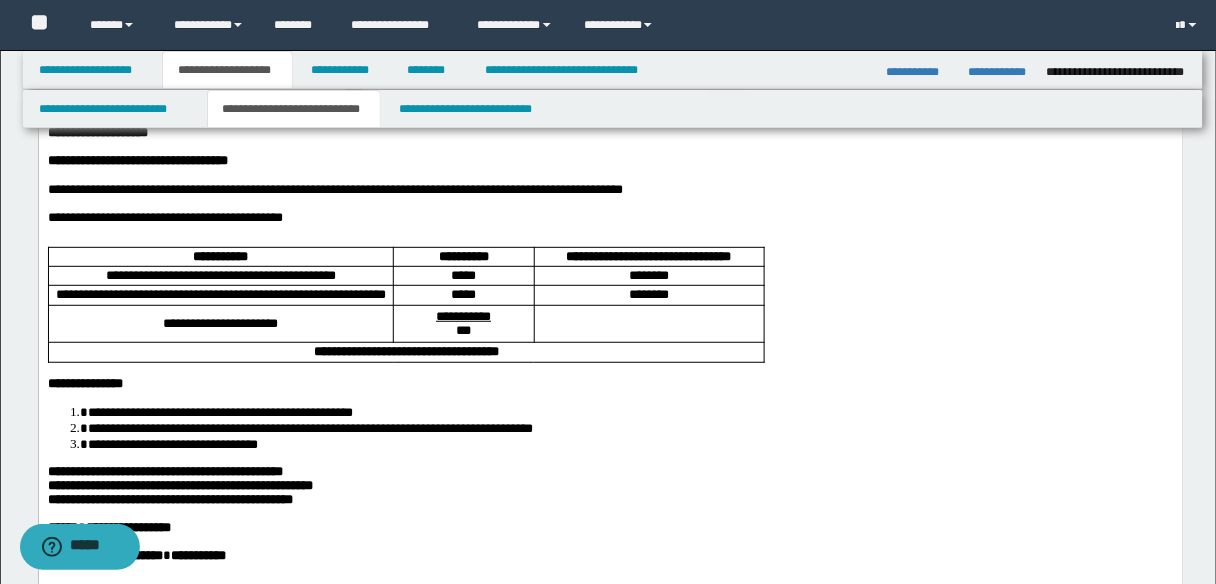 scroll, scrollTop: 111, scrollLeft: 0, axis: vertical 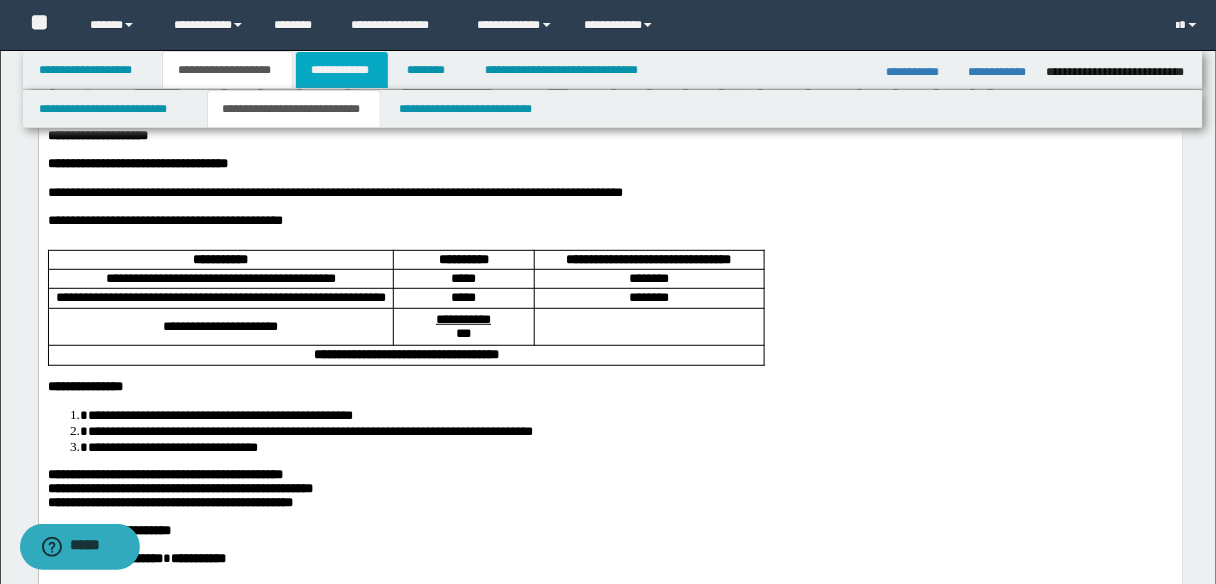 click on "**********" at bounding box center (342, 70) 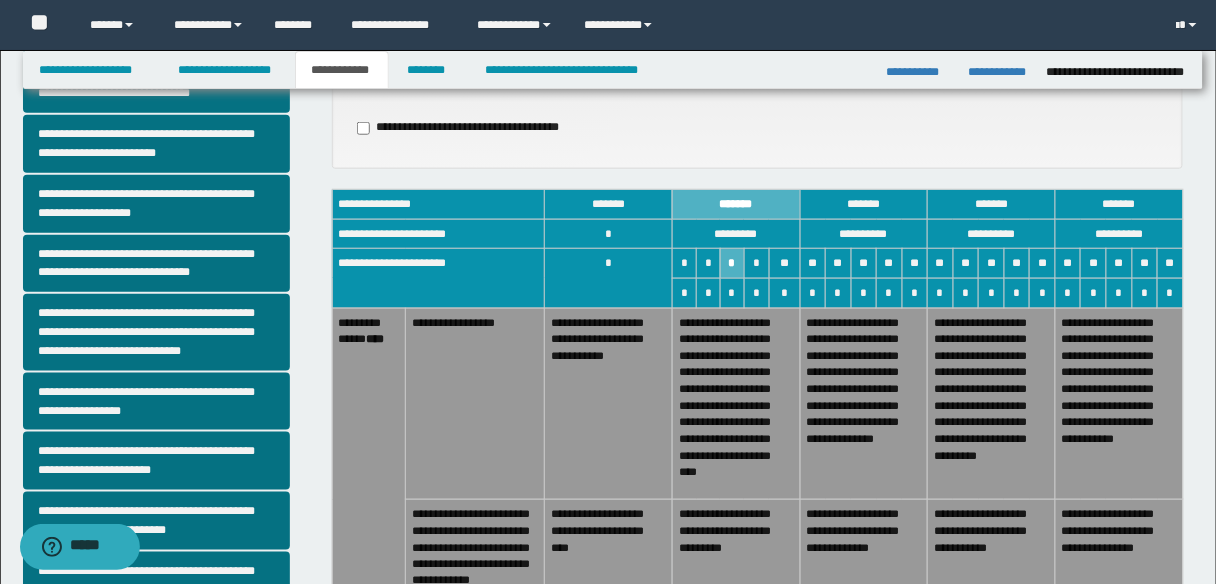 scroll, scrollTop: 400, scrollLeft: 0, axis: vertical 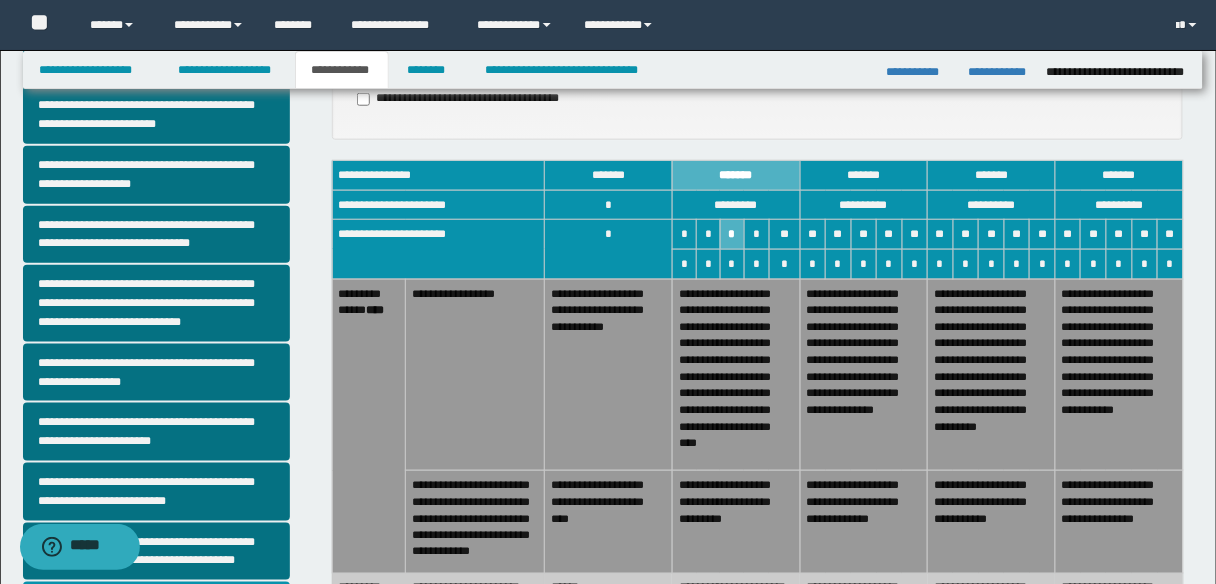 click on "**********" at bounding box center [864, 522] 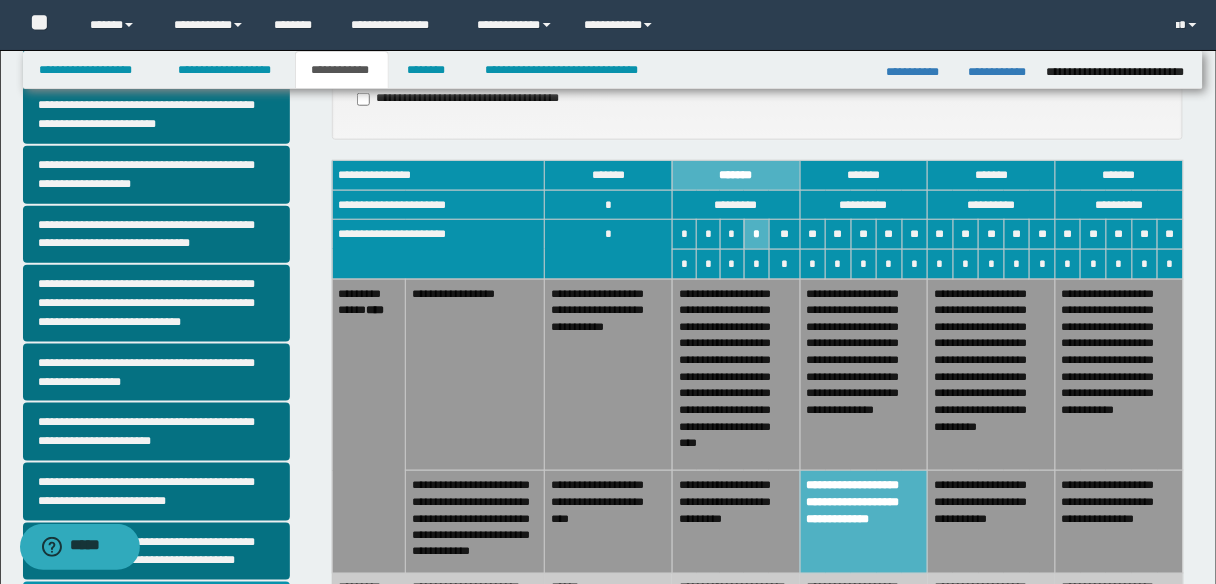 click on "**********" at bounding box center [864, 375] 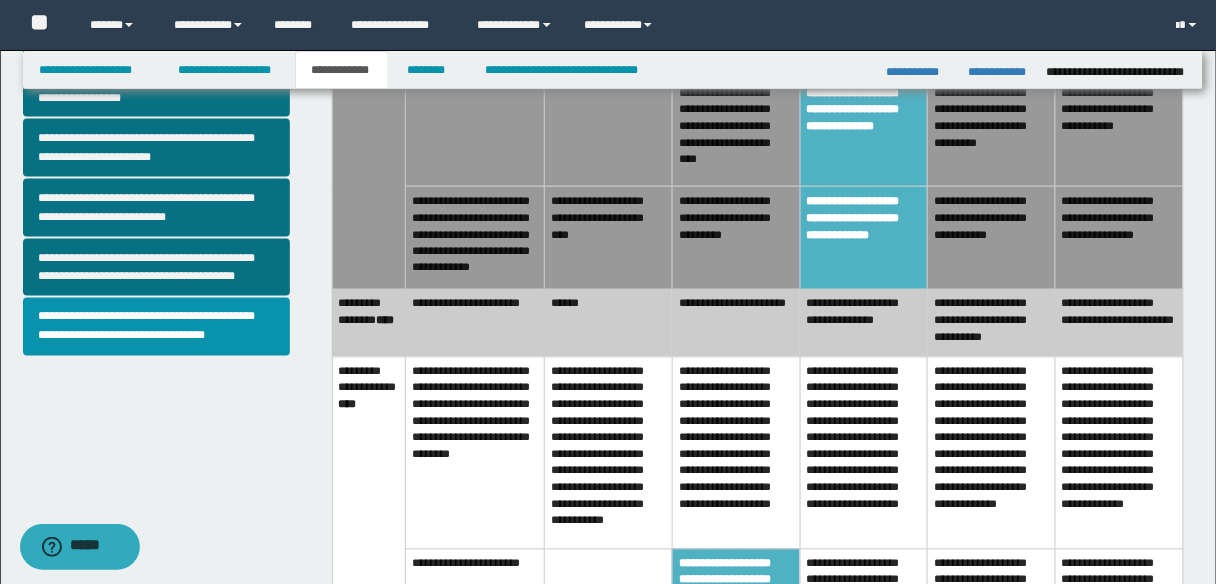 scroll, scrollTop: 720, scrollLeft: 0, axis: vertical 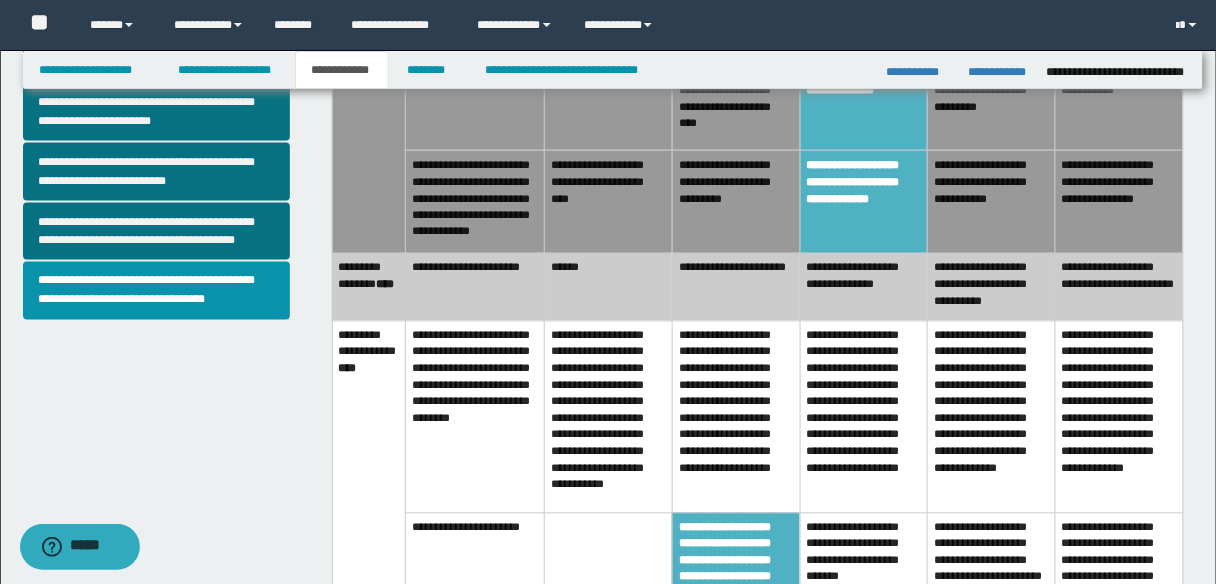 click on "**********" at bounding box center (864, 417) 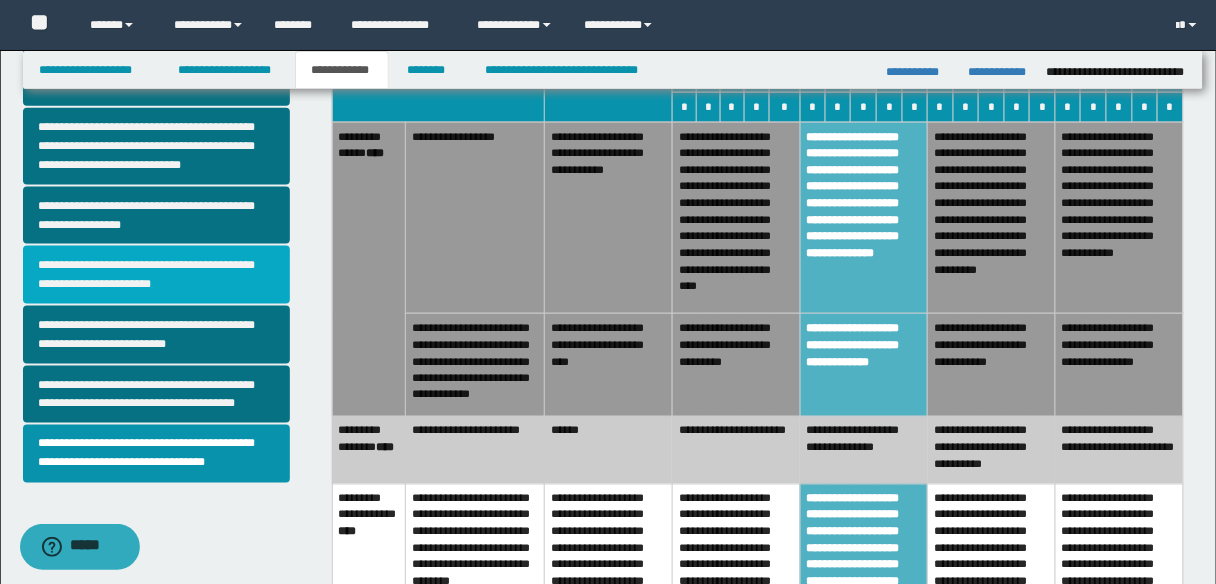 scroll, scrollTop: 560, scrollLeft: 0, axis: vertical 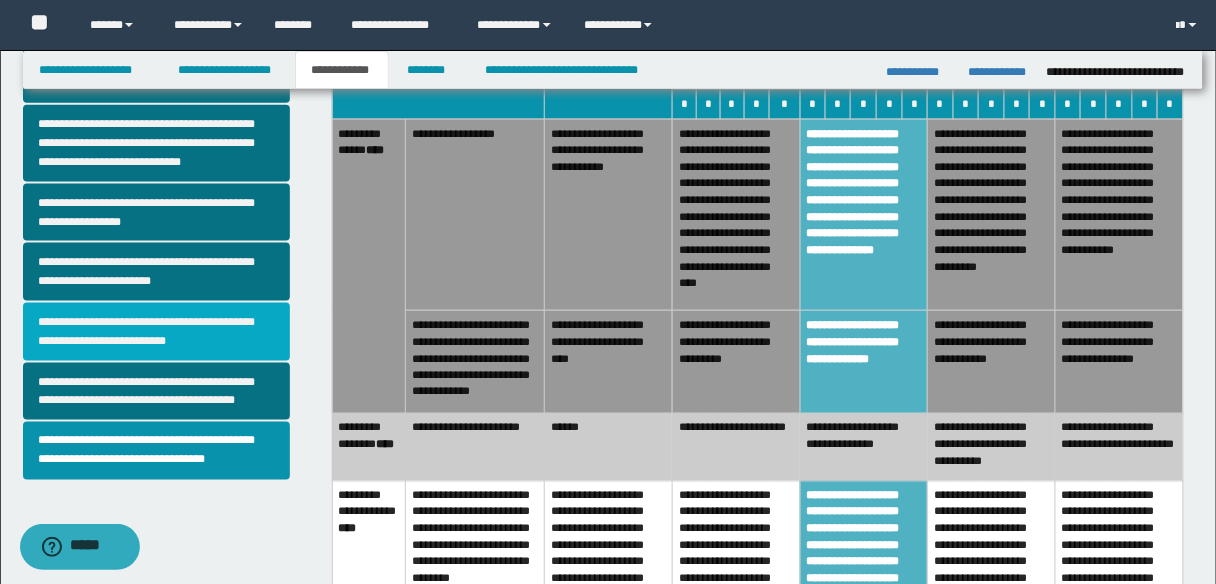 click on "**********" at bounding box center [156, 332] 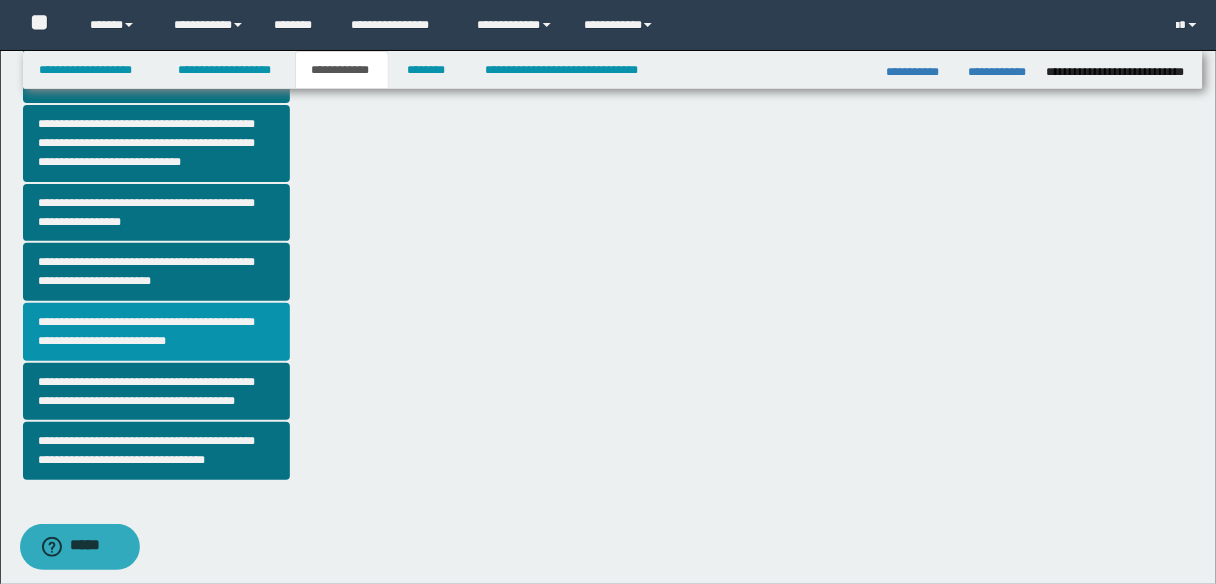 scroll, scrollTop: 0, scrollLeft: 0, axis: both 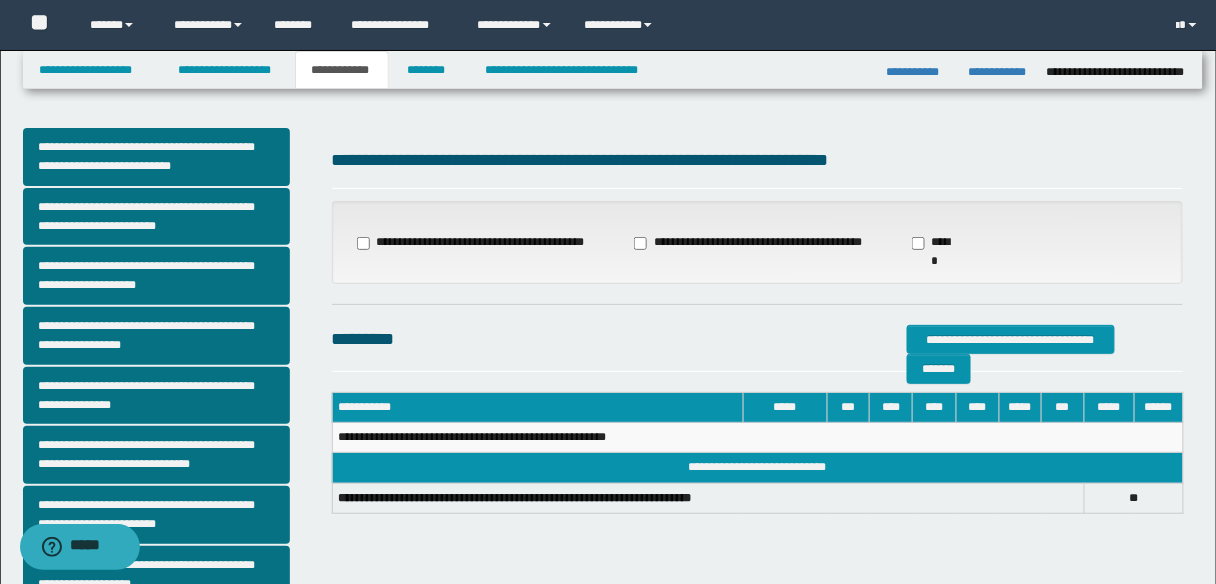 click on "**********" at bounding box center [750, 243] 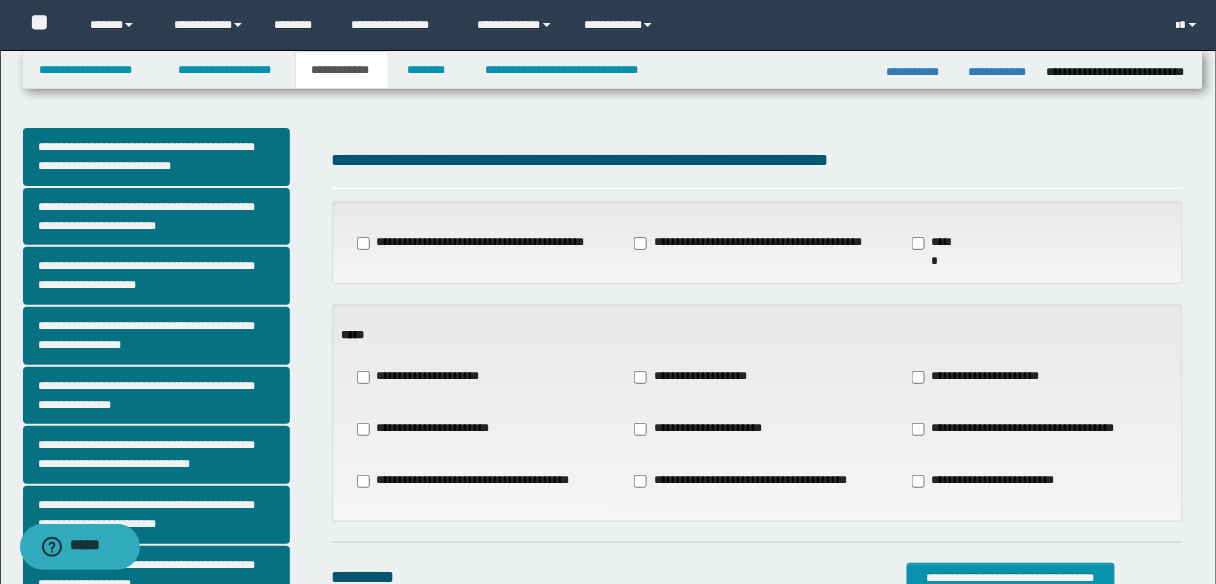 click on "**********" at bounding box center (698, 377) 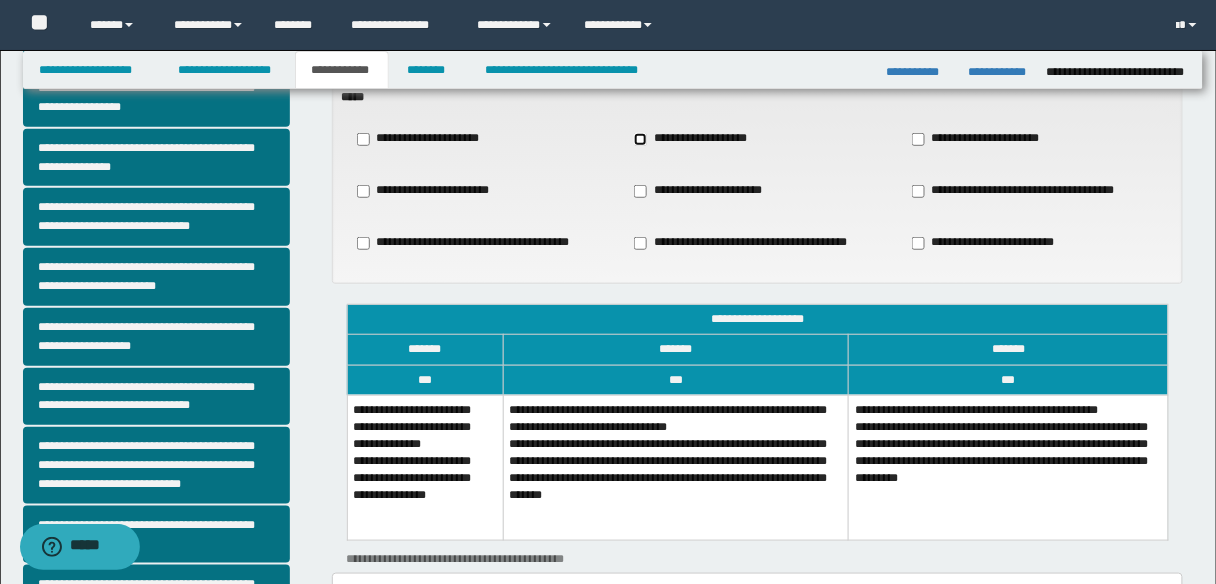 scroll, scrollTop: 240, scrollLeft: 0, axis: vertical 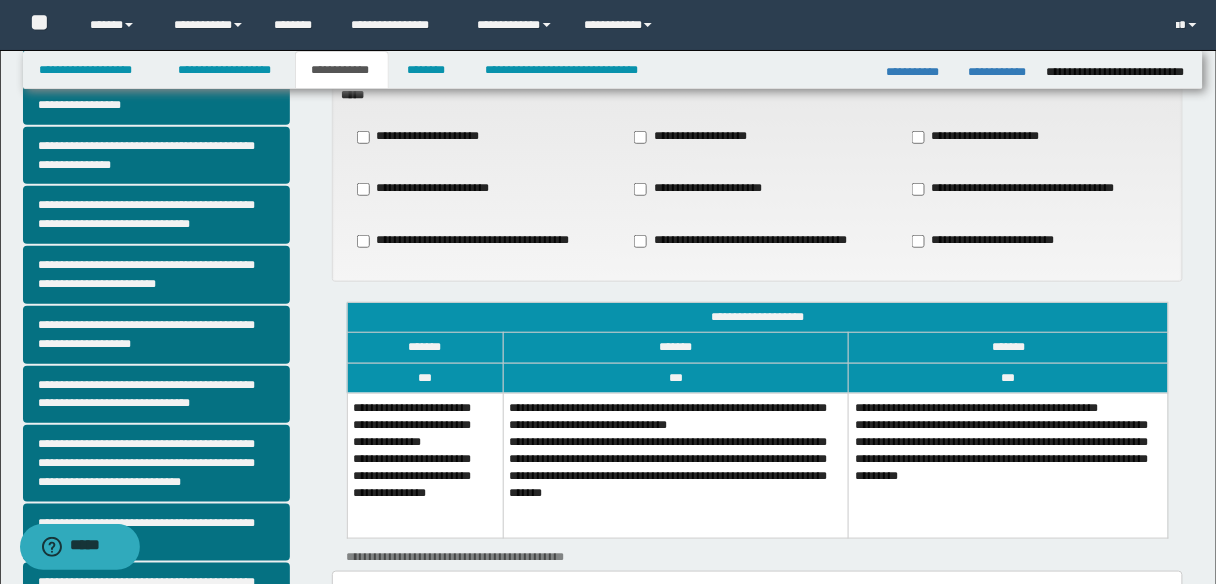 click on "**********" at bounding box center (676, 465) 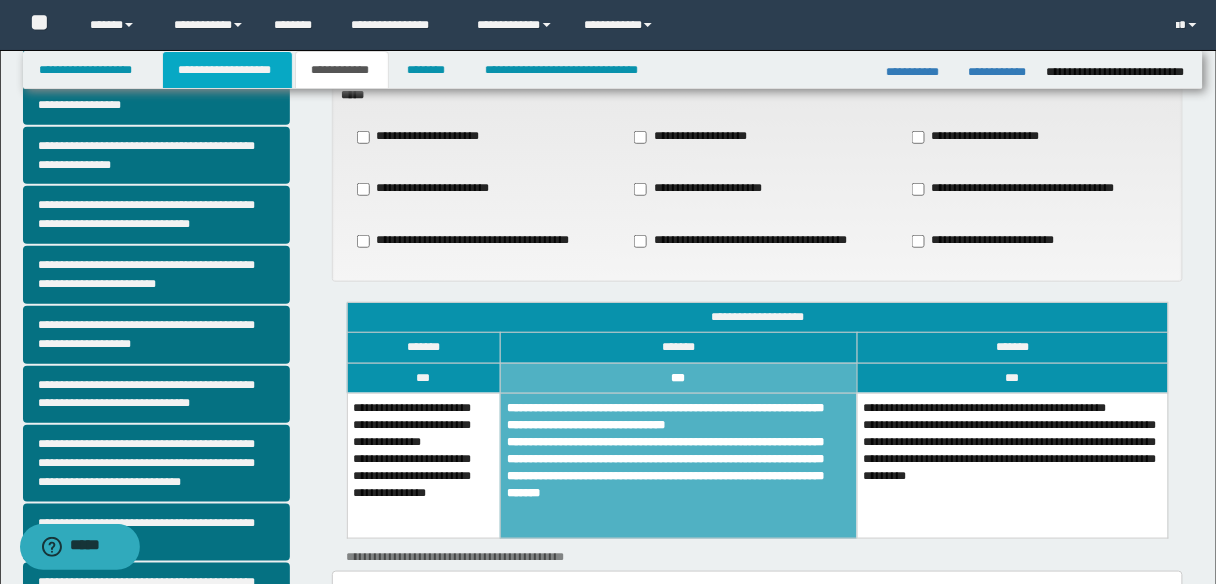 click on "**********" at bounding box center [227, 70] 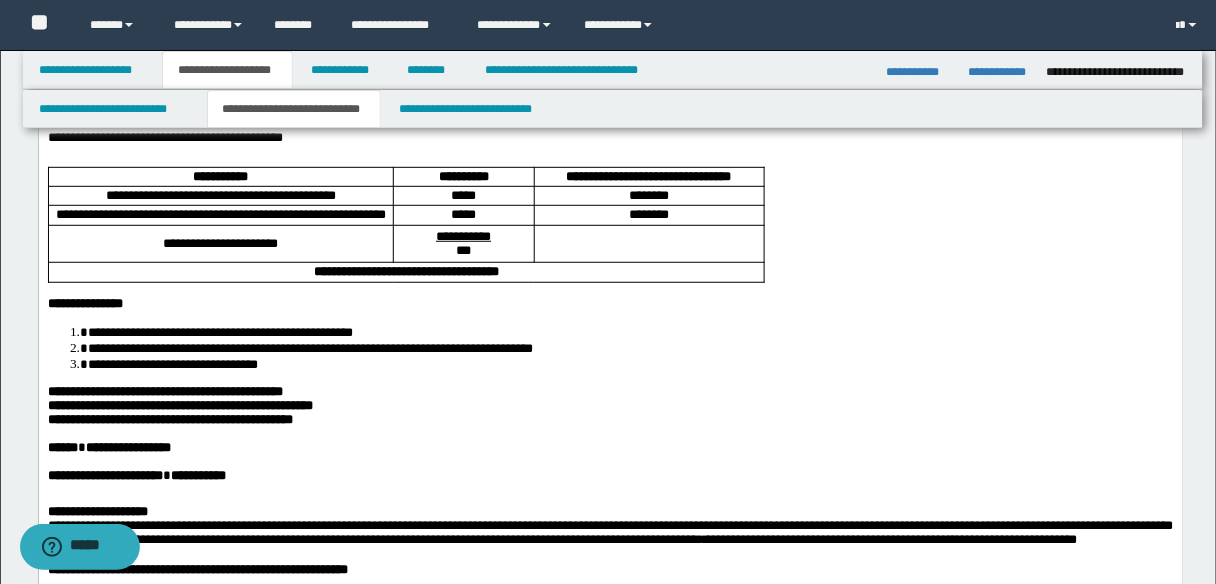 scroll, scrollTop: 111, scrollLeft: 0, axis: vertical 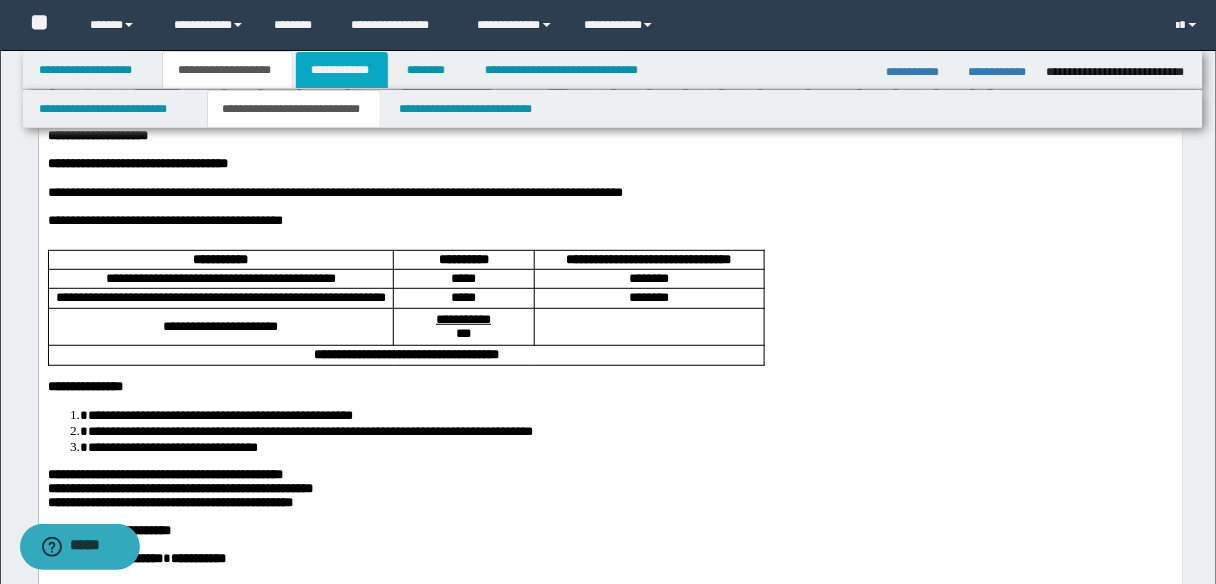 click on "**********" at bounding box center (342, 70) 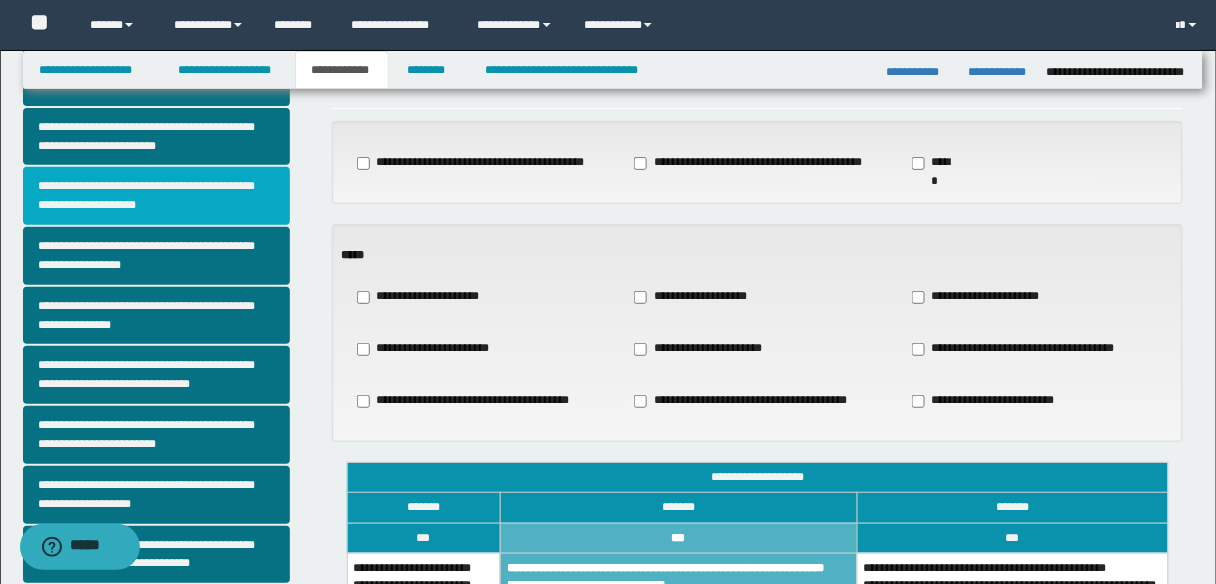click on "**********" at bounding box center (156, 196) 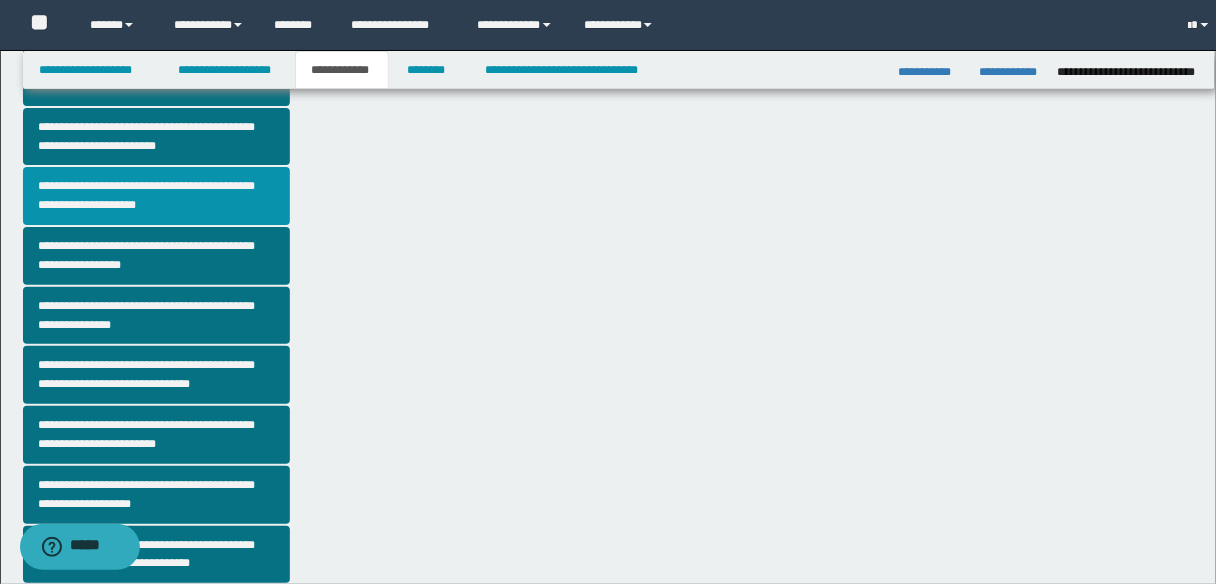 scroll, scrollTop: 0, scrollLeft: 0, axis: both 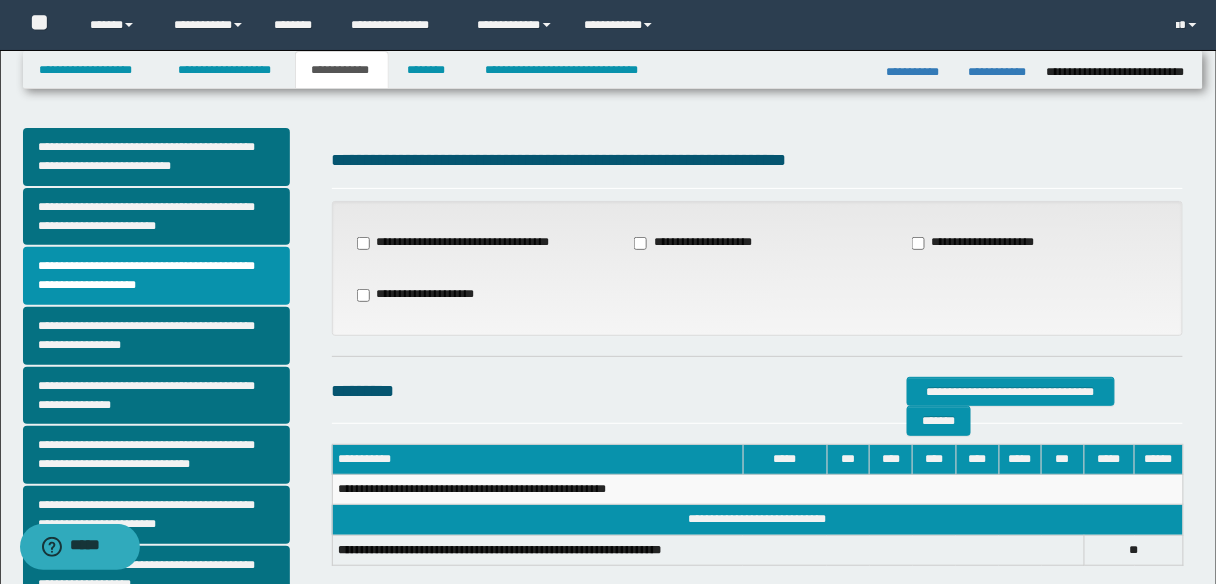 click on "**********" at bounding box center (982, 243) 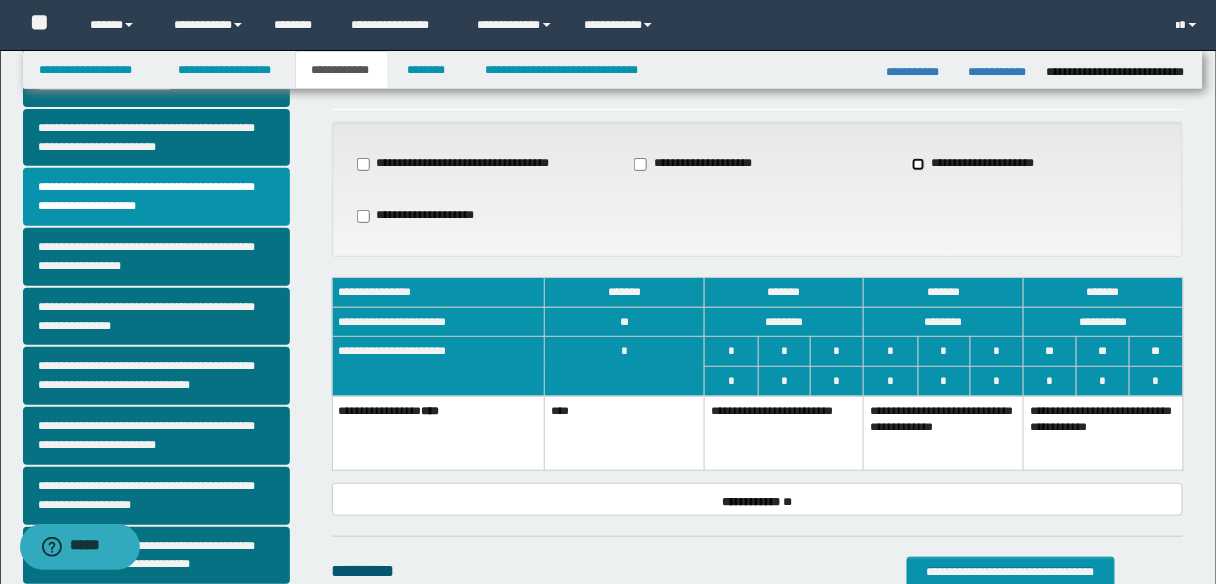 scroll, scrollTop: 80, scrollLeft: 0, axis: vertical 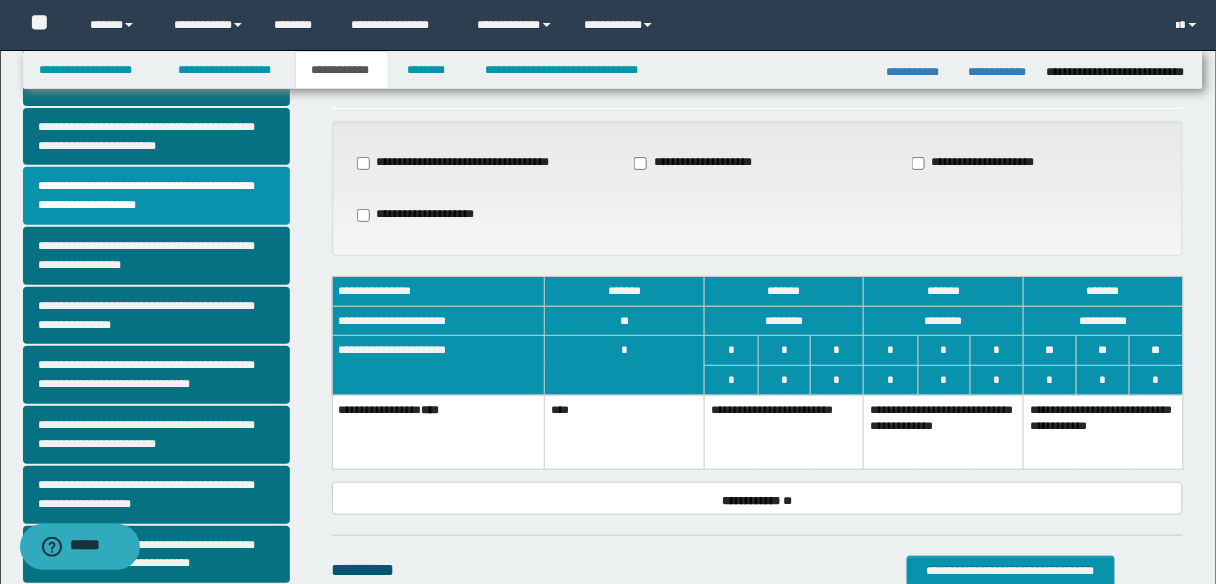 click on "**********" at bounding box center (1104, 432) 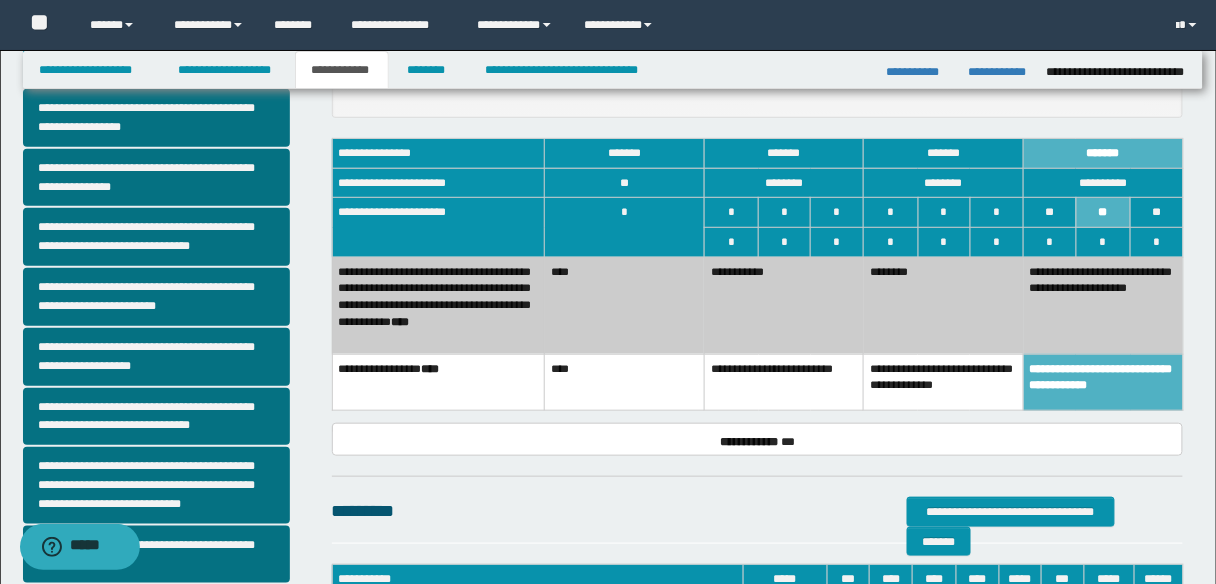 scroll, scrollTop: 0, scrollLeft: 0, axis: both 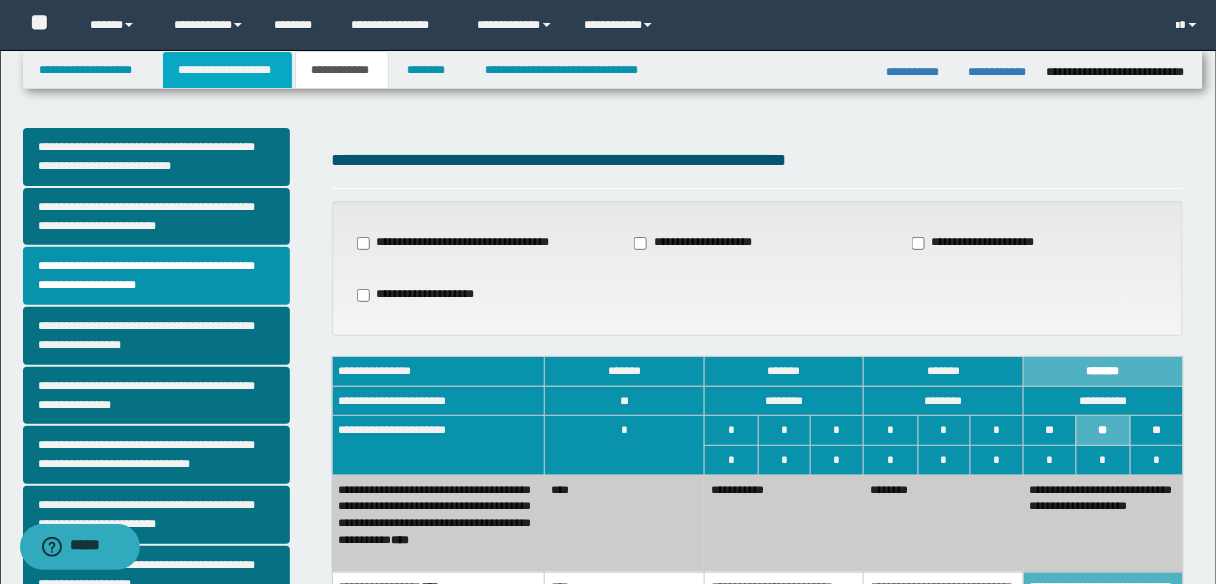 click on "**********" at bounding box center [227, 70] 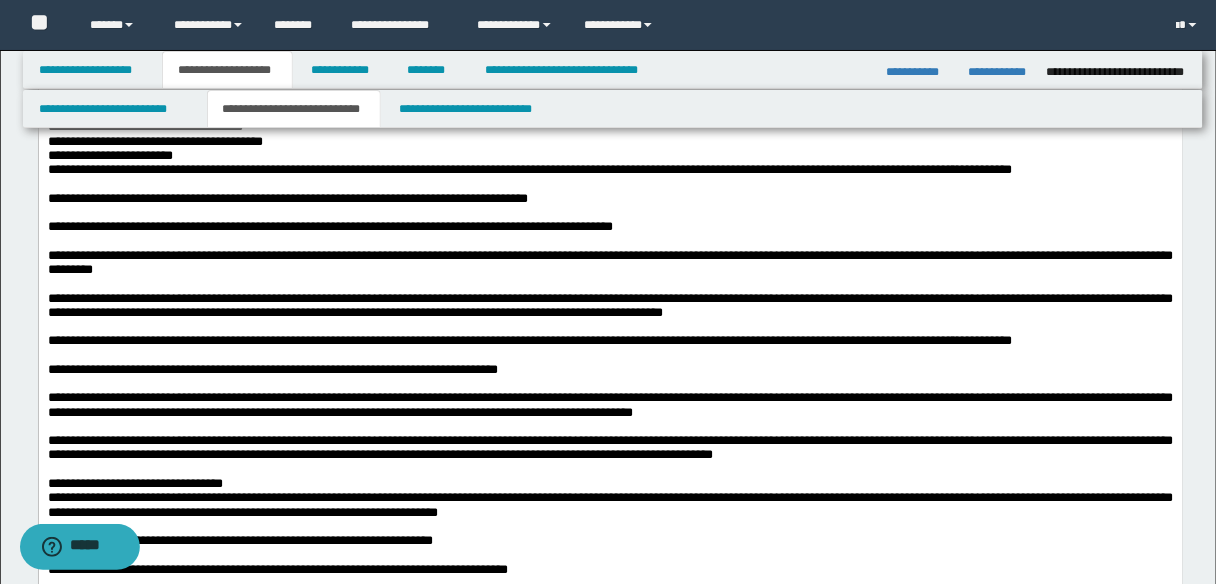 scroll, scrollTop: 2080, scrollLeft: 0, axis: vertical 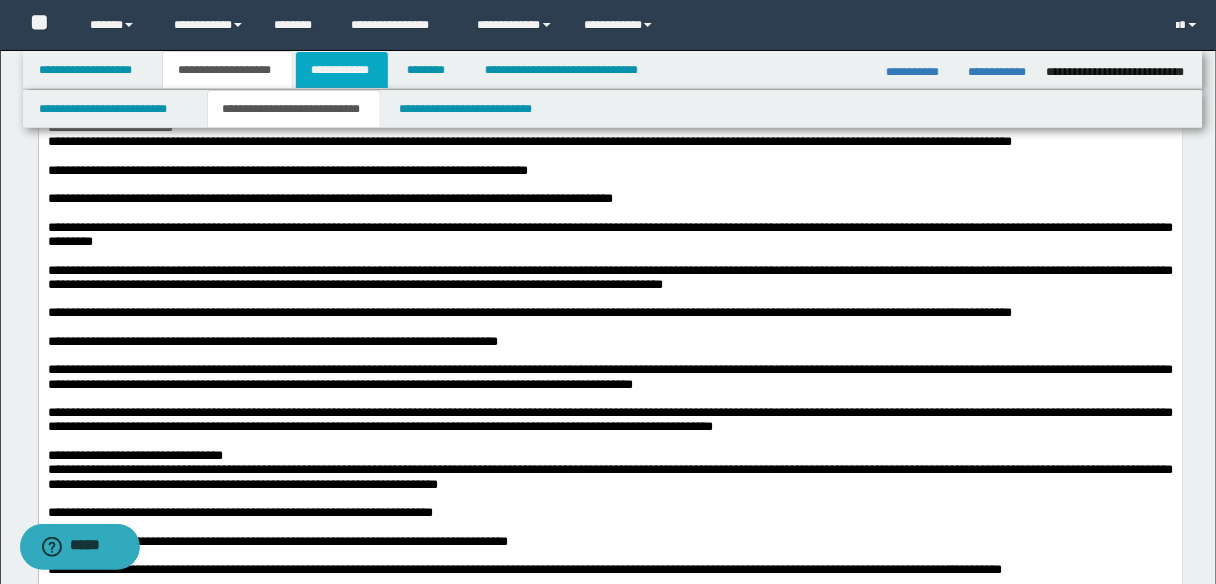 click on "**********" at bounding box center [342, 70] 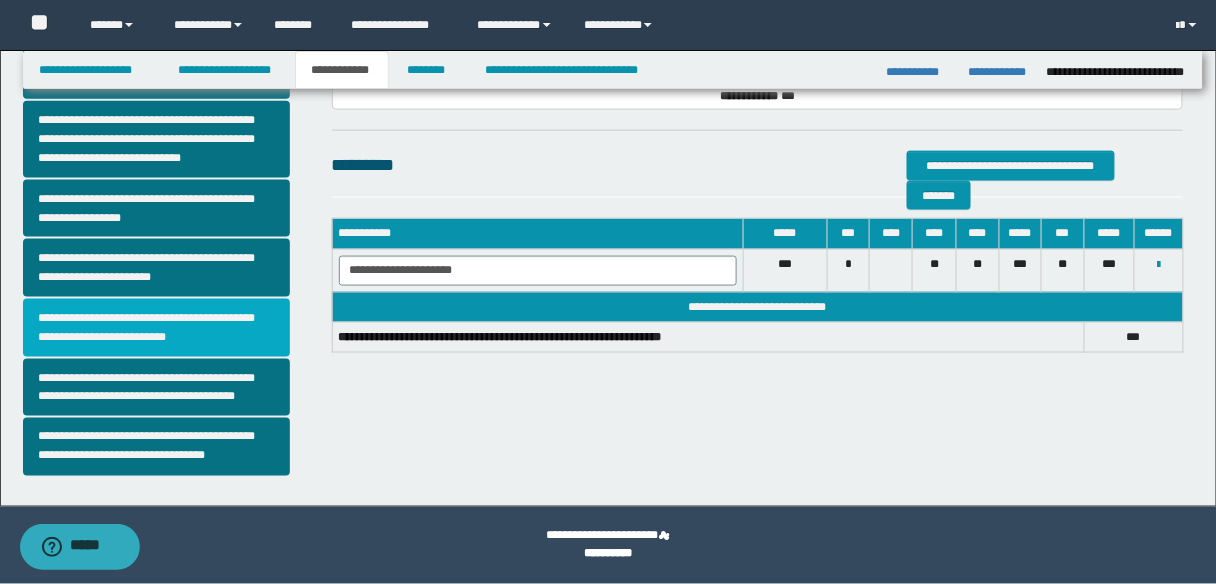 scroll, scrollTop: 484, scrollLeft: 0, axis: vertical 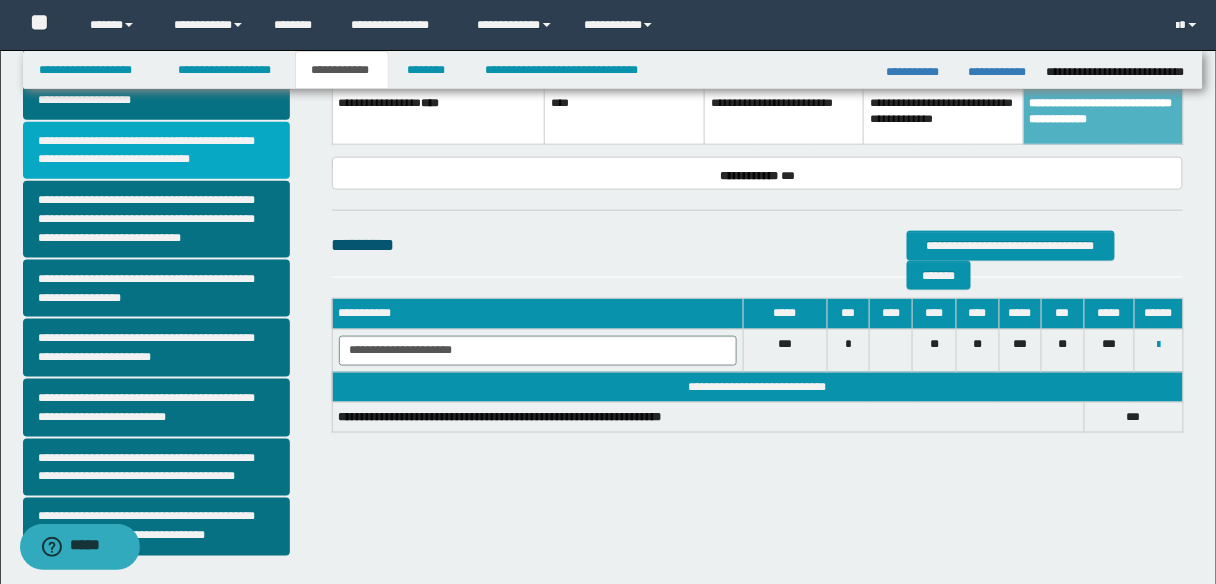 click on "**********" at bounding box center (156, 151) 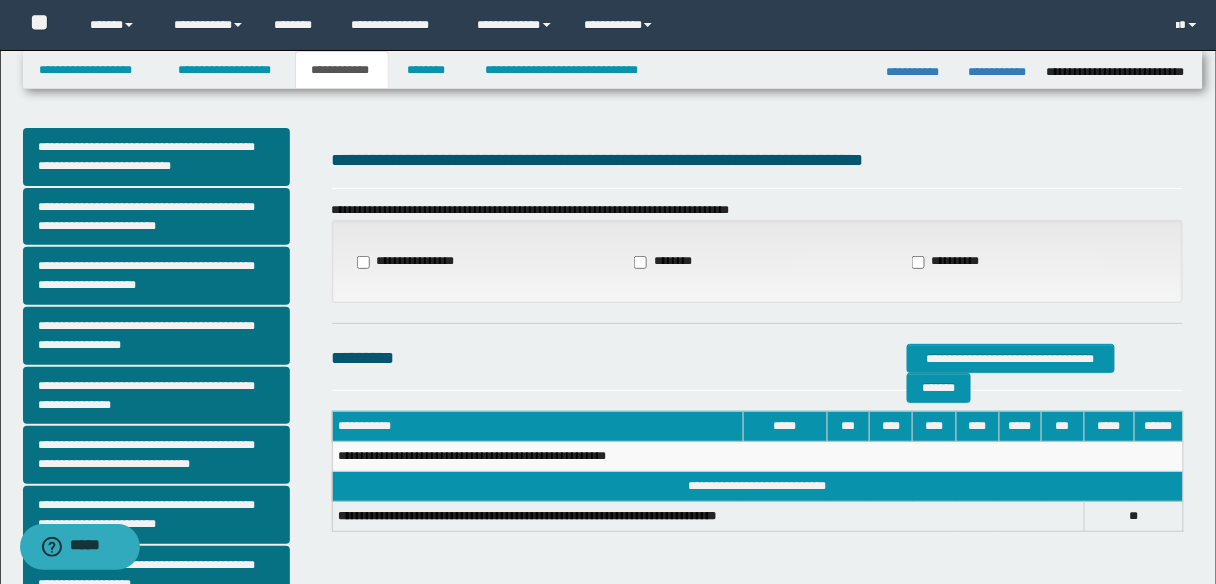 click on "**********" at bounding box center [412, 262] 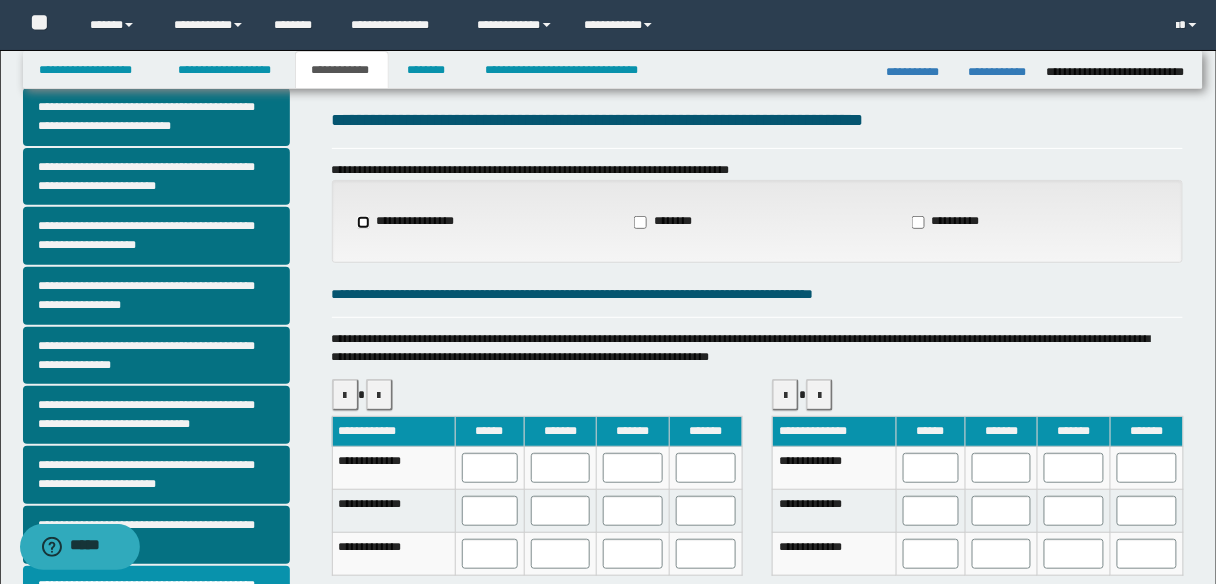 scroll, scrollTop: 80, scrollLeft: 0, axis: vertical 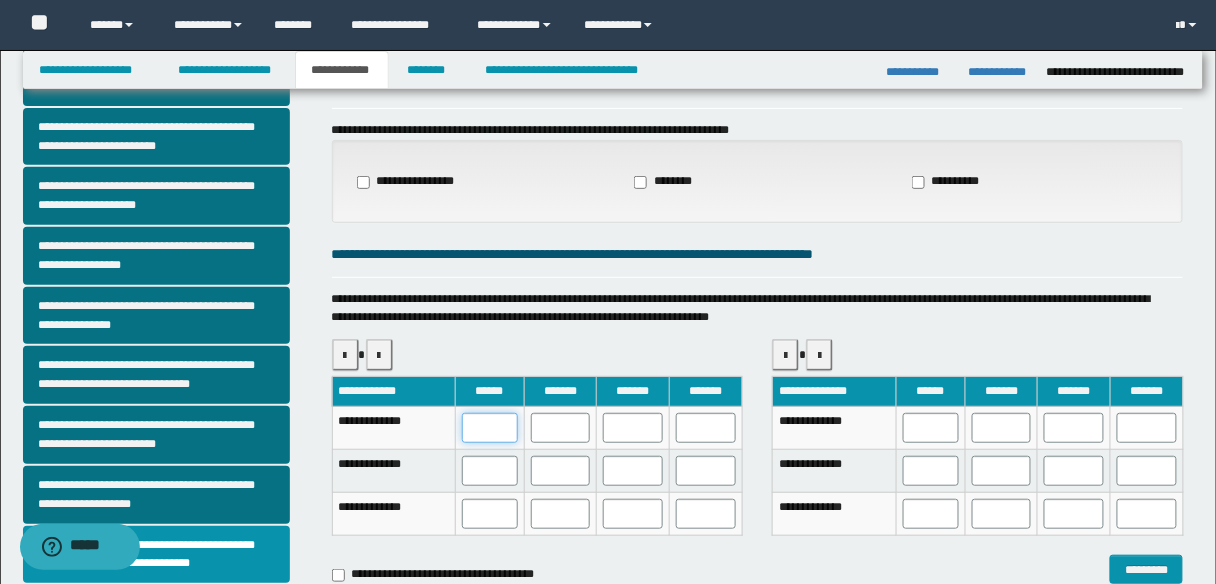 click at bounding box center (490, 428) 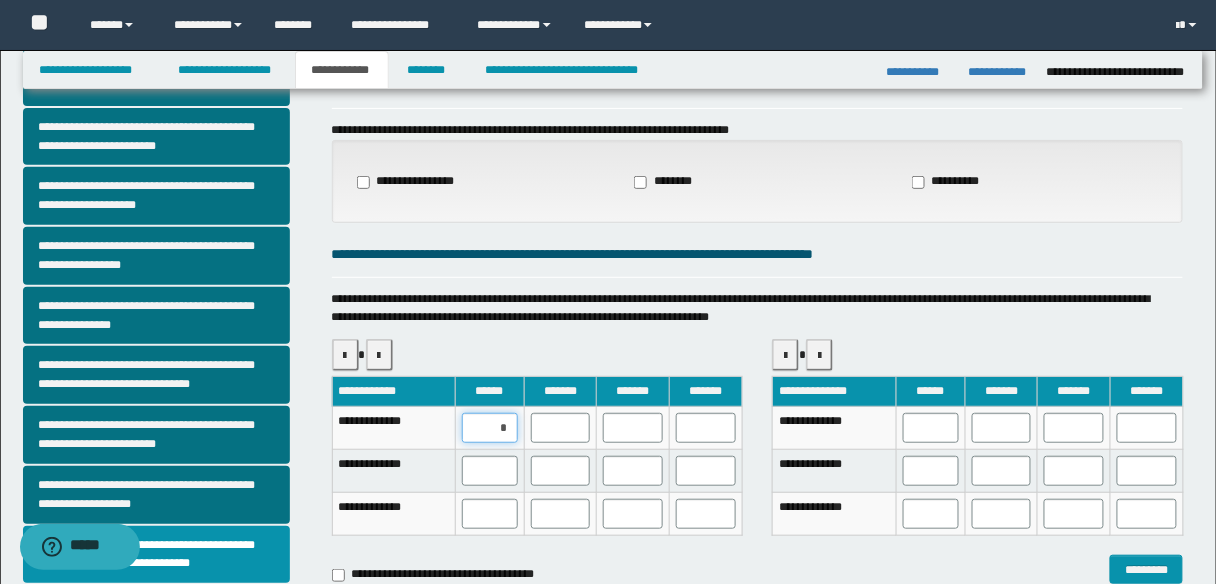 type on "**" 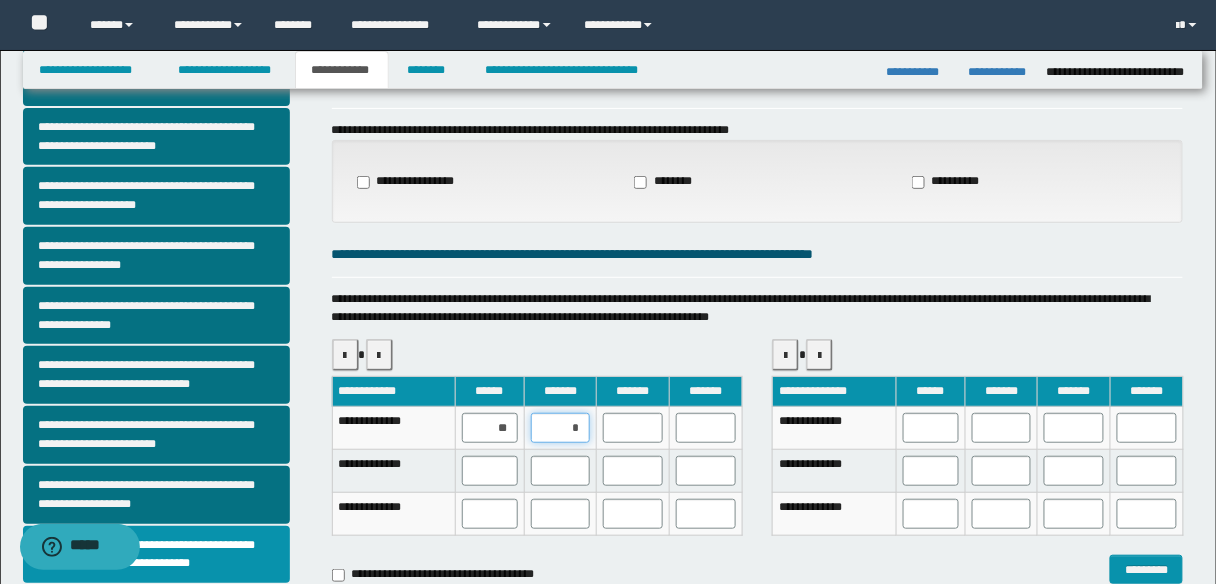 type on "**" 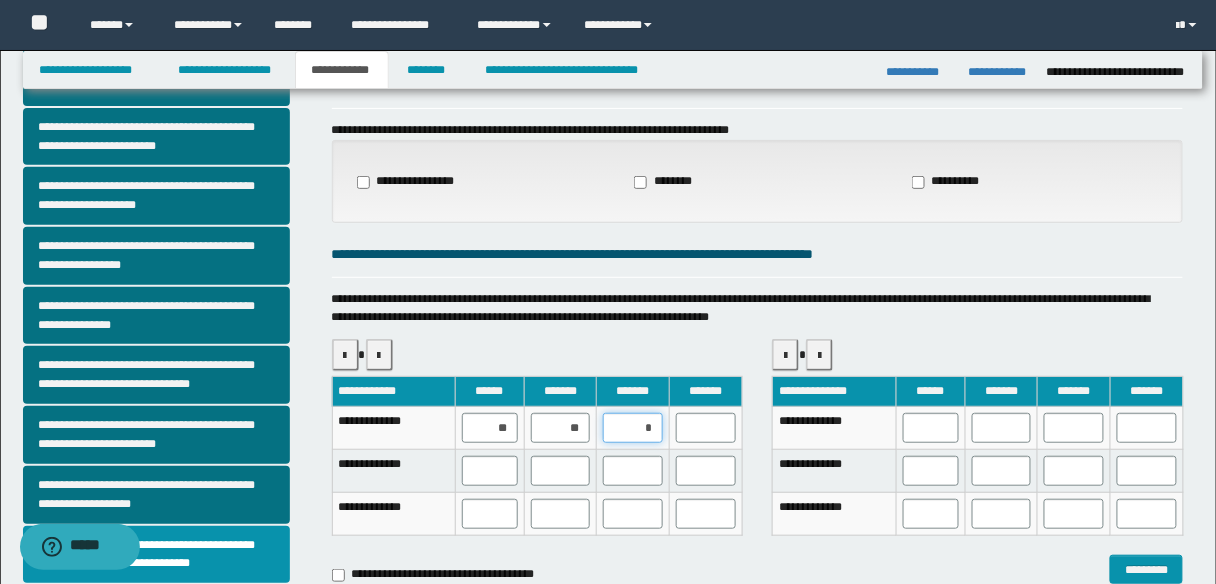 type on "**" 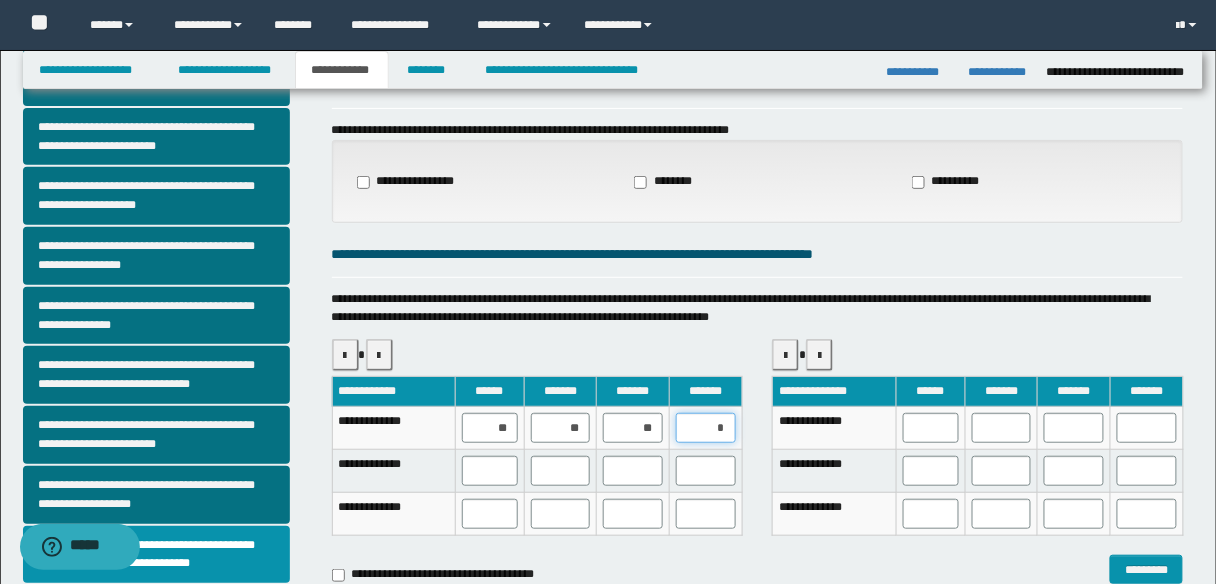 type on "**" 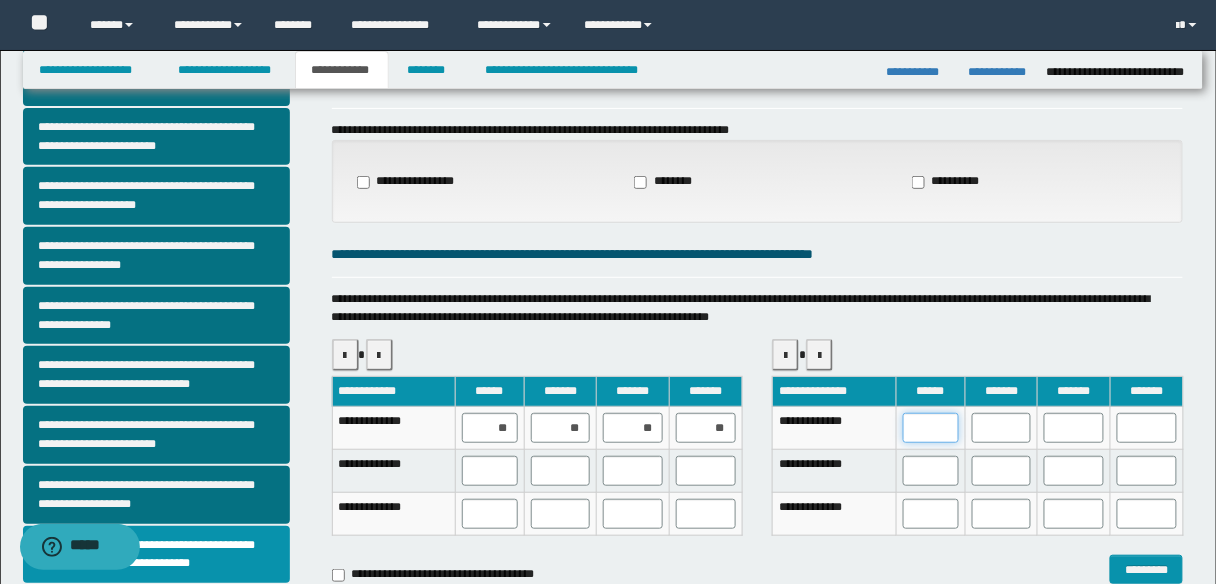 click at bounding box center (931, 428) 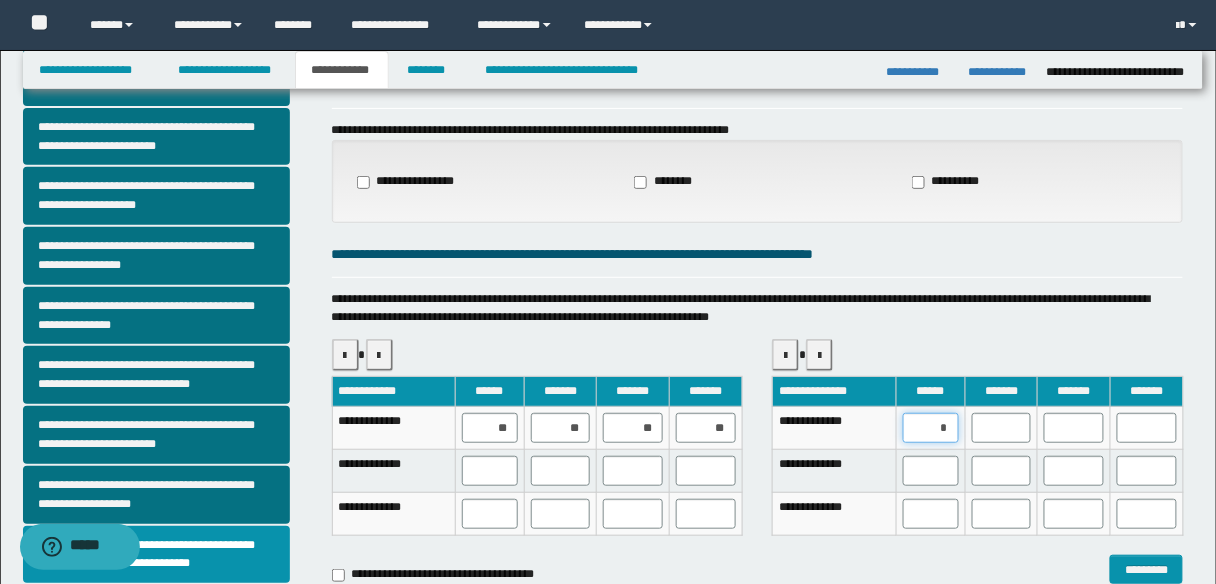 type on "**" 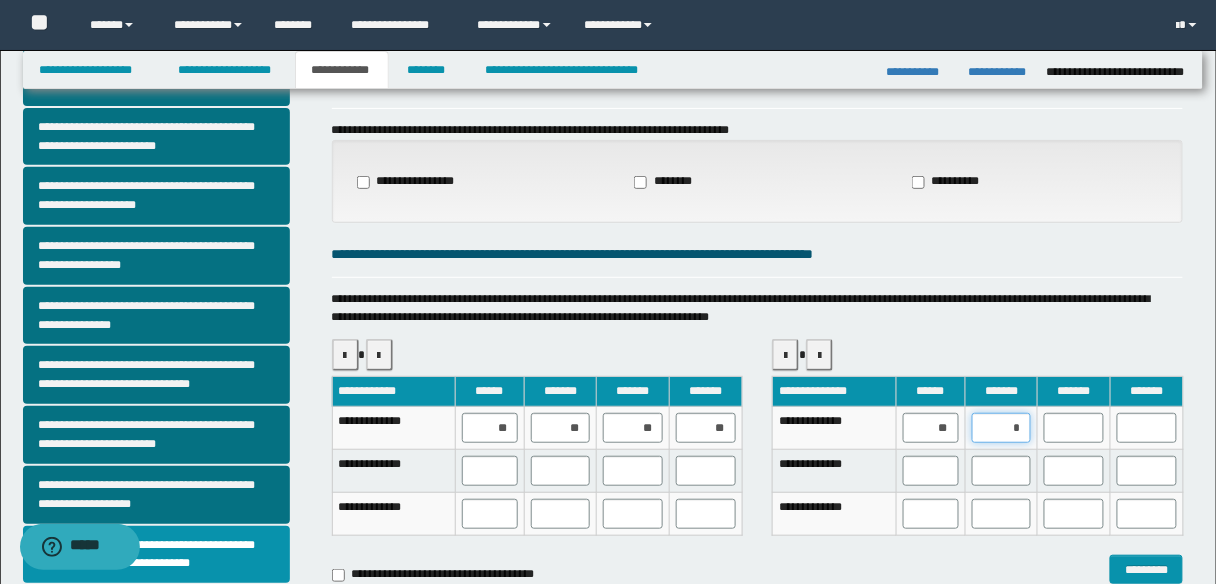 type on "**" 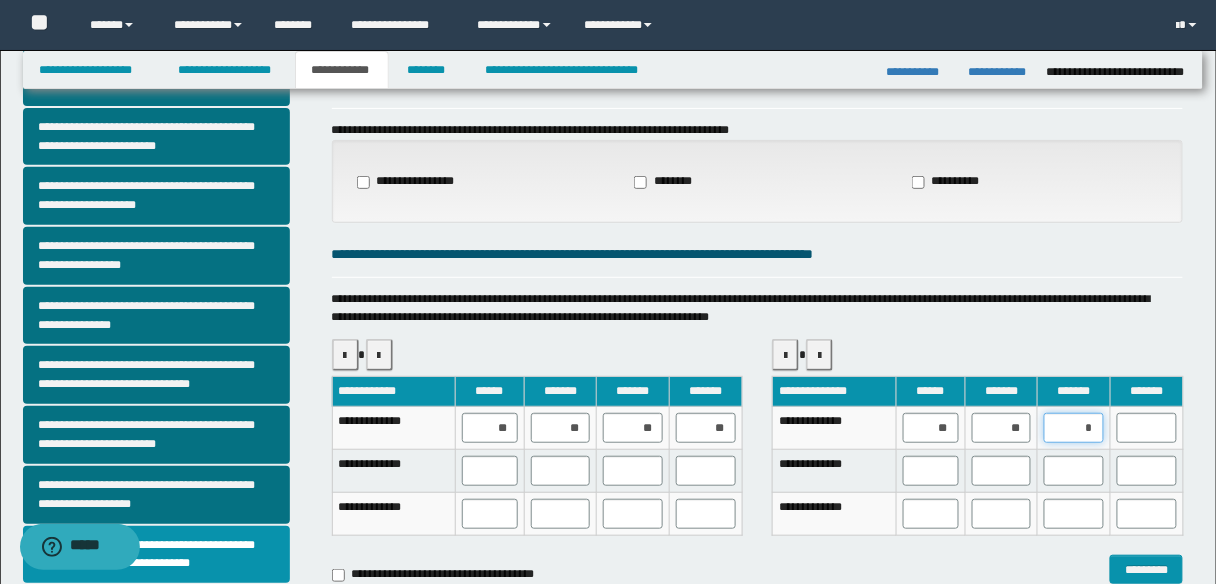 type on "**" 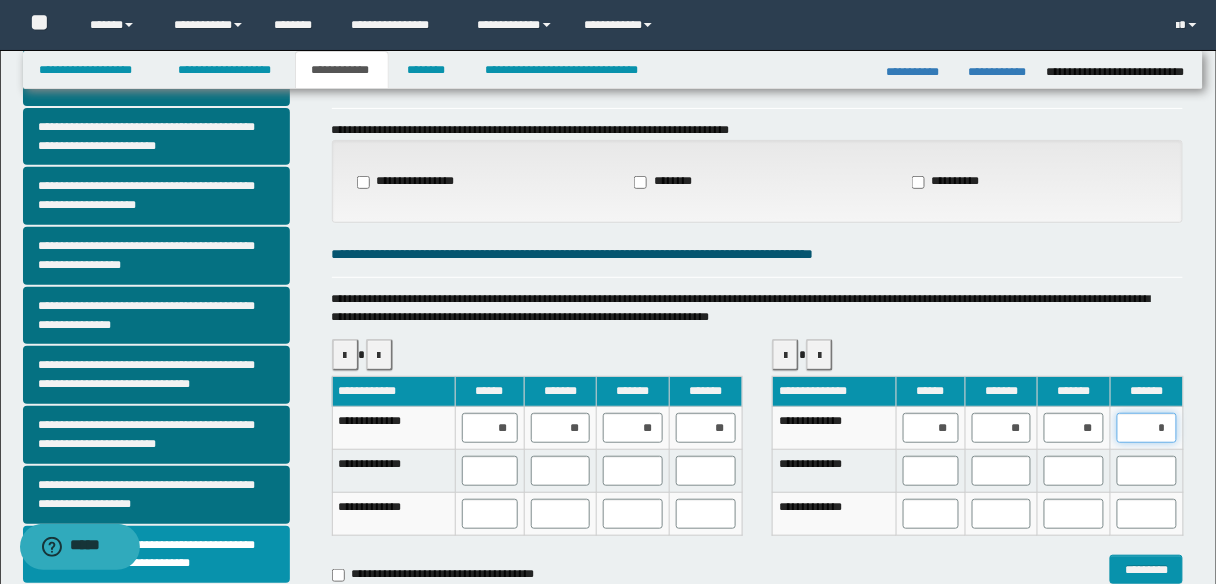 type on "**" 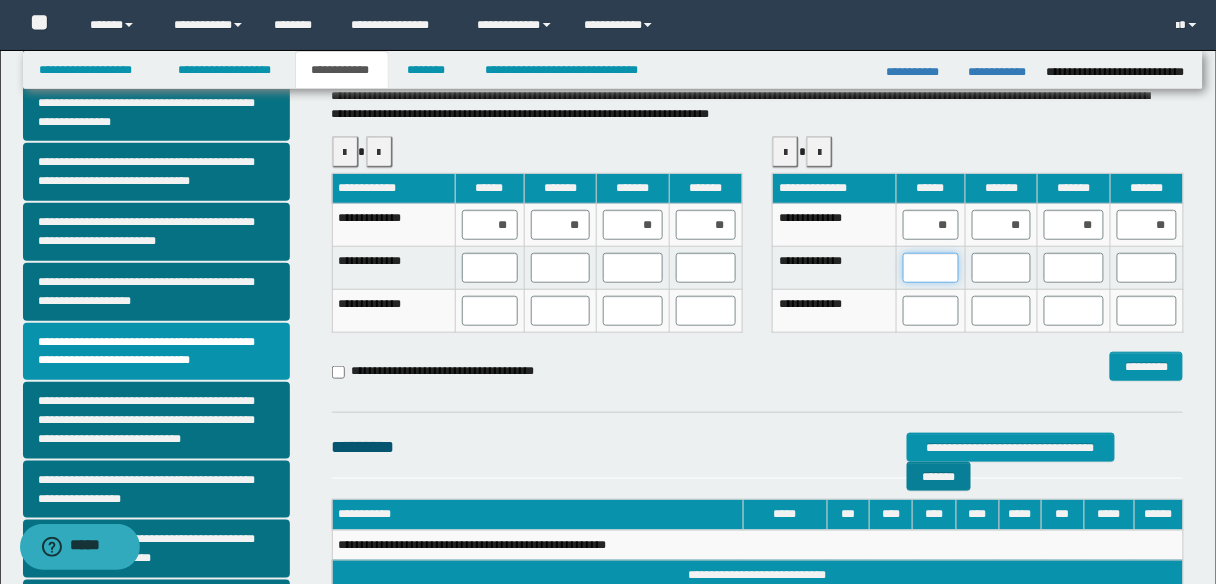 scroll, scrollTop: 320, scrollLeft: 0, axis: vertical 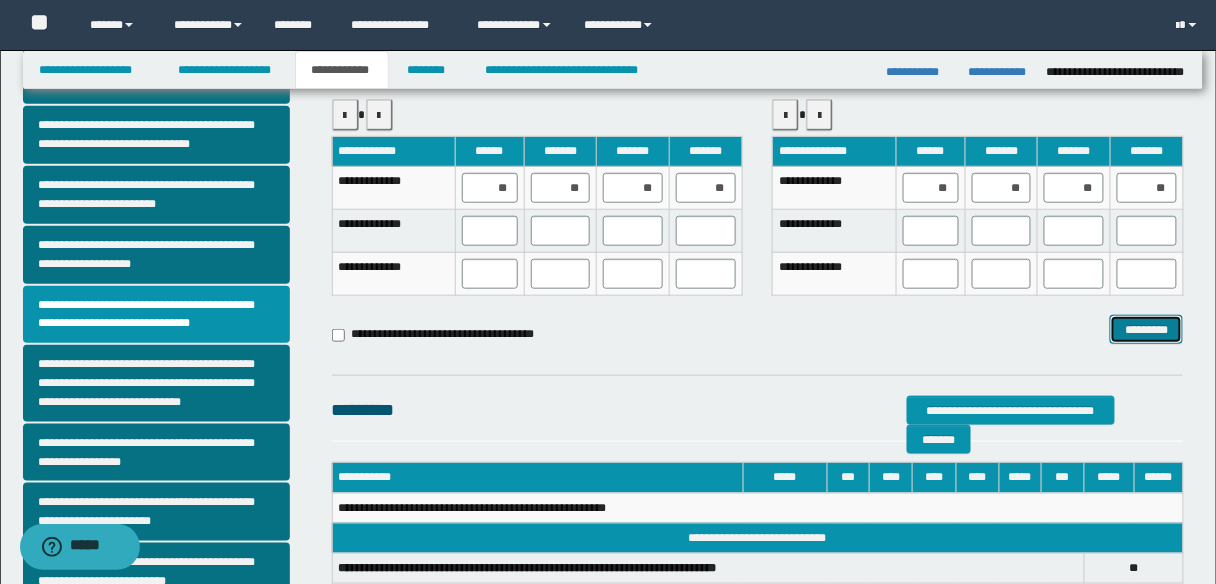 click on "*********" at bounding box center (1146, 329) 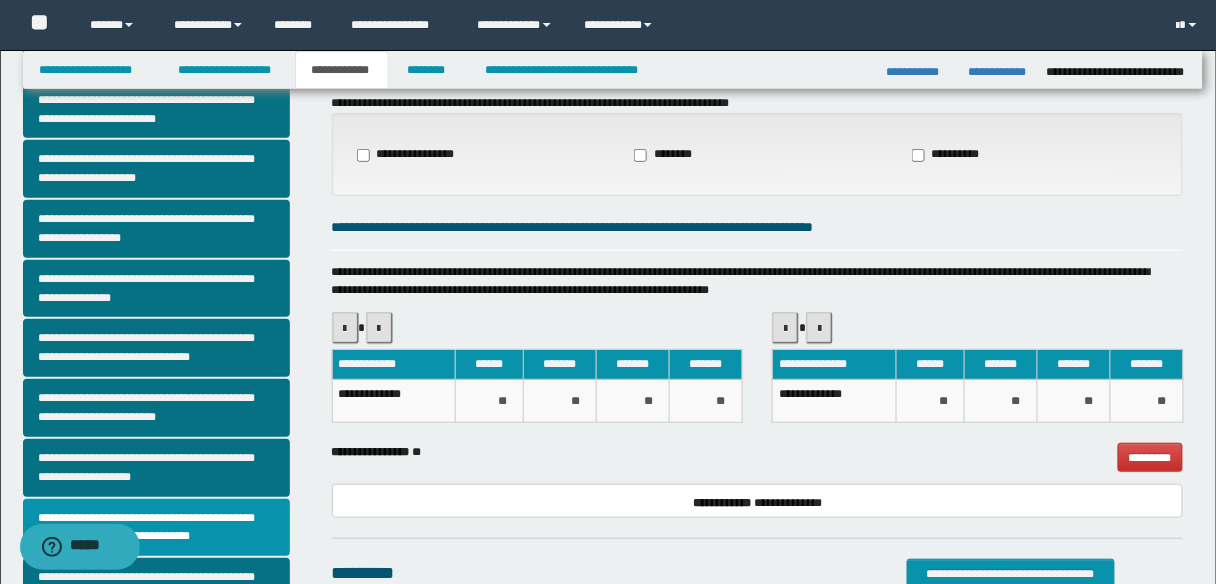 scroll, scrollTop: 0, scrollLeft: 0, axis: both 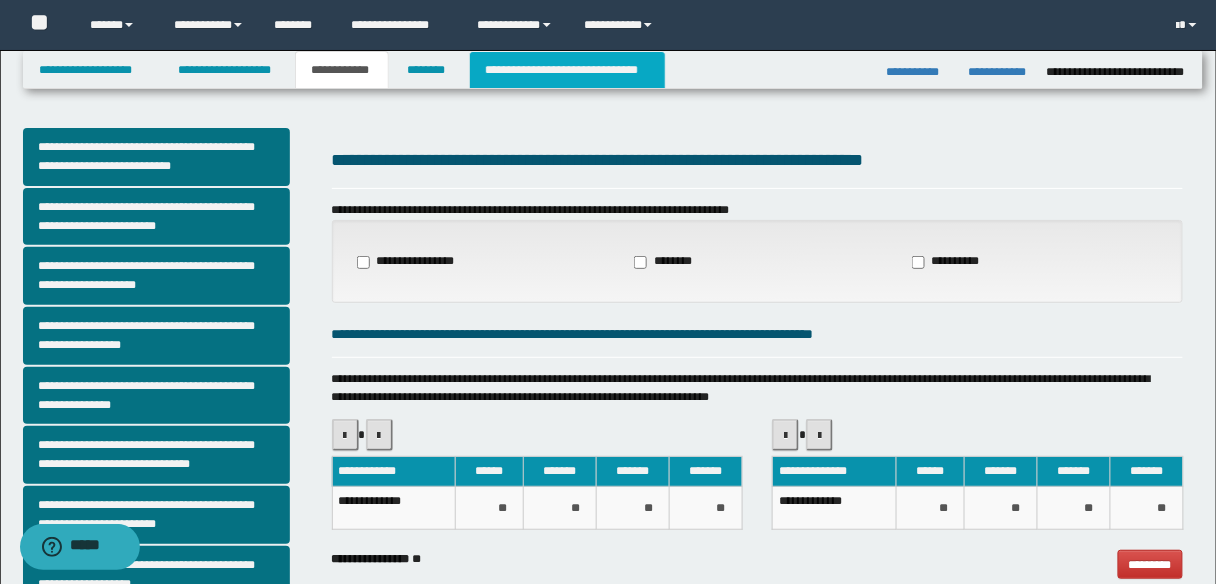click on "**********" at bounding box center [567, 70] 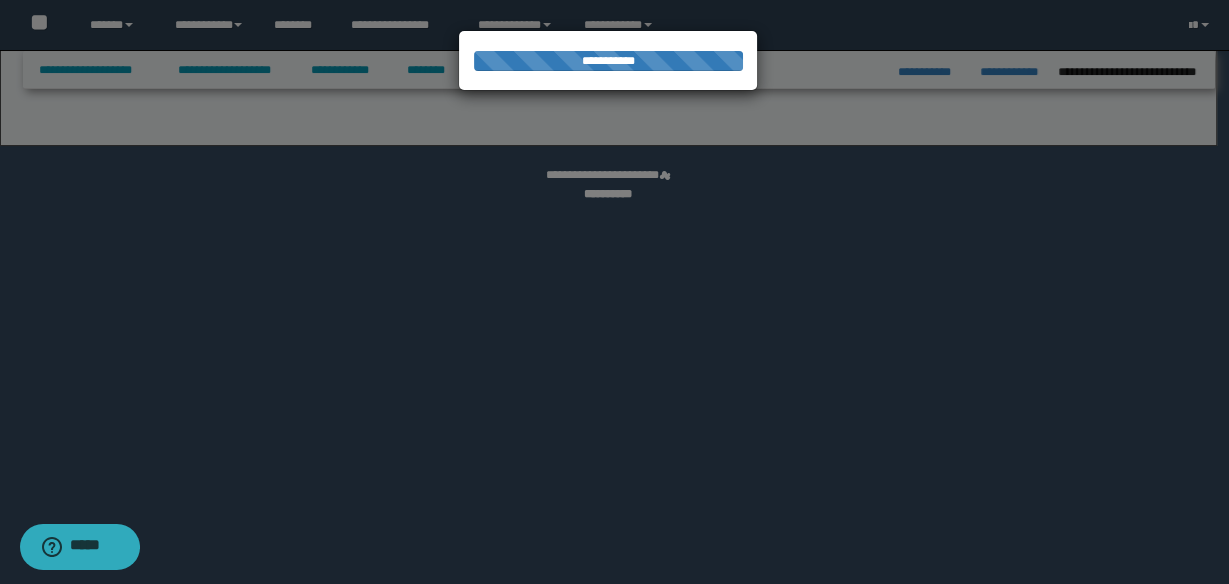 select on "*" 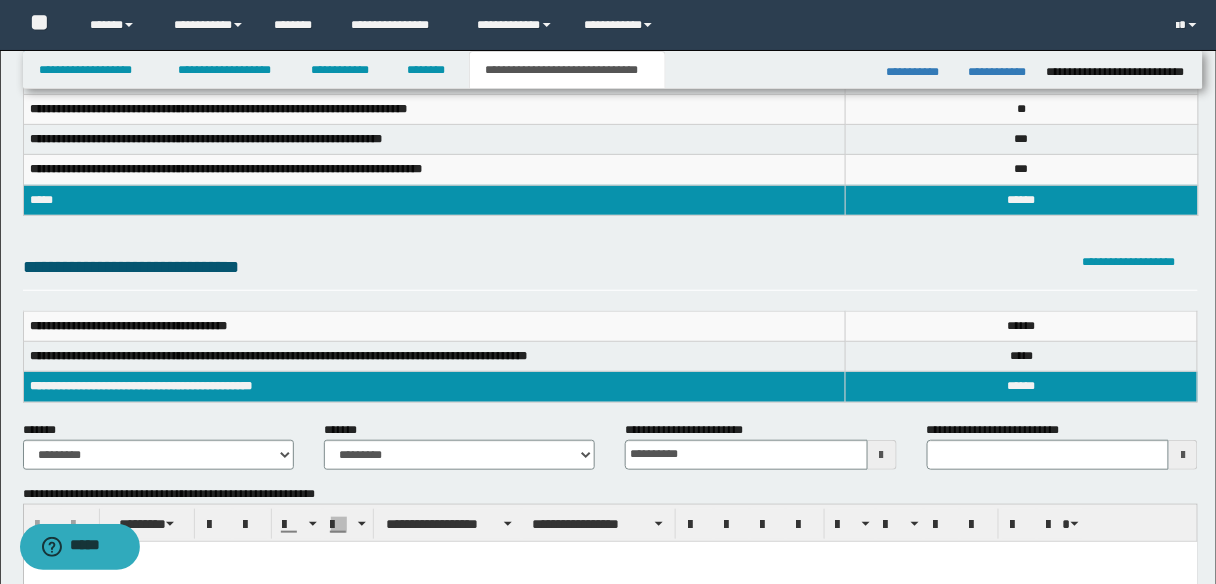 scroll, scrollTop: 160, scrollLeft: 0, axis: vertical 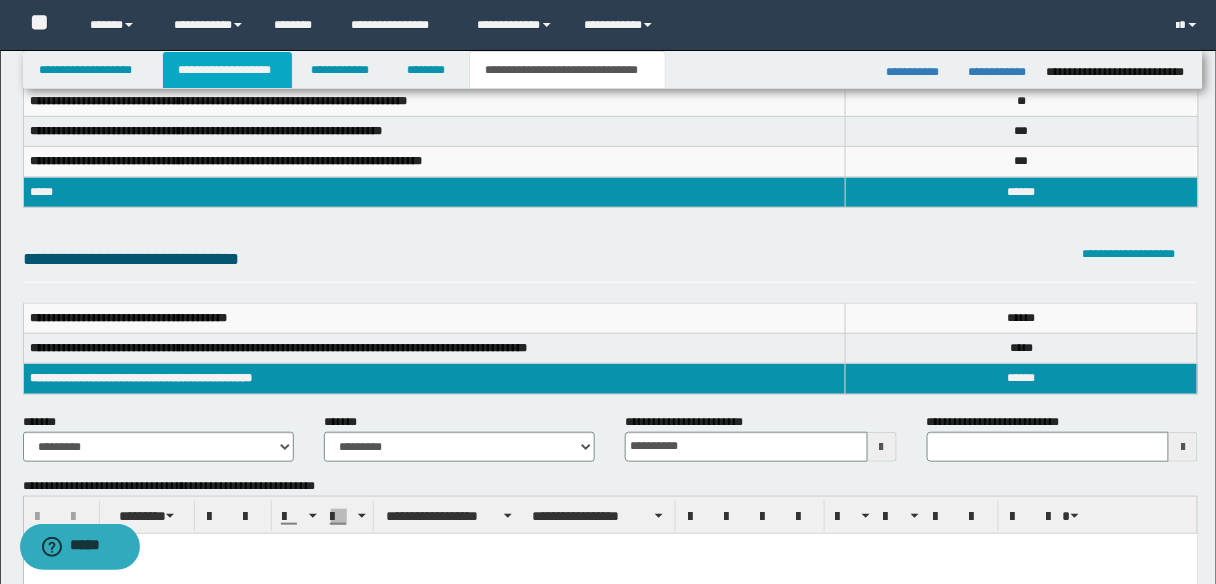 click on "**********" at bounding box center [227, 70] 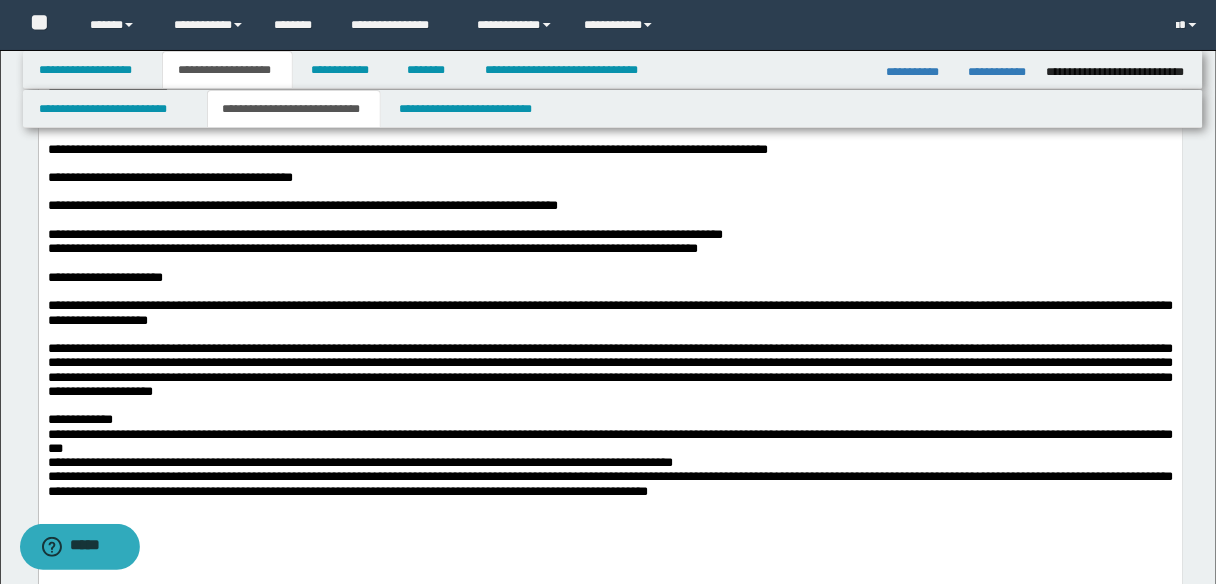 scroll, scrollTop: 3151, scrollLeft: 0, axis: vertical 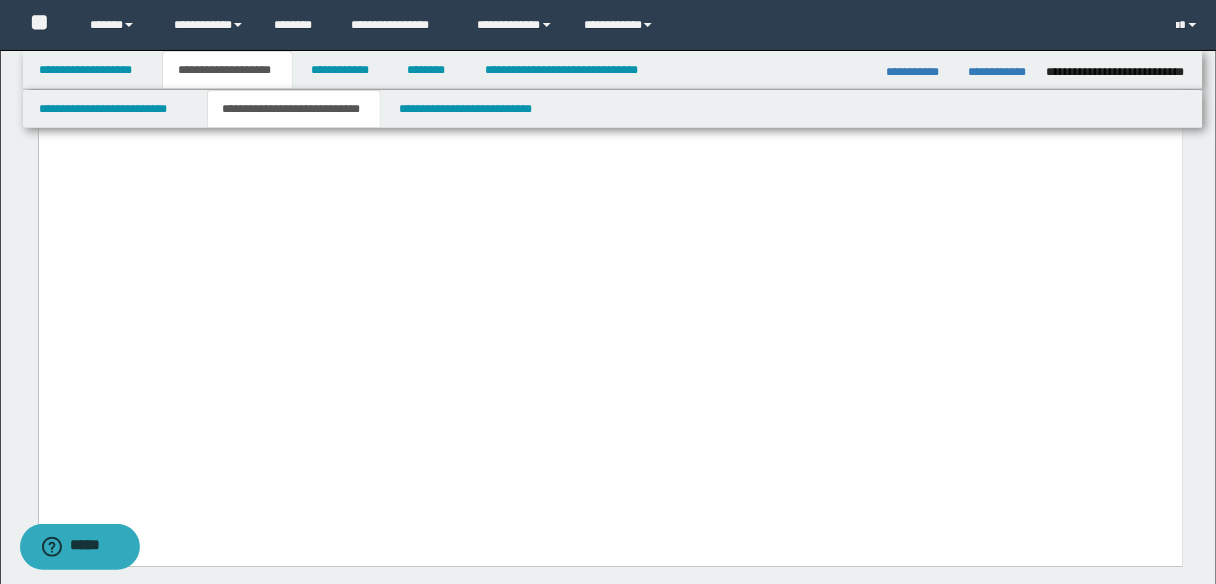 click on "**********" at bounding box center (999, 72) 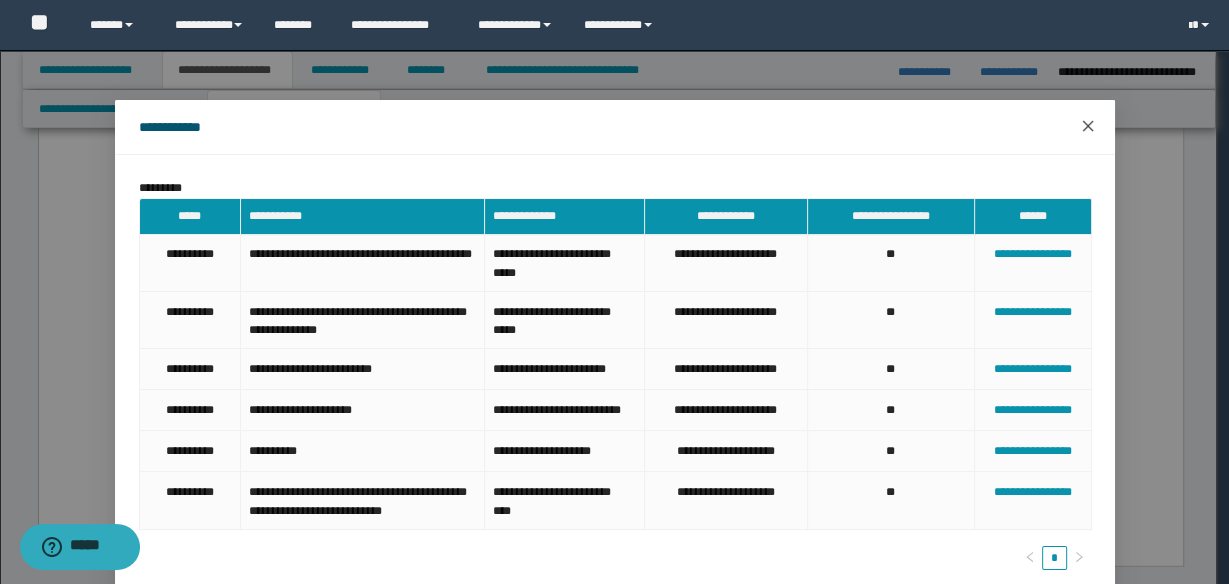 click 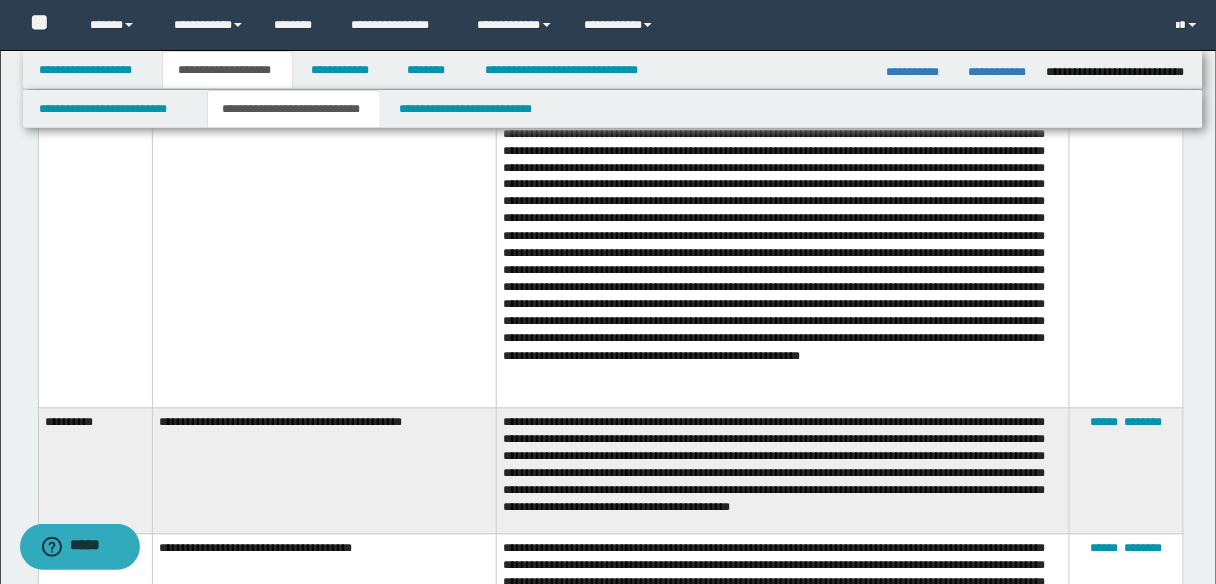scroll, scrollTop: 4751, scrollLeft: 0, axis: vertical 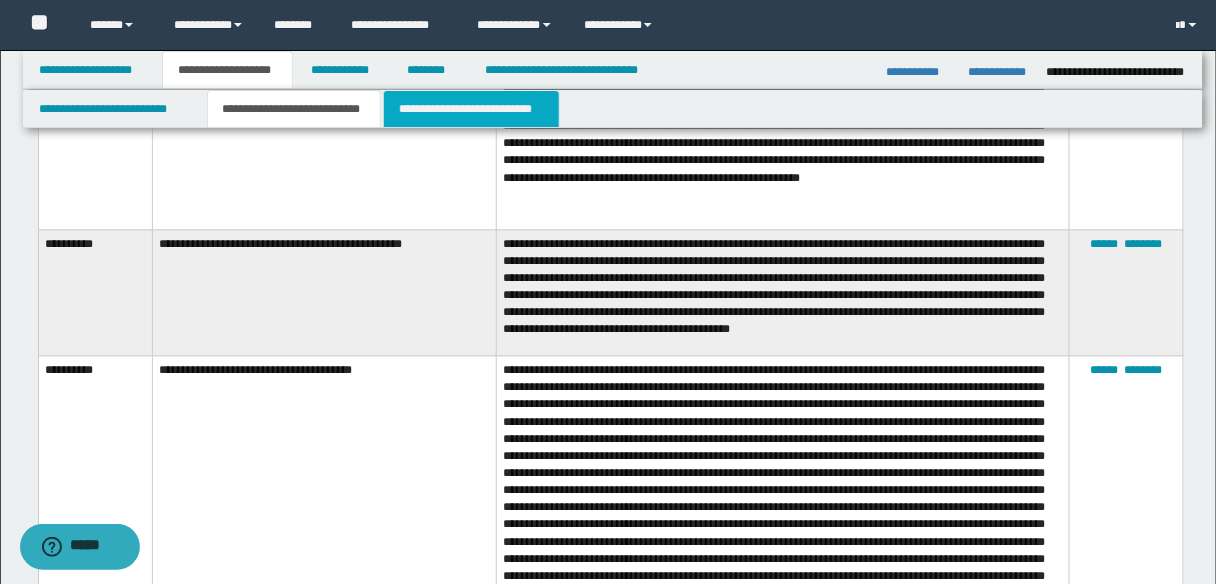 click on "**********" at bounding box center (471, 109) 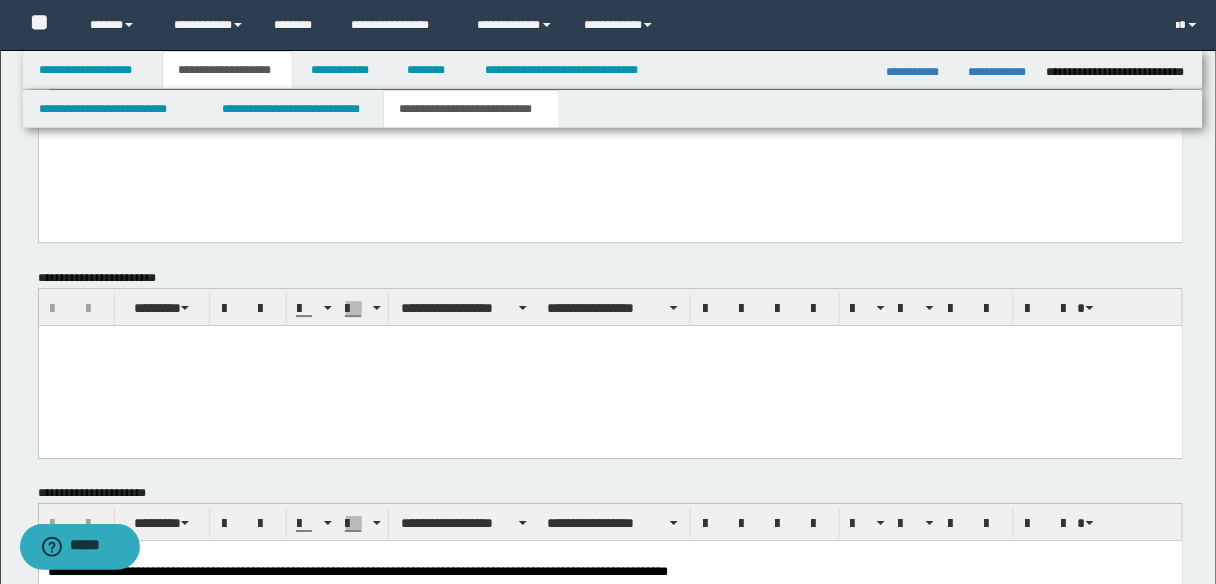 scroll, scrollTop: 1071, scrollLeft: 0, axis: vertical 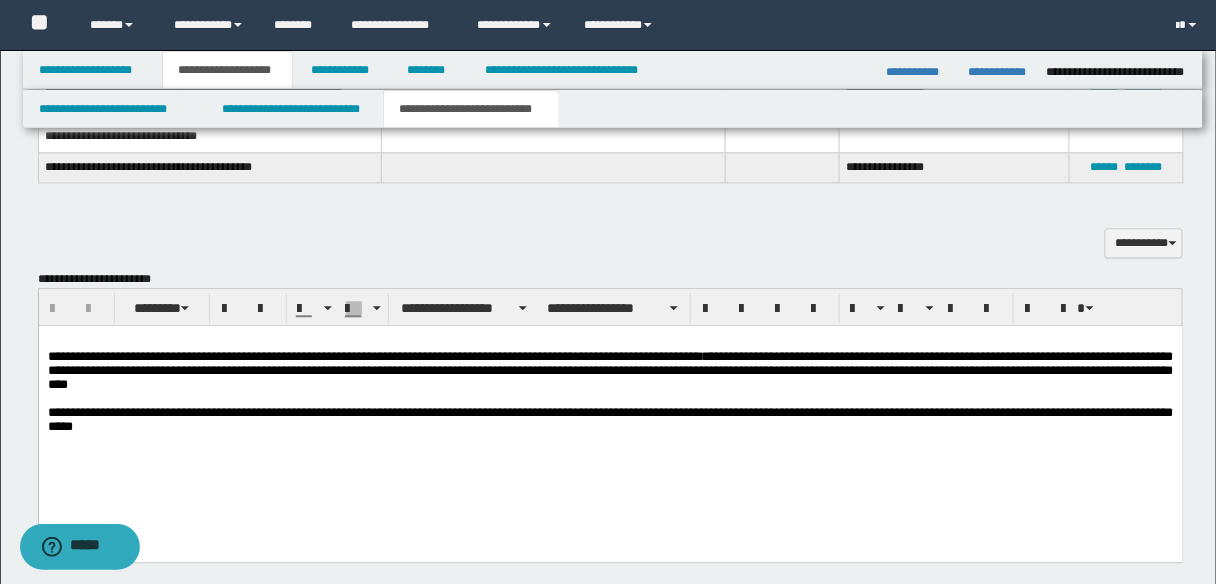 click on "**********" at bounding box center [610, 370] 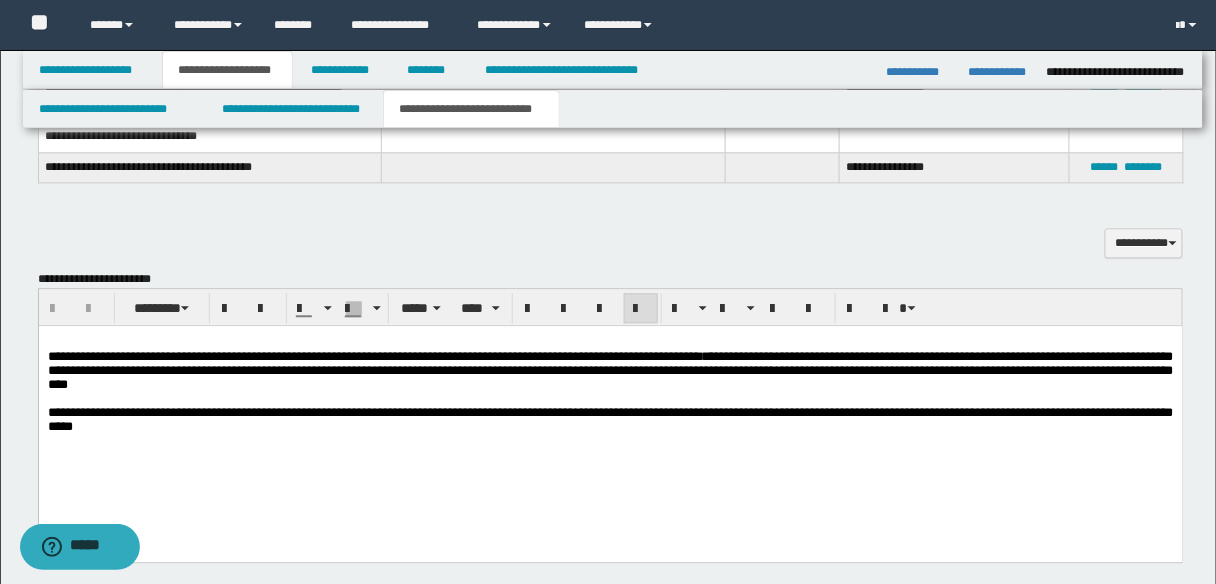 type 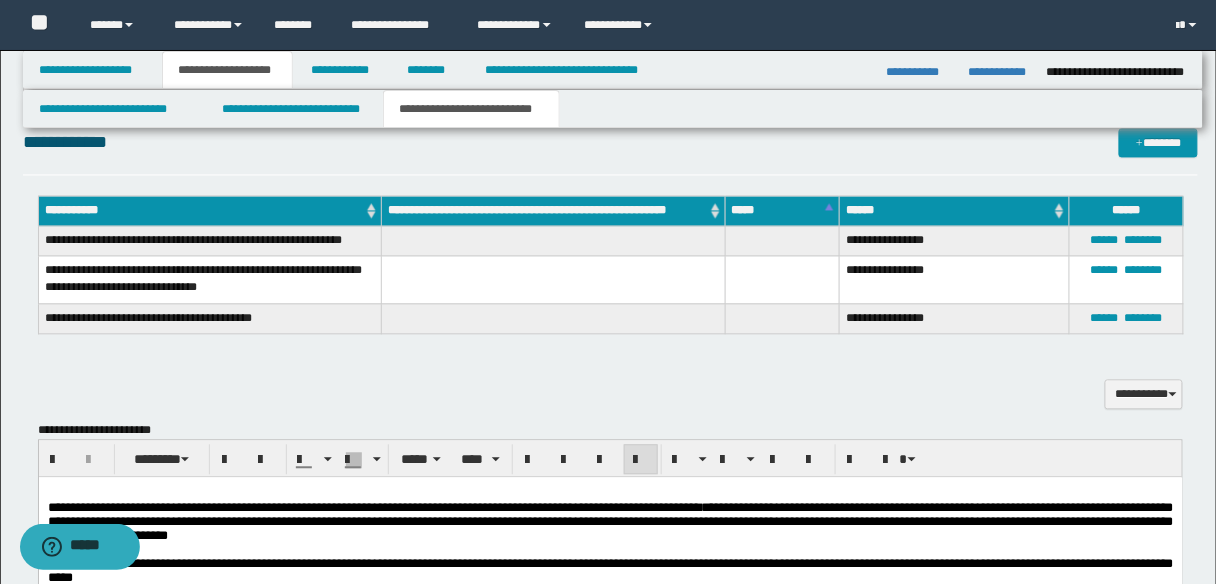 scroll, scrollTop: 911, scrollLeft: 0, axis: vertical 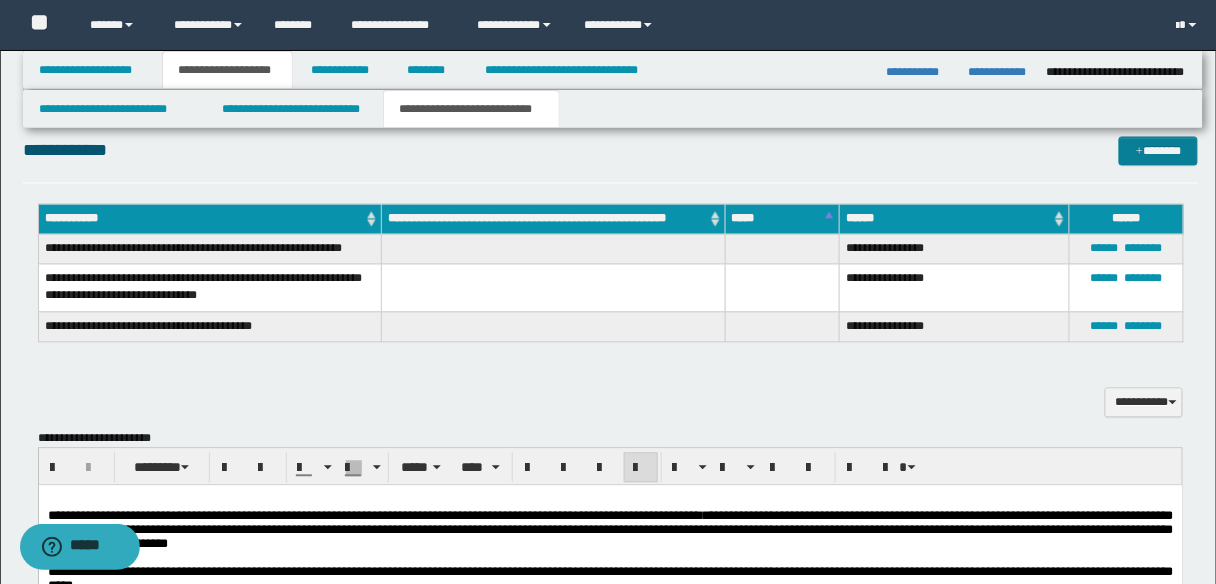 click on "*******" at bounding box center [1158, 151] 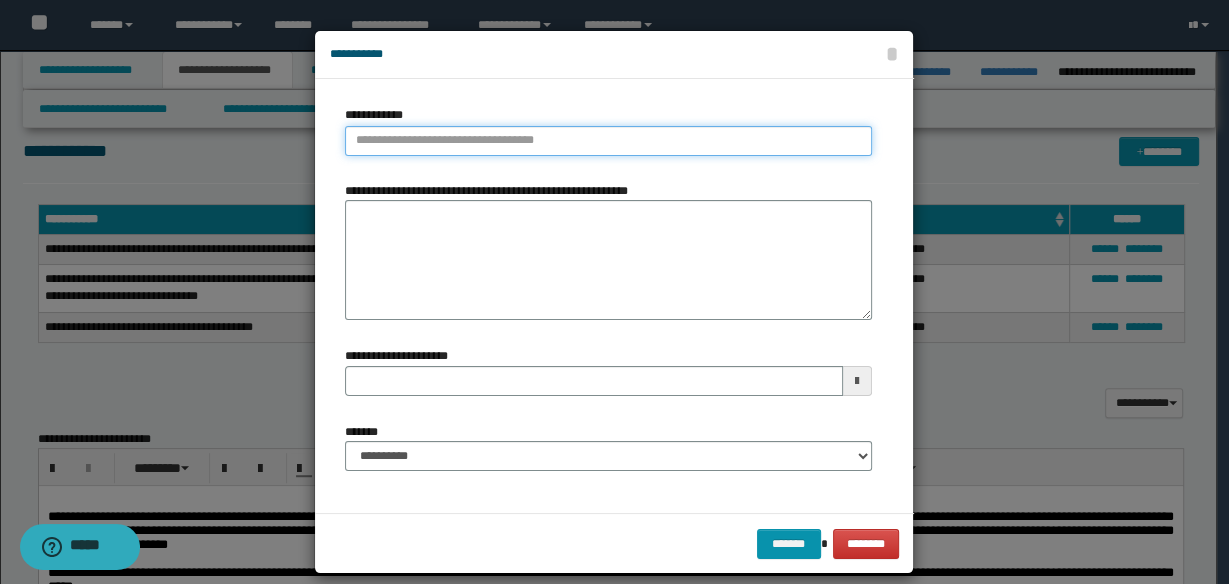 click on "**********" at bounding box center (608, 141) 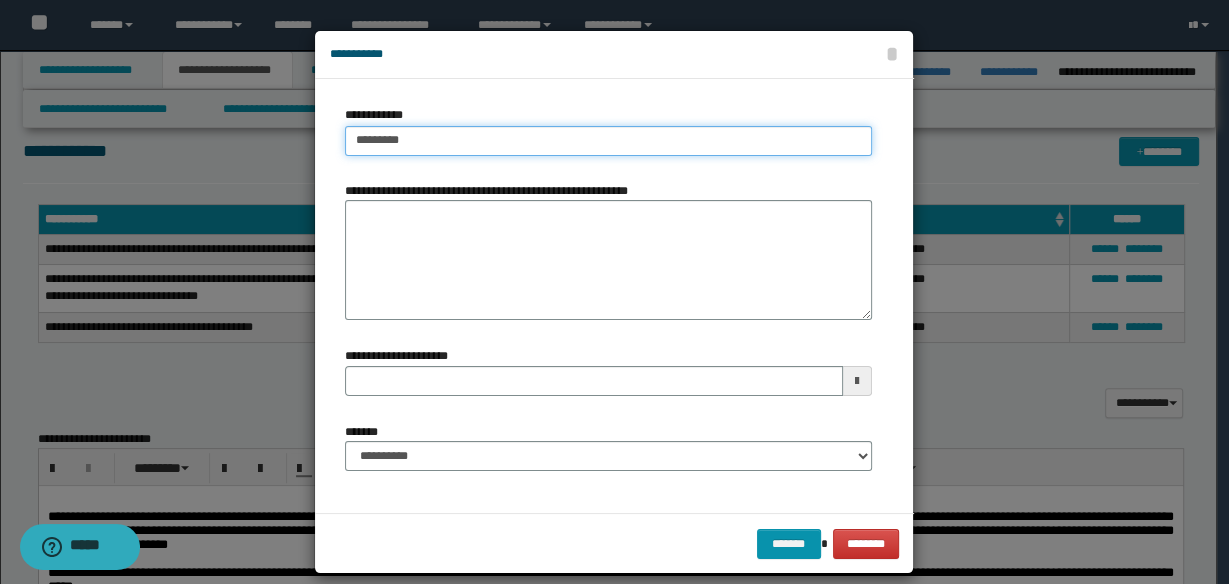 type on "*********" 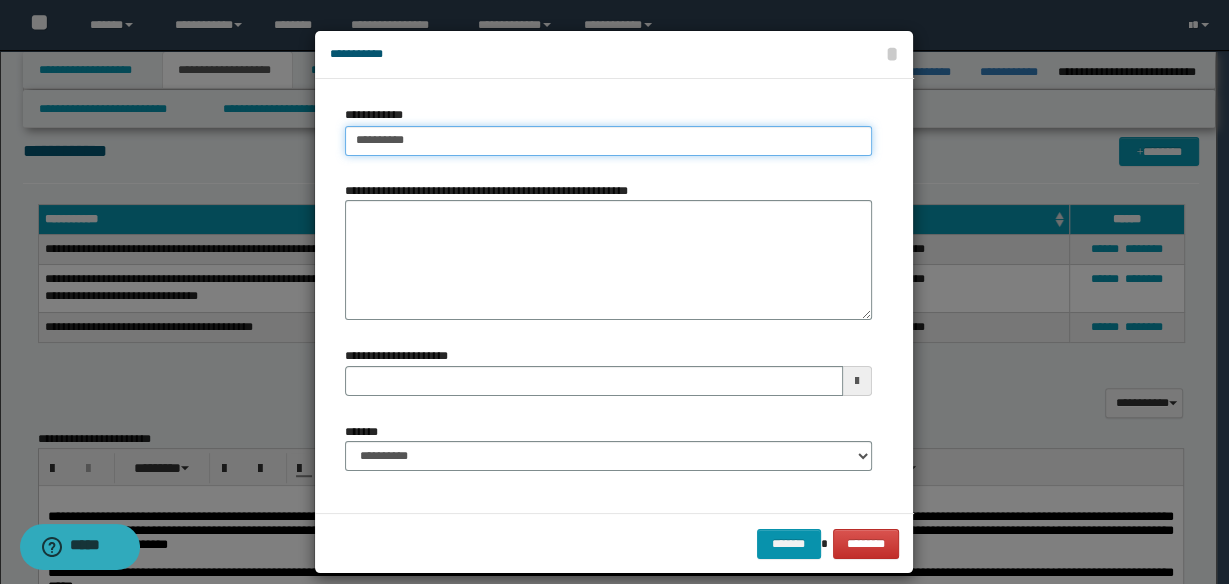 type on "**********" 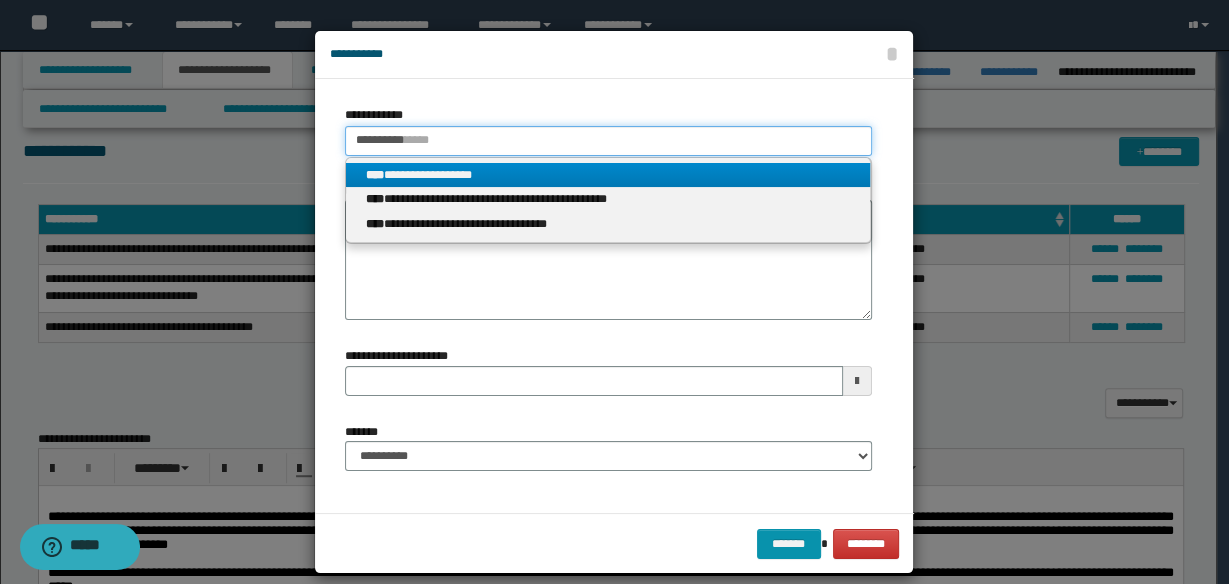 type on "*********" 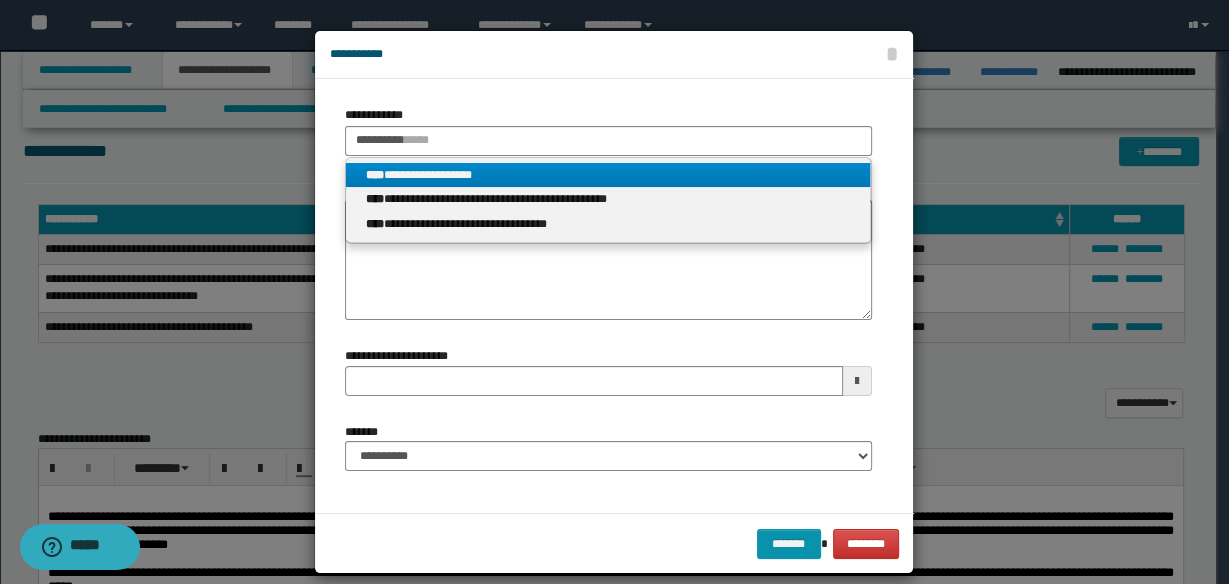 click on "**********" at bounding box center (608, 175) 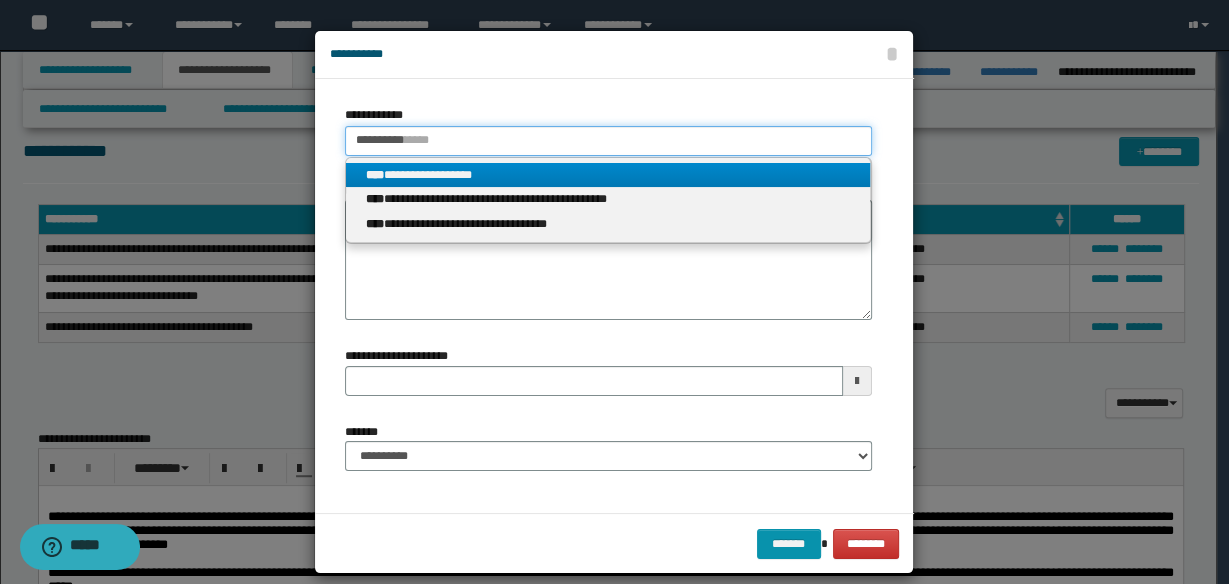 type 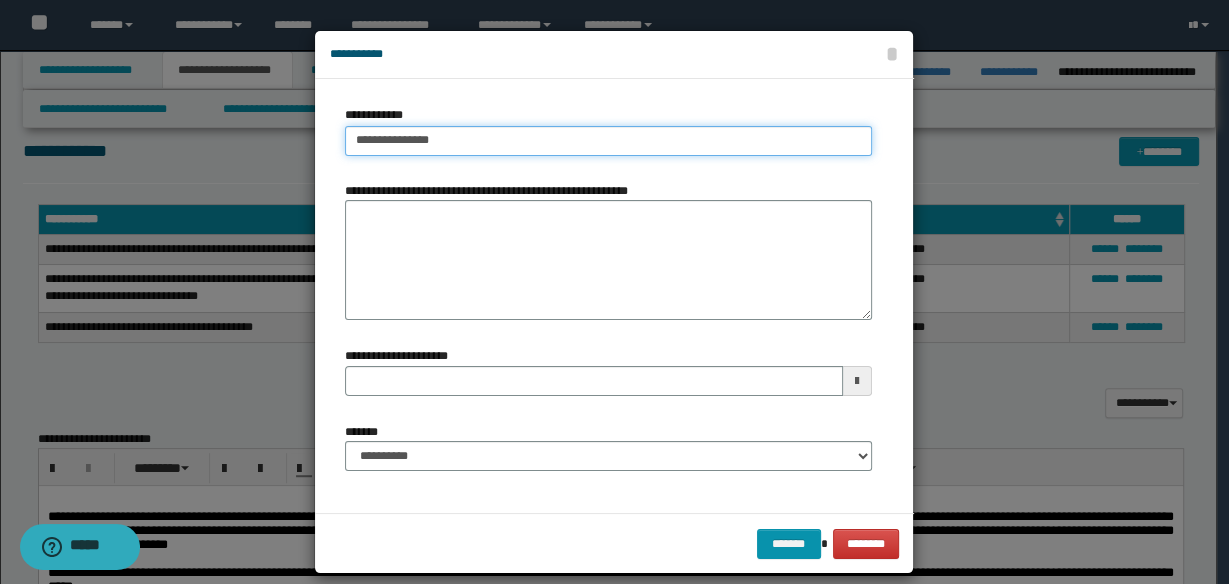 type 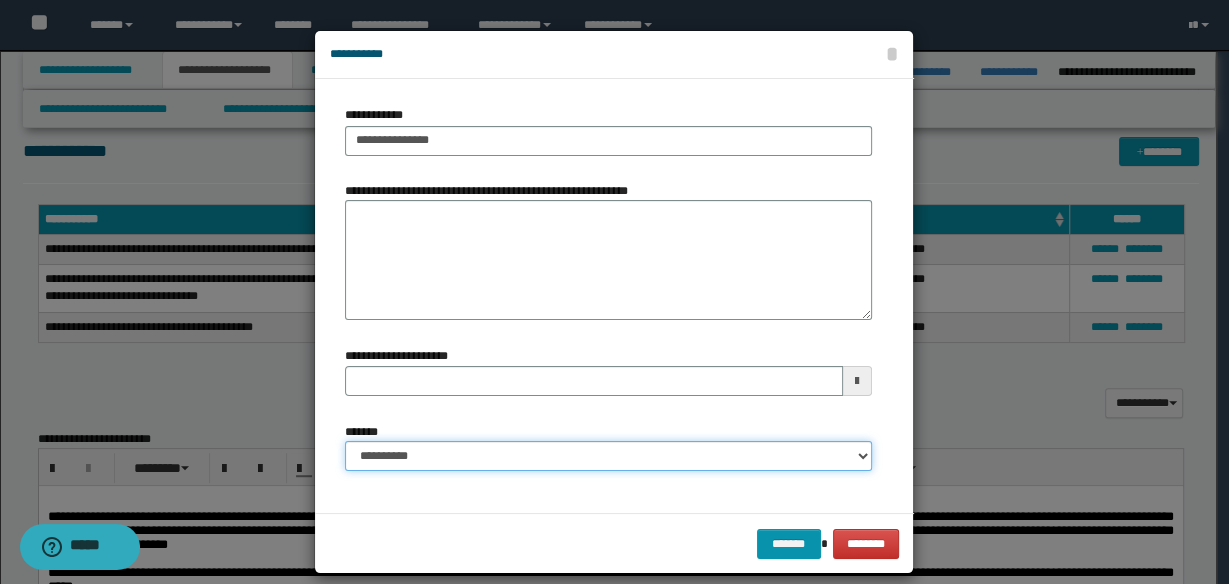 click on "**********" at bounding box center [608, 456] 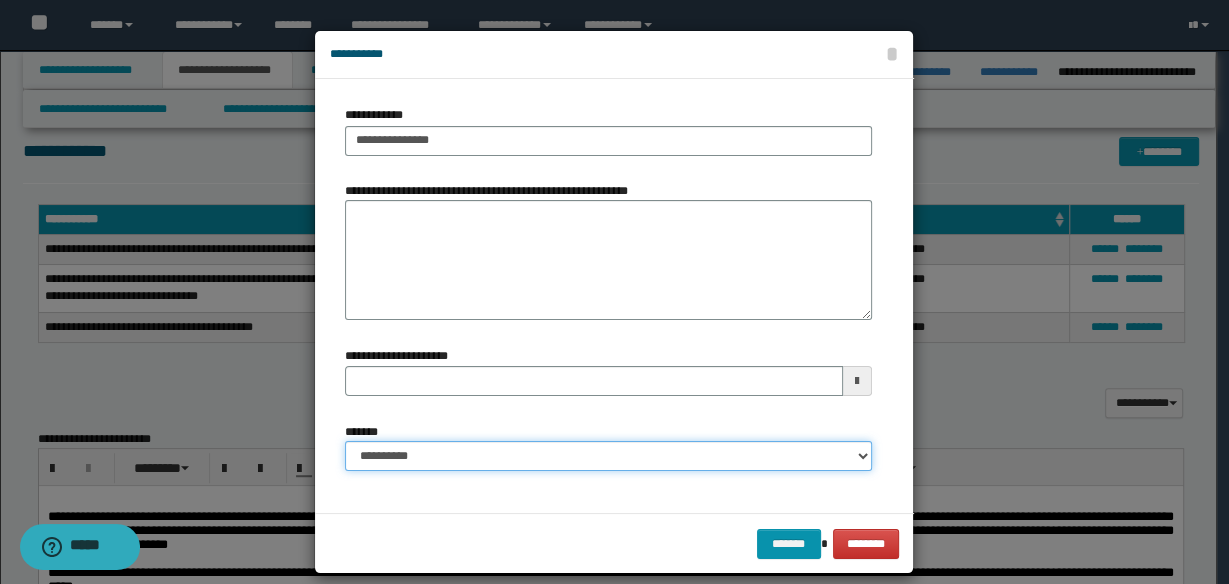 select on "*" 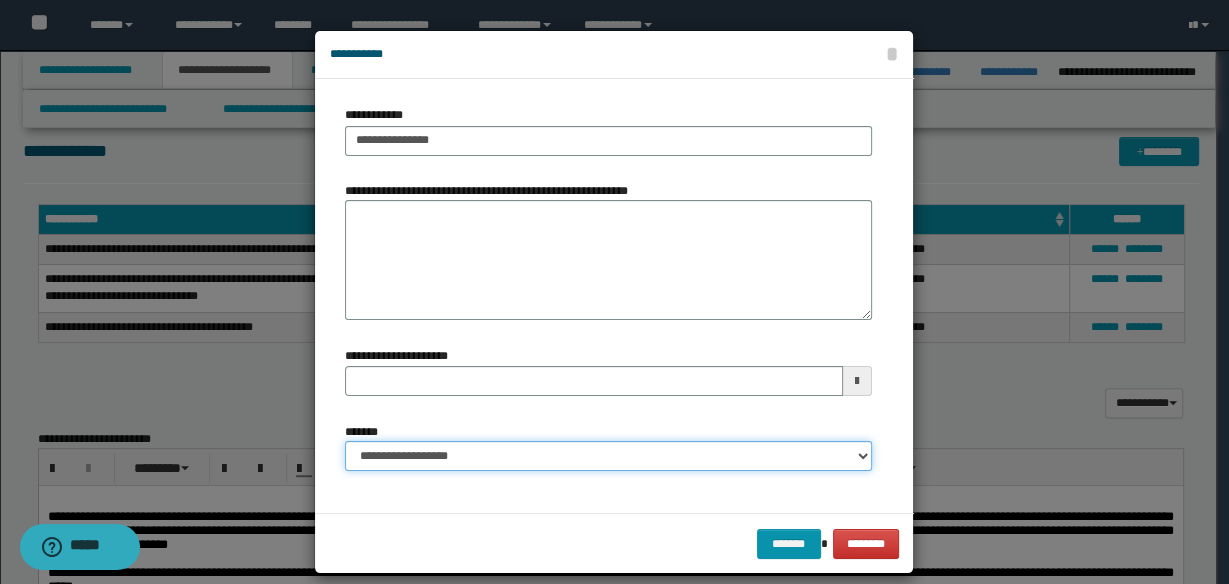 click on "**********" at bounding box center [608, 456] 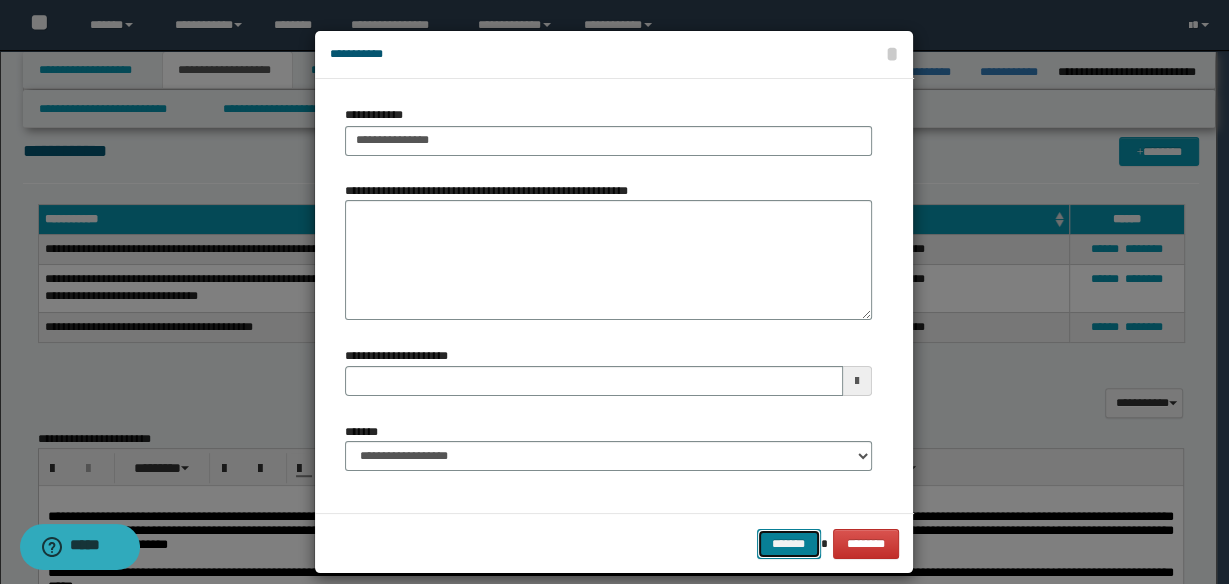 click on "*******" at bounding box center (789, 543) 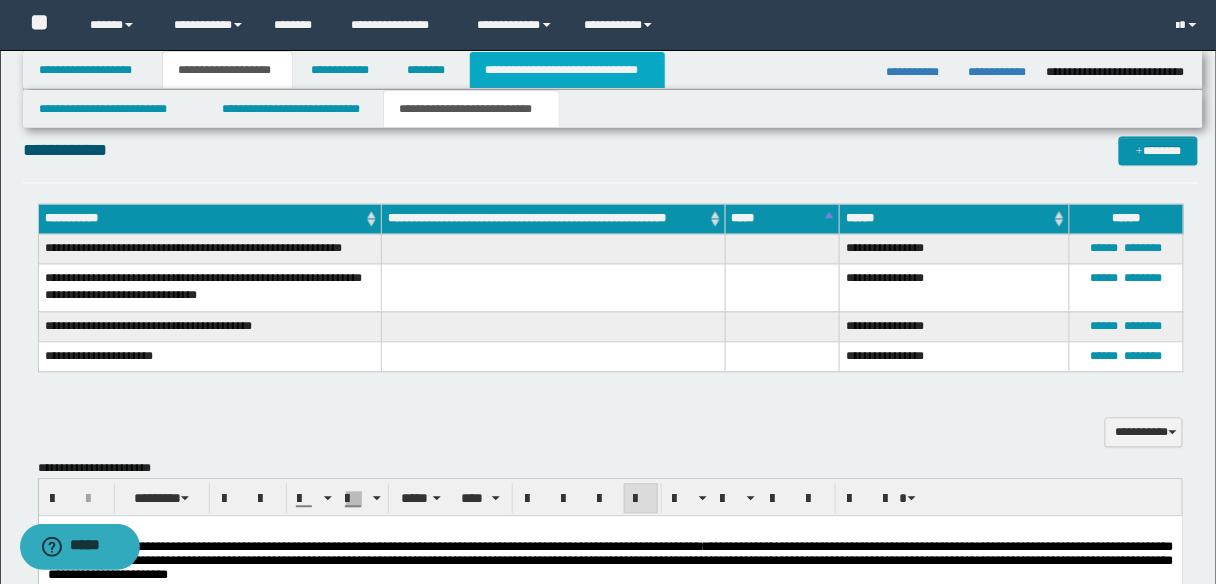 click on "**********" at bounding box center [567, 70] 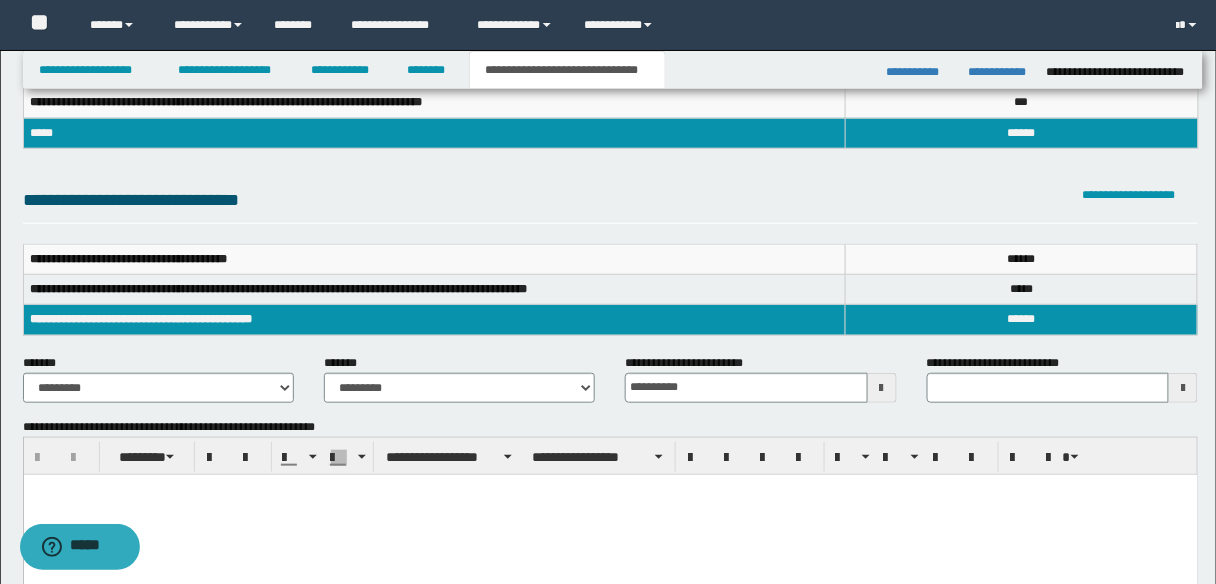 scroll, scrollTop: 320, scrollLeft: 0, axis: vertical 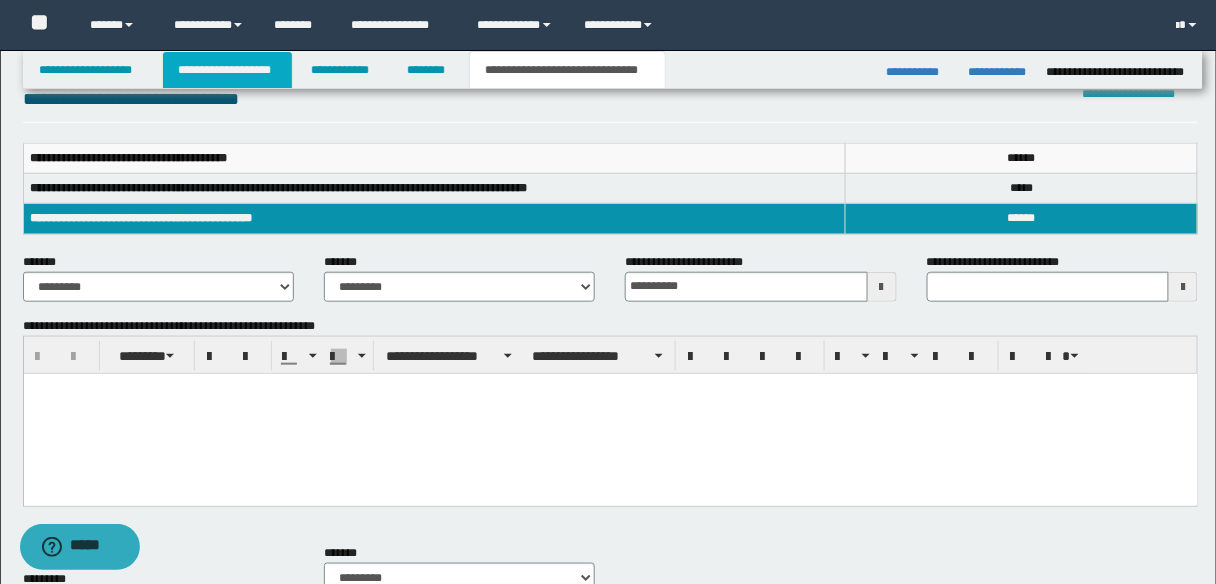click on "**********" at bounding box center (227, 70) 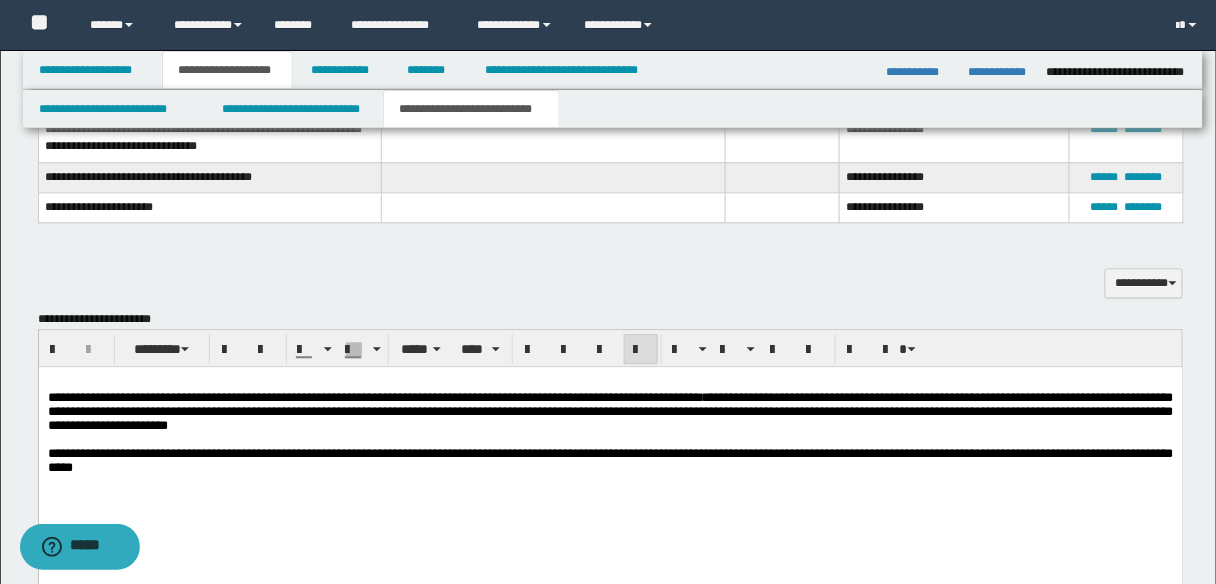 scroll, scrollTop: 1151, scrollLeft: 0, axis: vertical 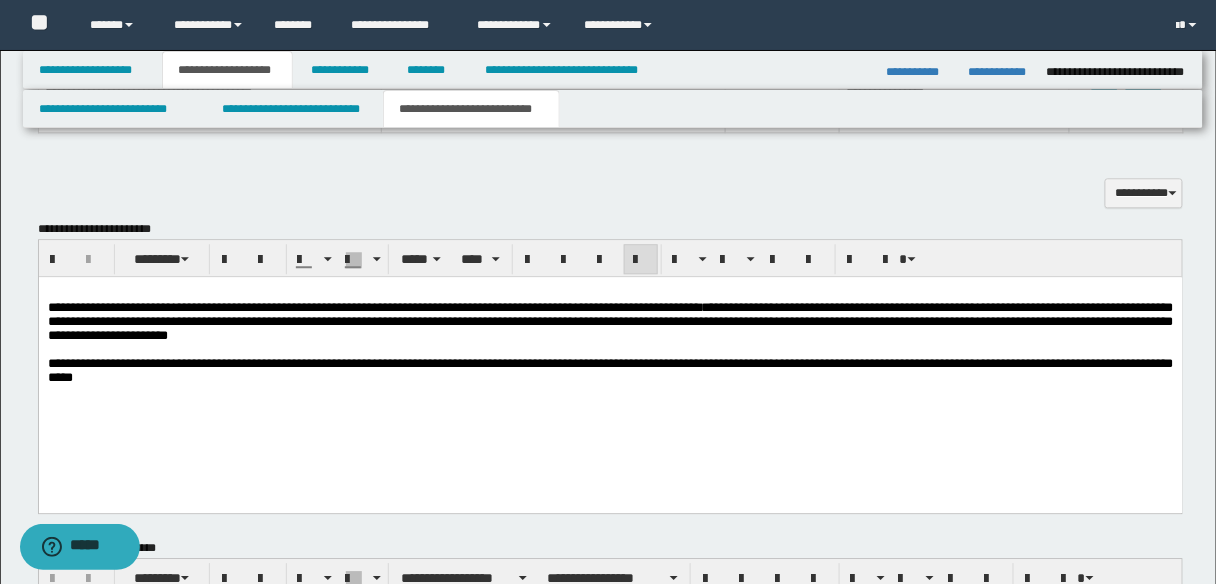 click on "**********" at bounding box center [610, 369] 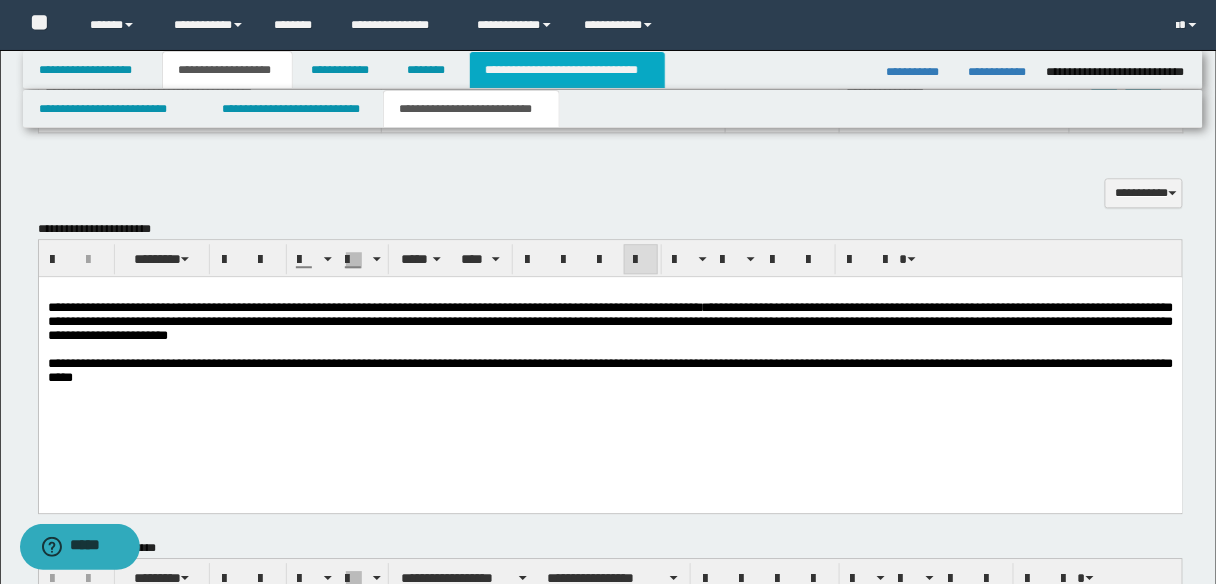 click on "**********" at bounding box center [567, 70] 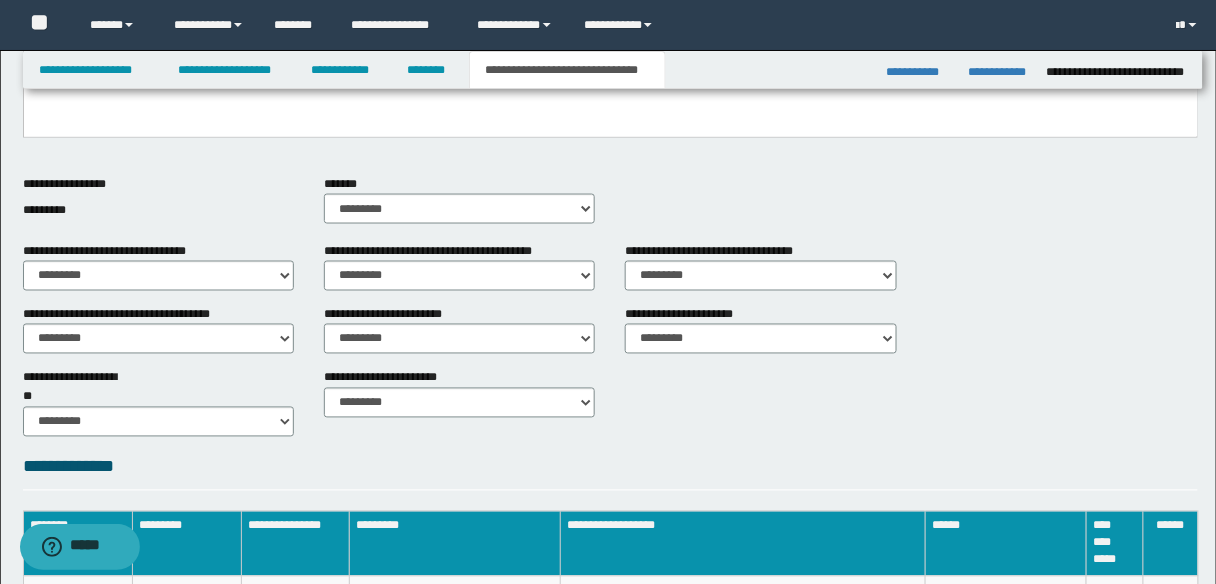 scroll, scrollTop: 289, scrollLeft: 0, axis: vertical 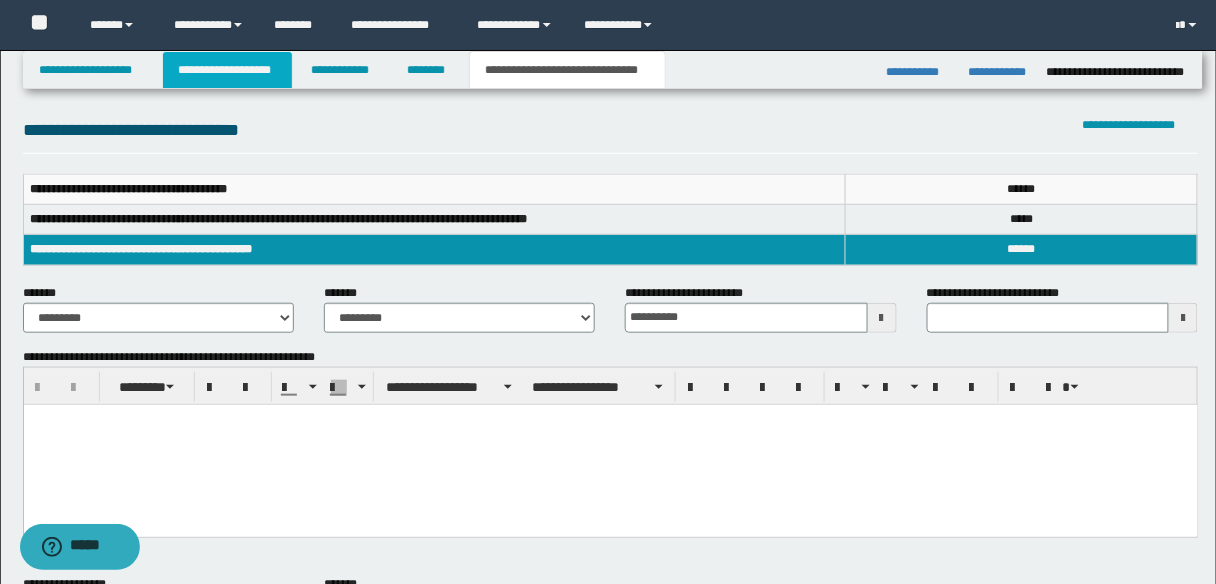 click on "**********" at bounding box center [227, 70] 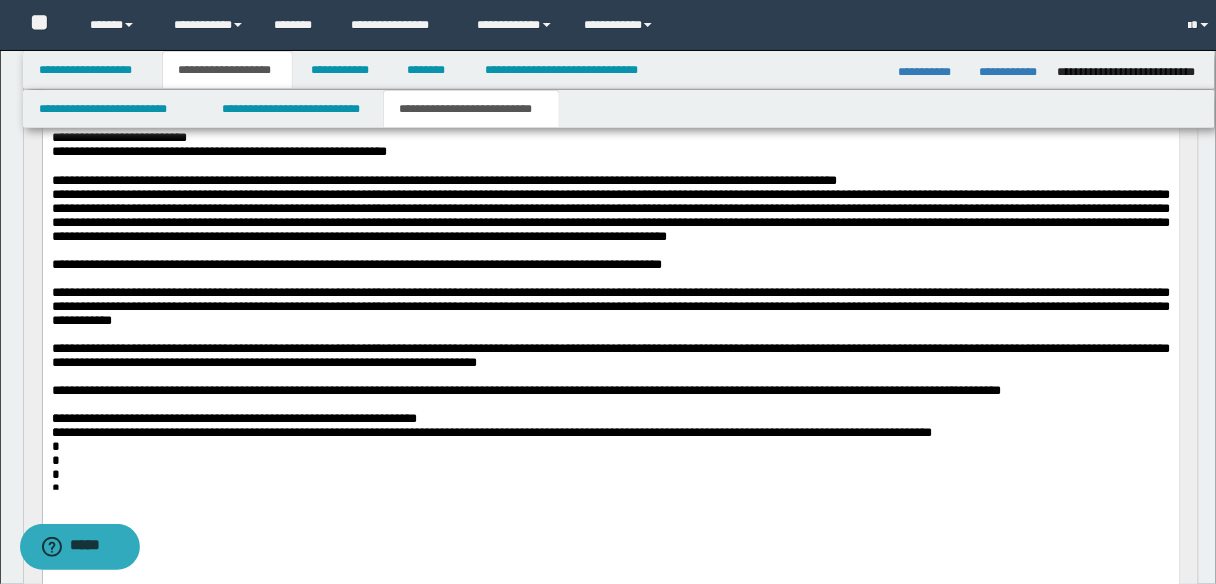 scroll, scrollTop: 321, scrollLeft: 0, axis: vertical 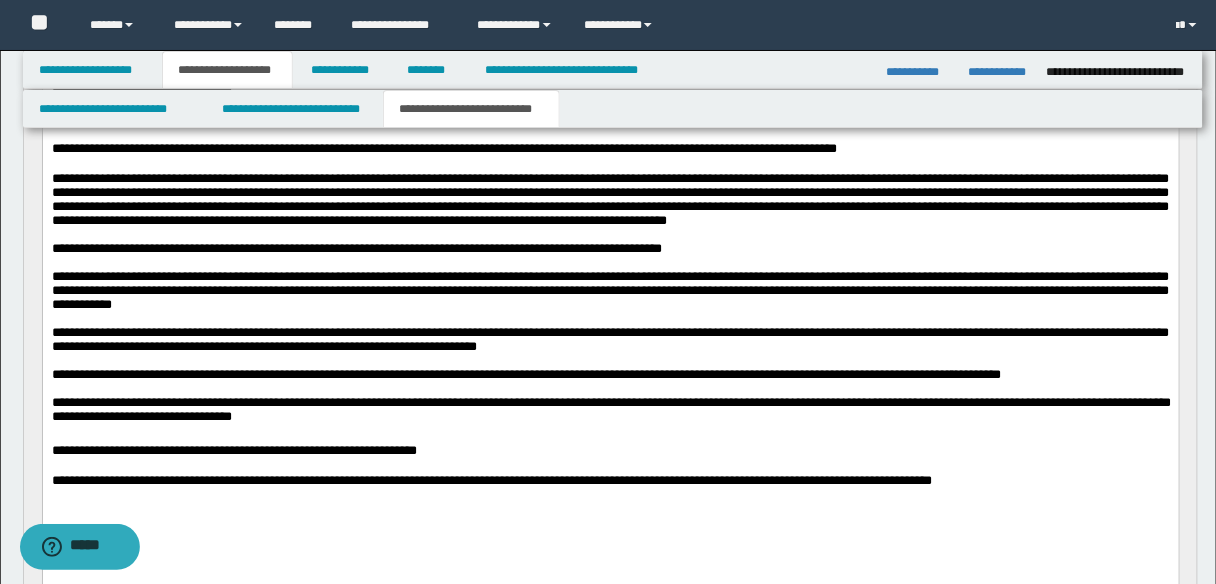click on "**********" at bounding box center [471, 109] 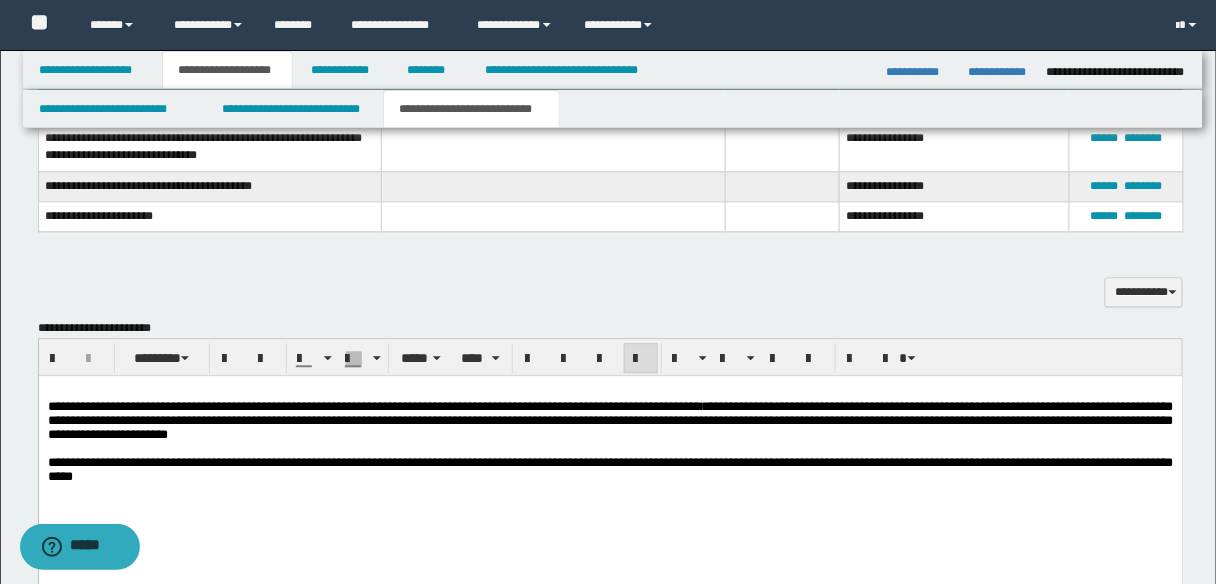 scroll, scrollTop: 1121, scrollLeft: 0, axis: vertical 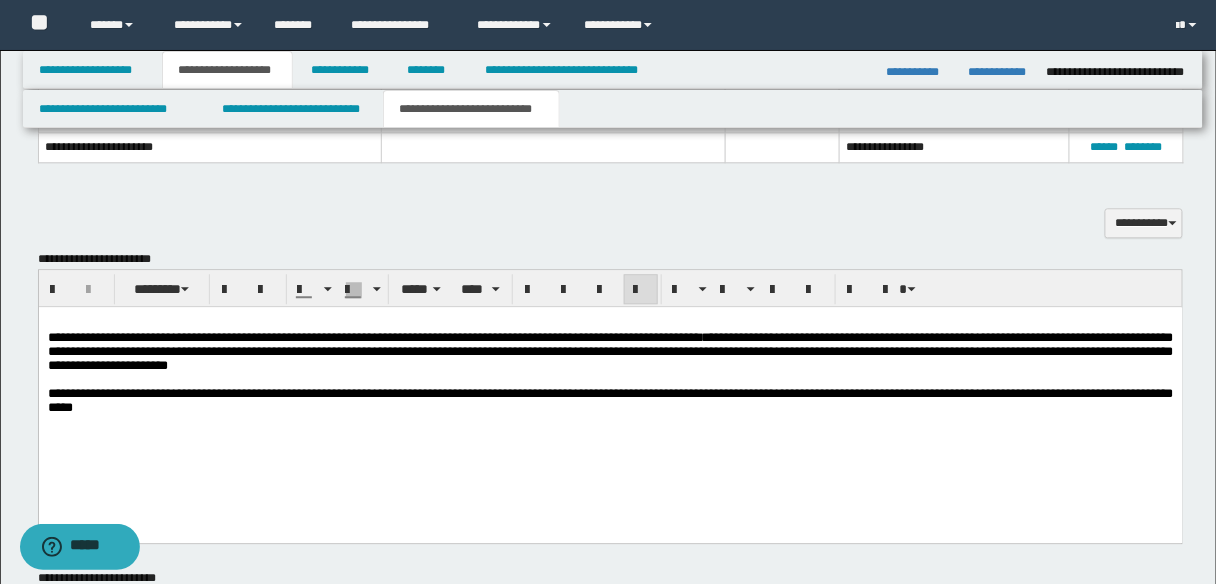 click on "**********" at bounding box center [610, 393] 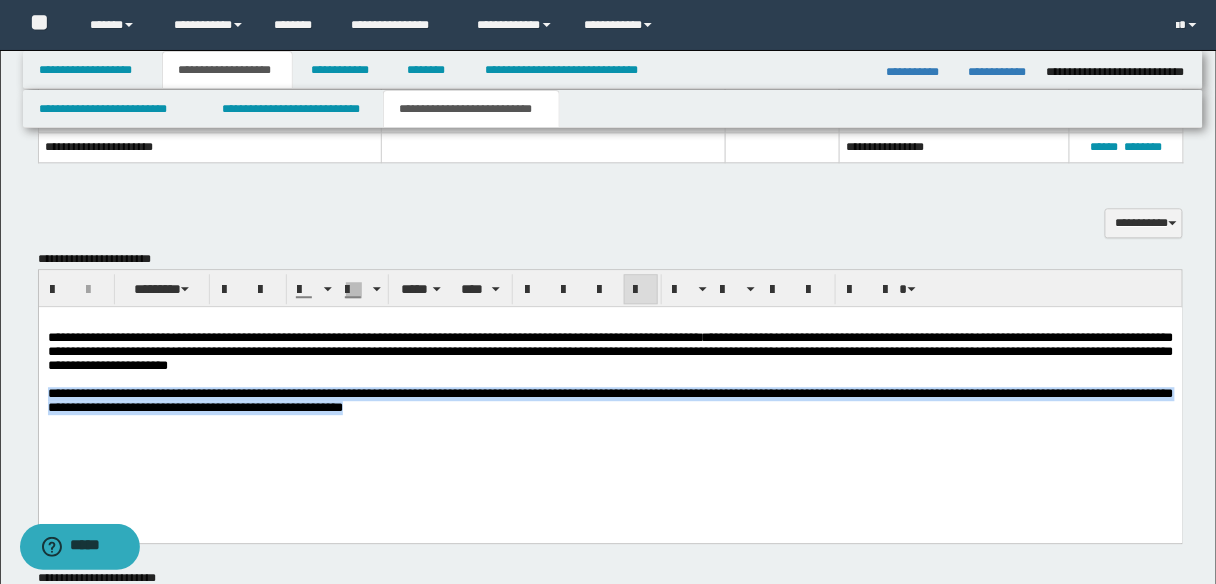 copy on "**********" 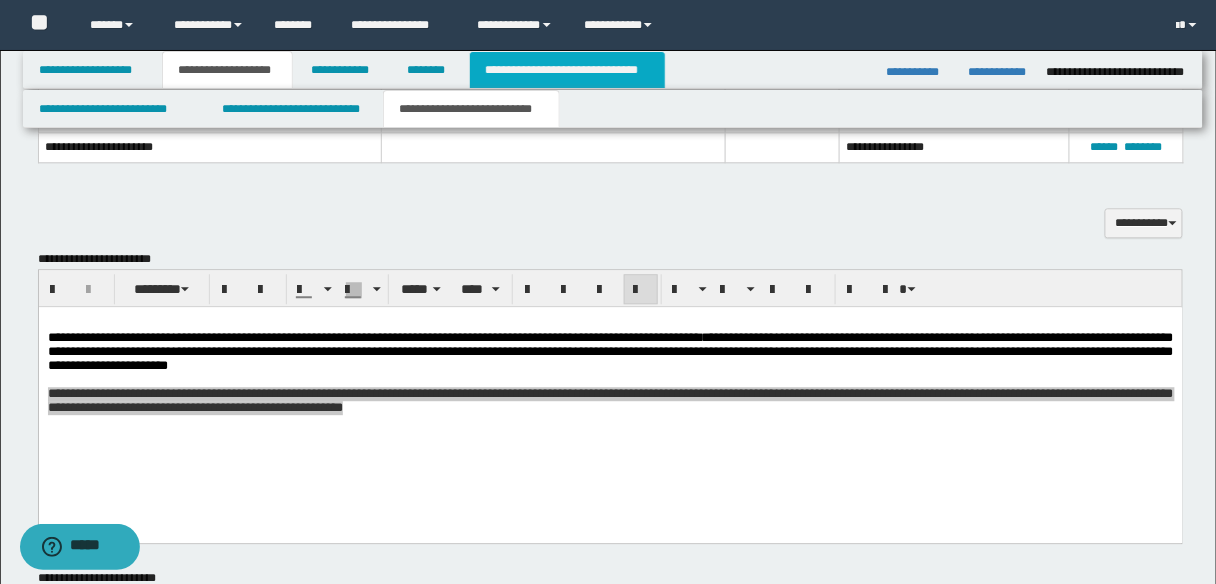 click on "**********" at bounding box center [567, 70] 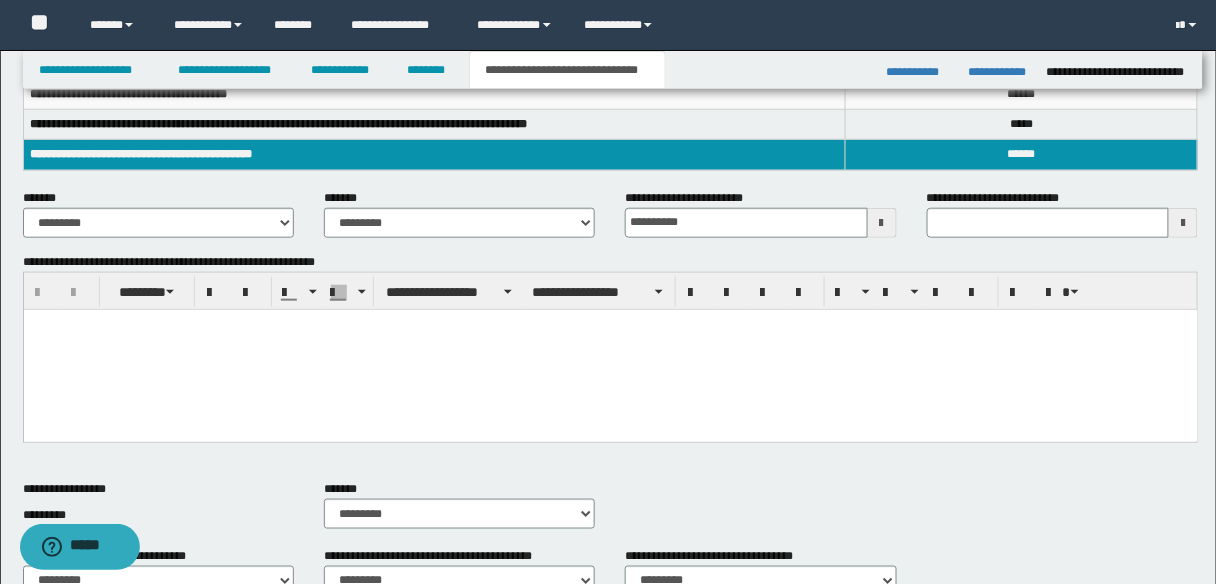scroll, scrollTop: 369, scrollLeft: 0, axis: vertical 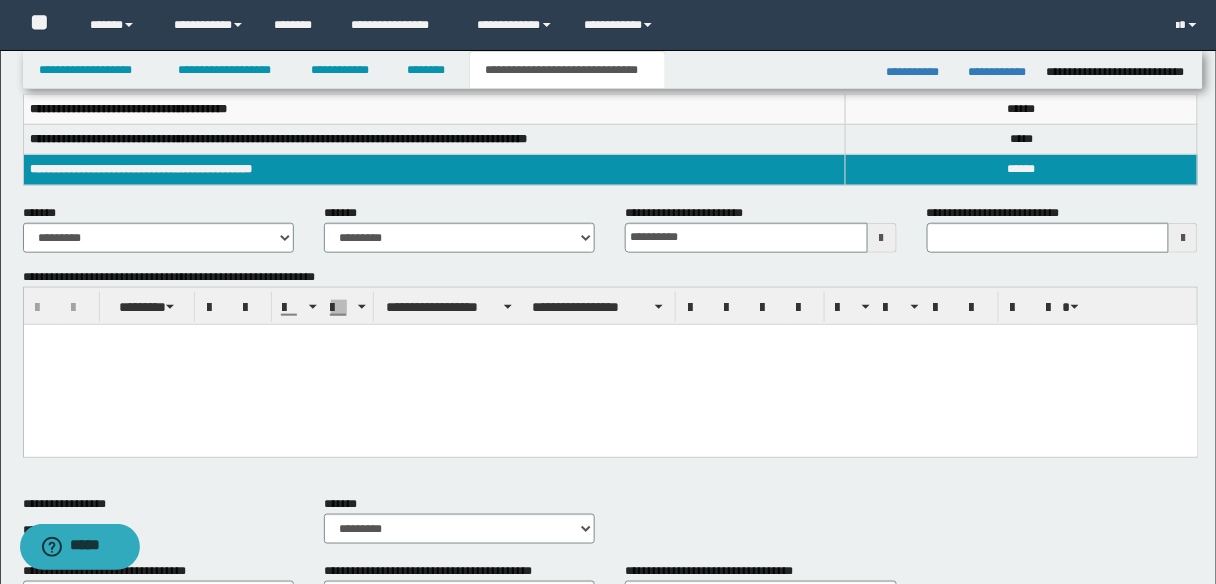 click at bounding box center [610, 364] 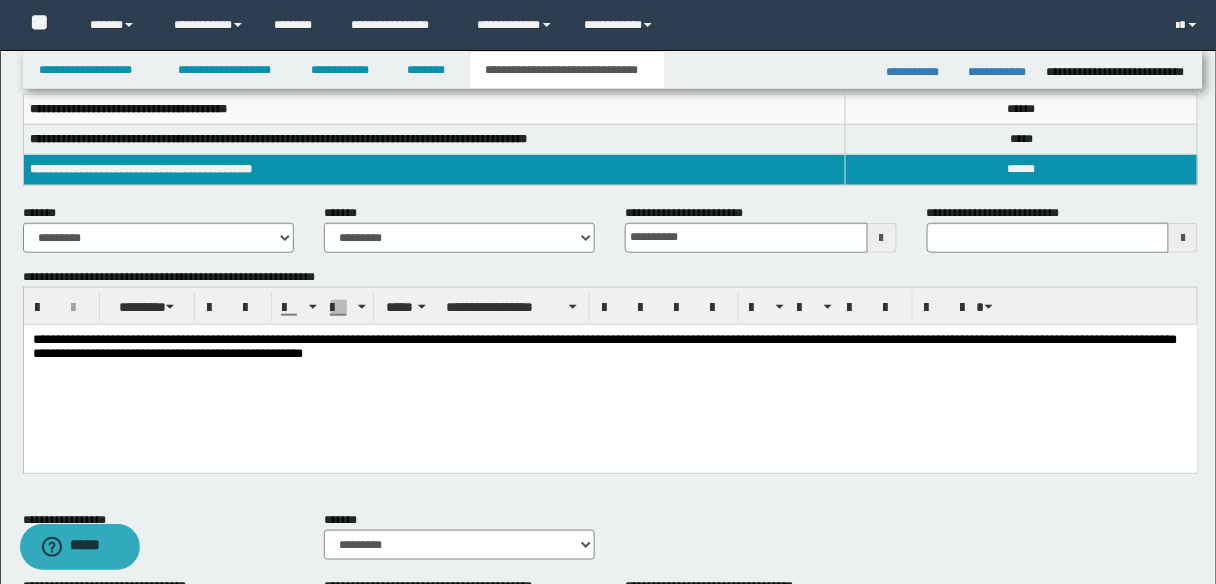 click on "**********" at bounding box center (604, 345) 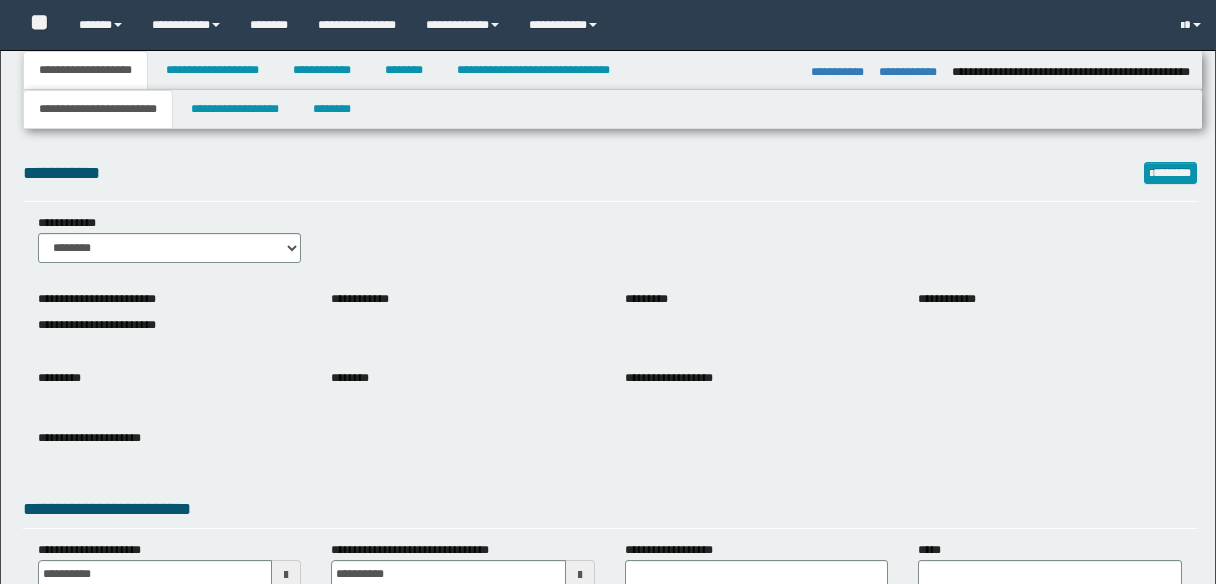 select on "*" 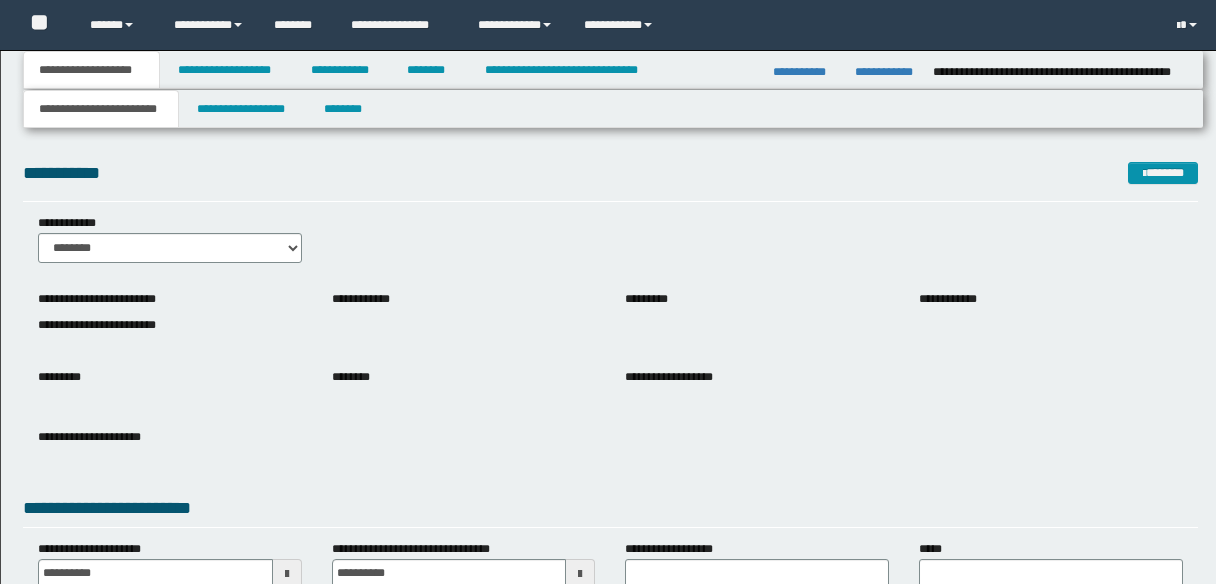 scroll, scrollTop: 0, scrollLeft: 0, axis: both 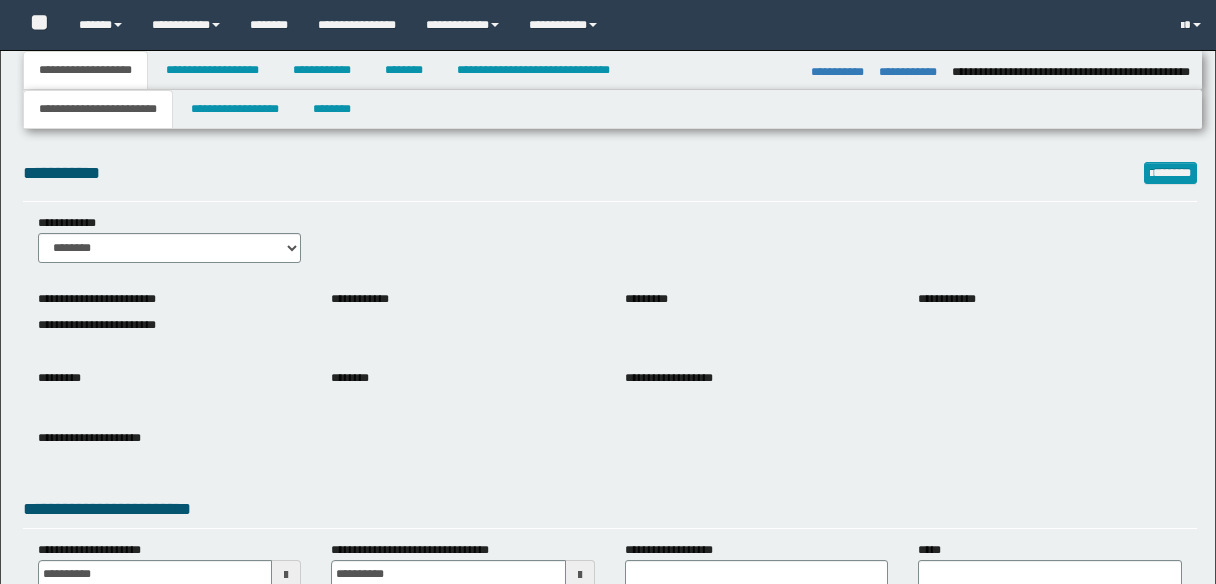 select on "*" 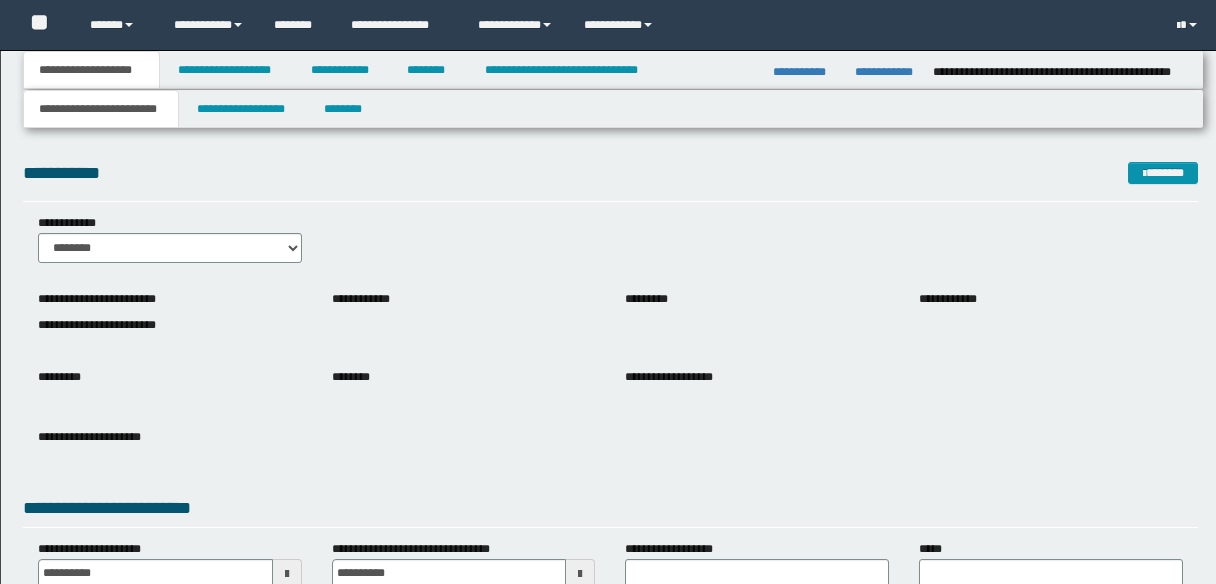 scroll, scrollTop: 0, scrollLeft: 0, axis: both 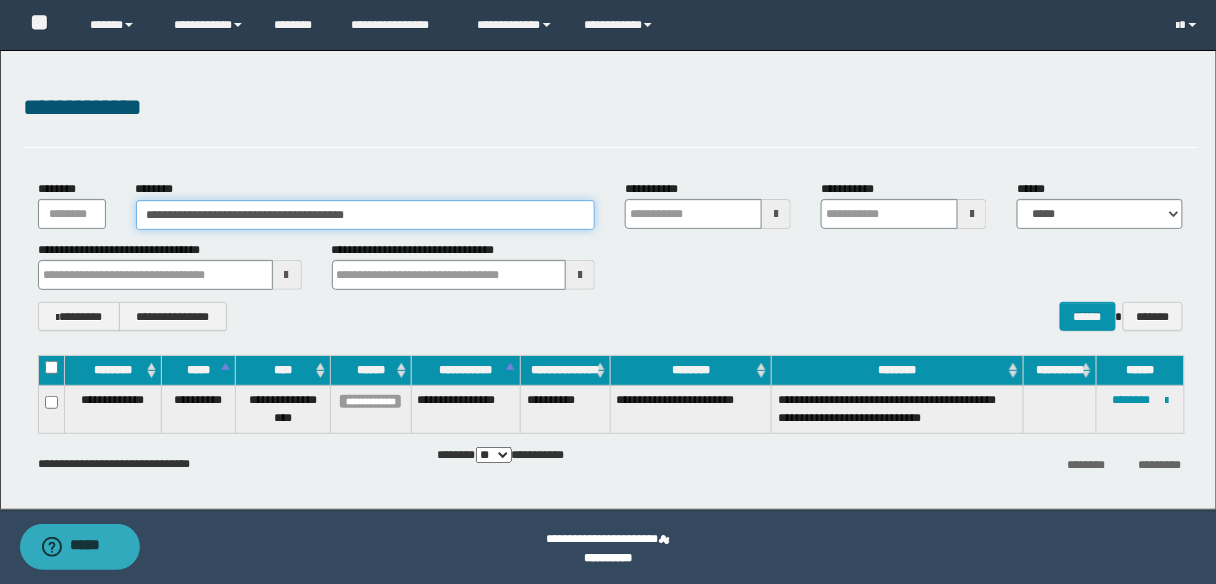 drag, startPoint x: 375, startPoint y: 214, endPoint x: 88, endPoint y: 224, distance: 287.17416 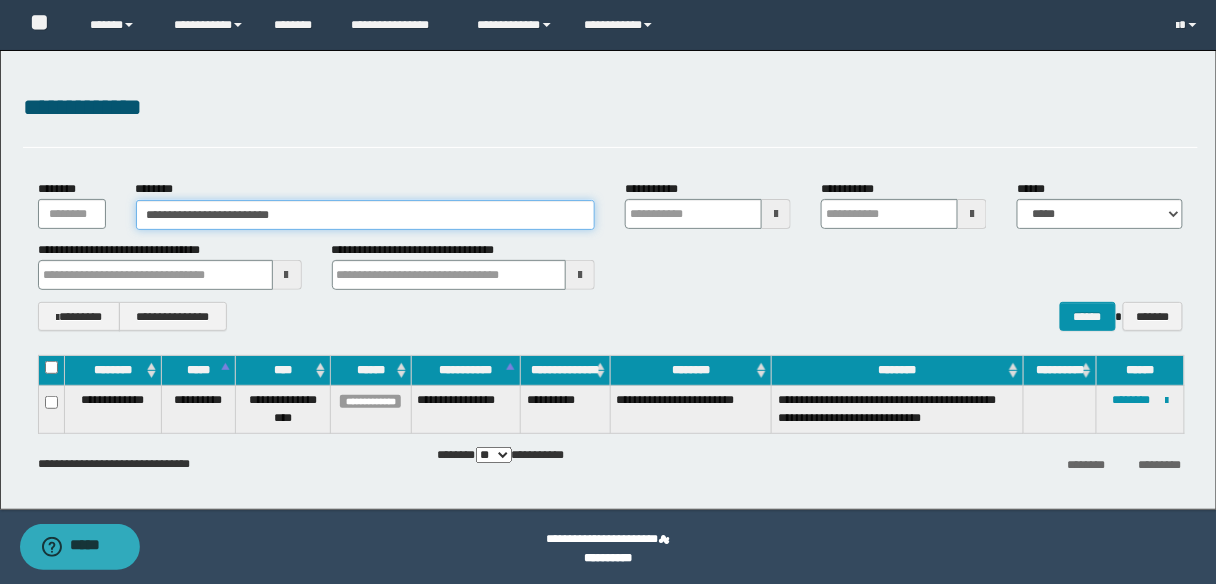 type on "**********" 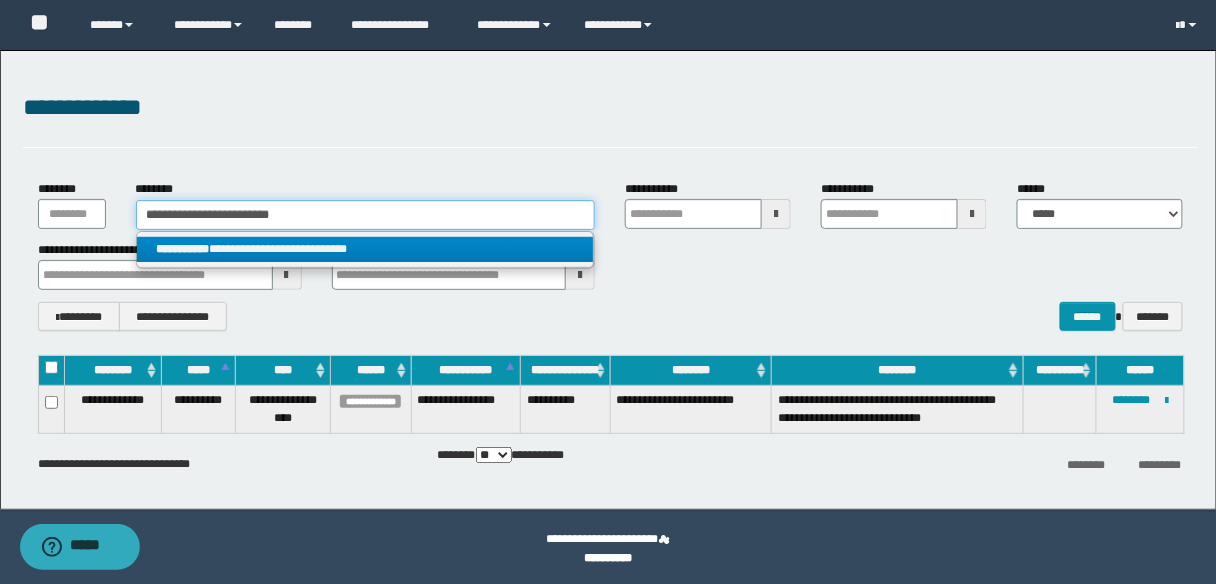 type on "**********" 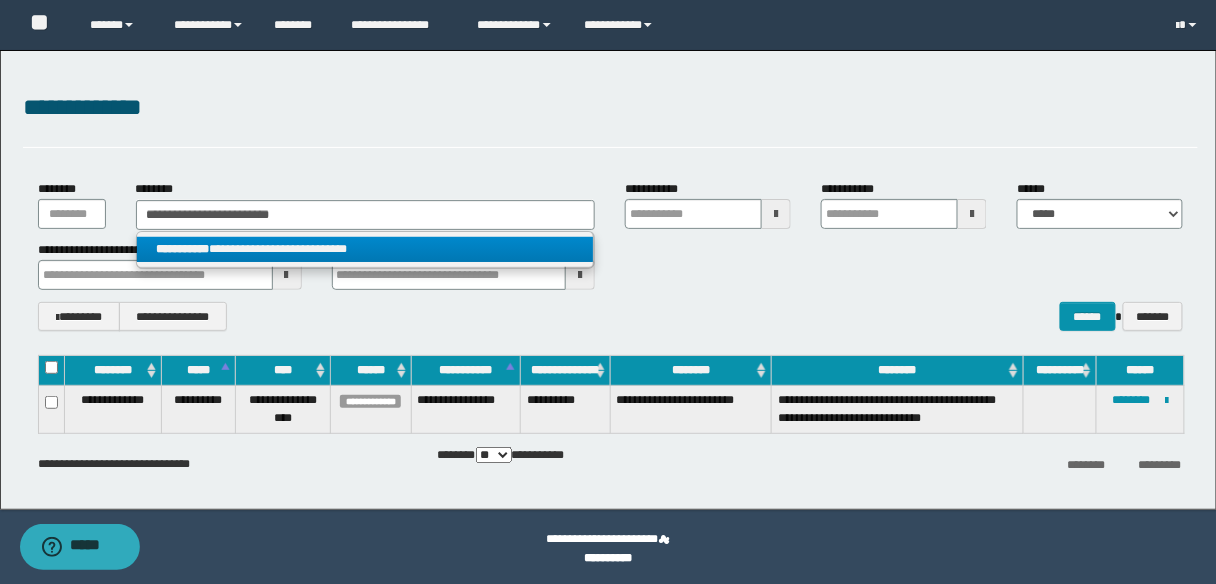 click on "**********" at bounding box center [365, 249] 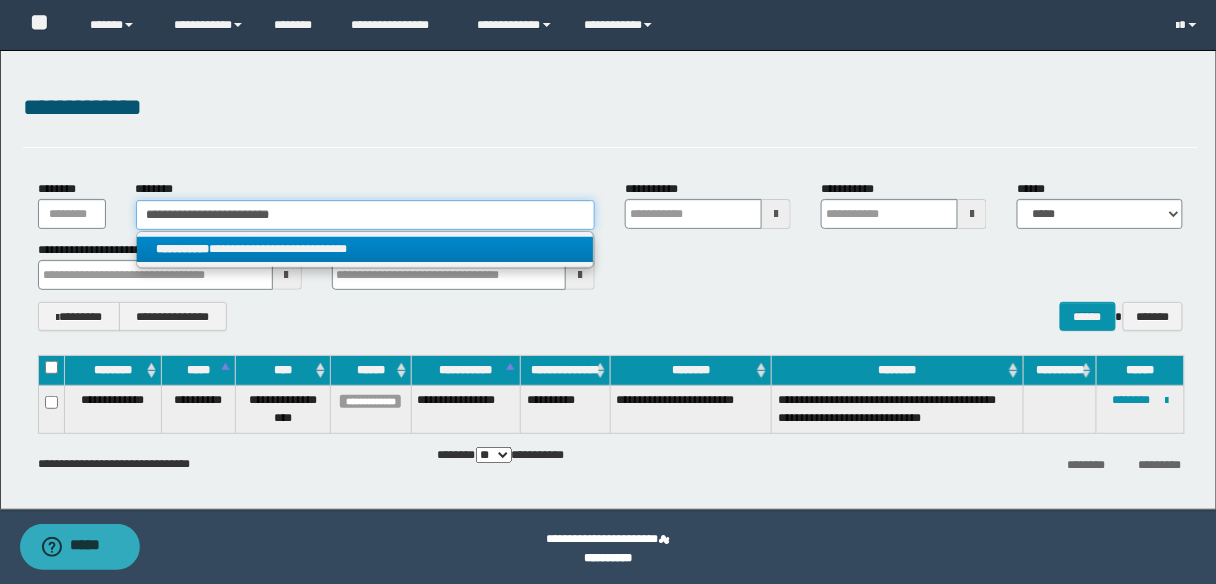 type 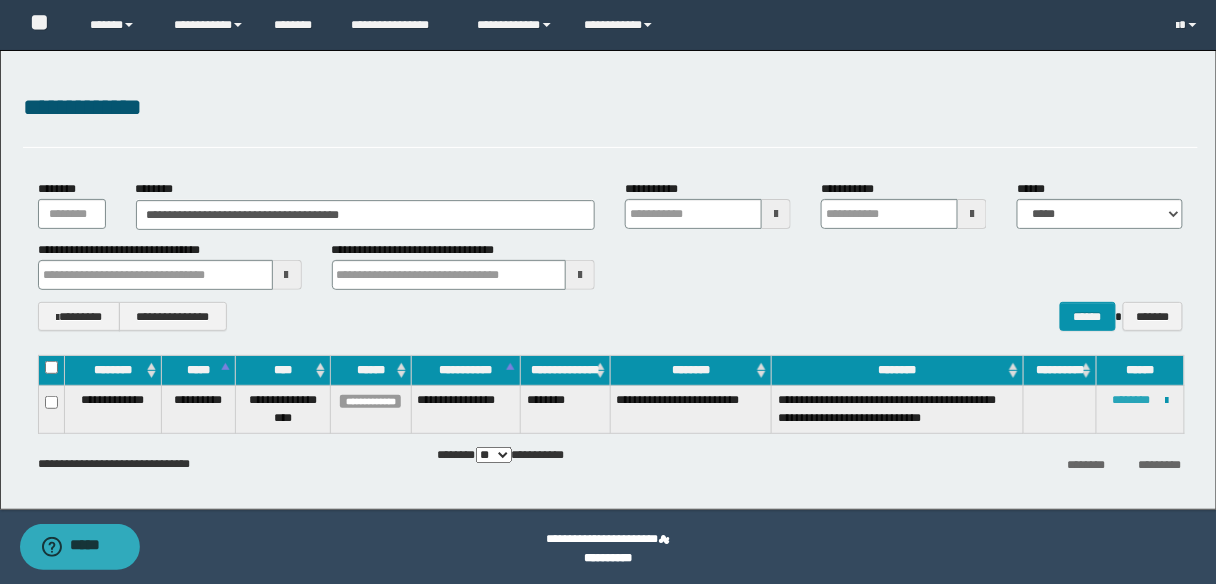 click on "********" at bounding box center [1132, 400] 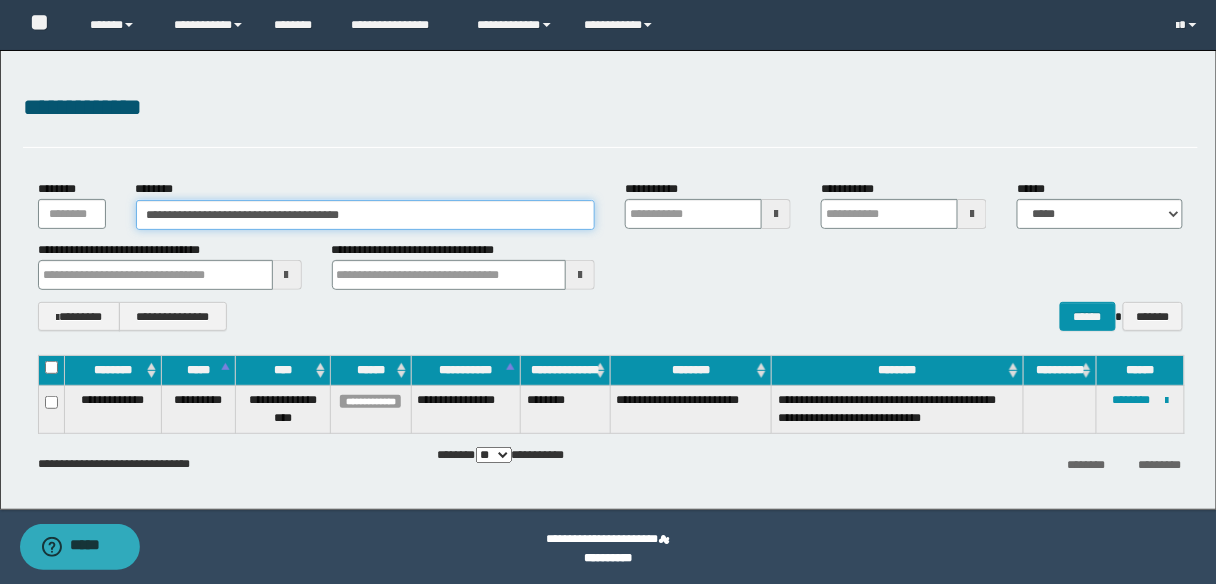drag, startPoint x: 392, startPoint y: 222, endPoint x: 110, endPoint y: 219, distance: 282.01596 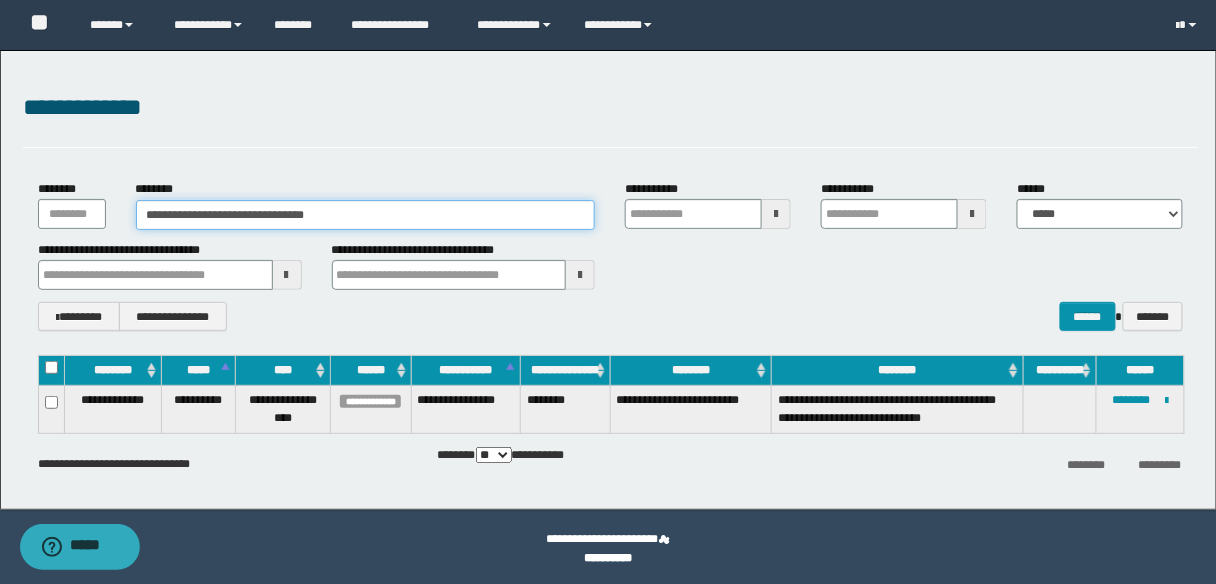 type on "**********" 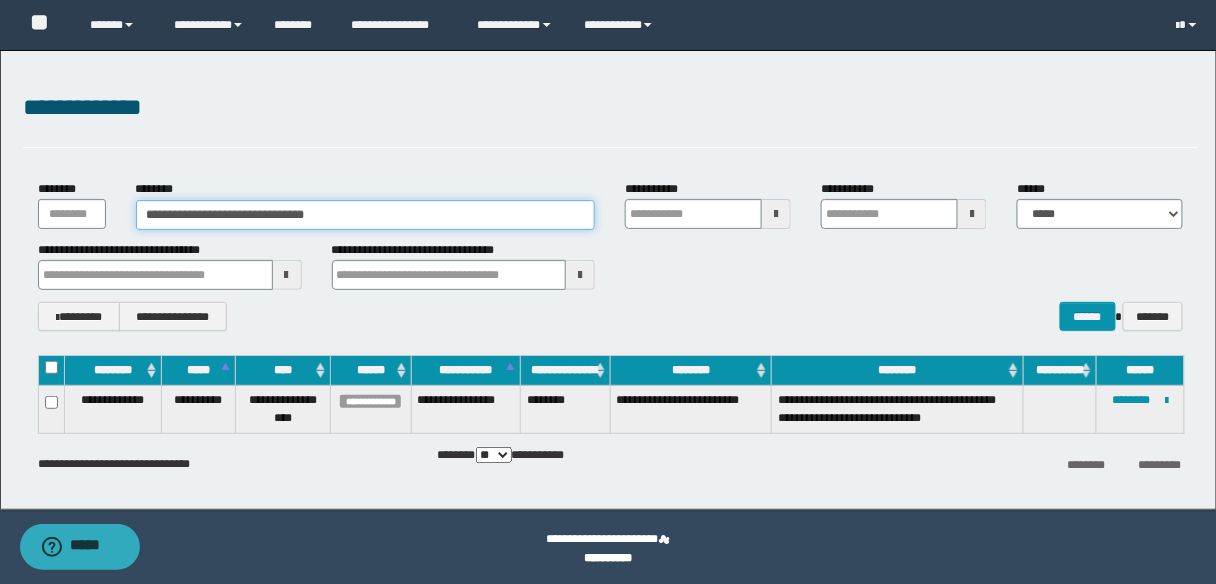 type on "**********" 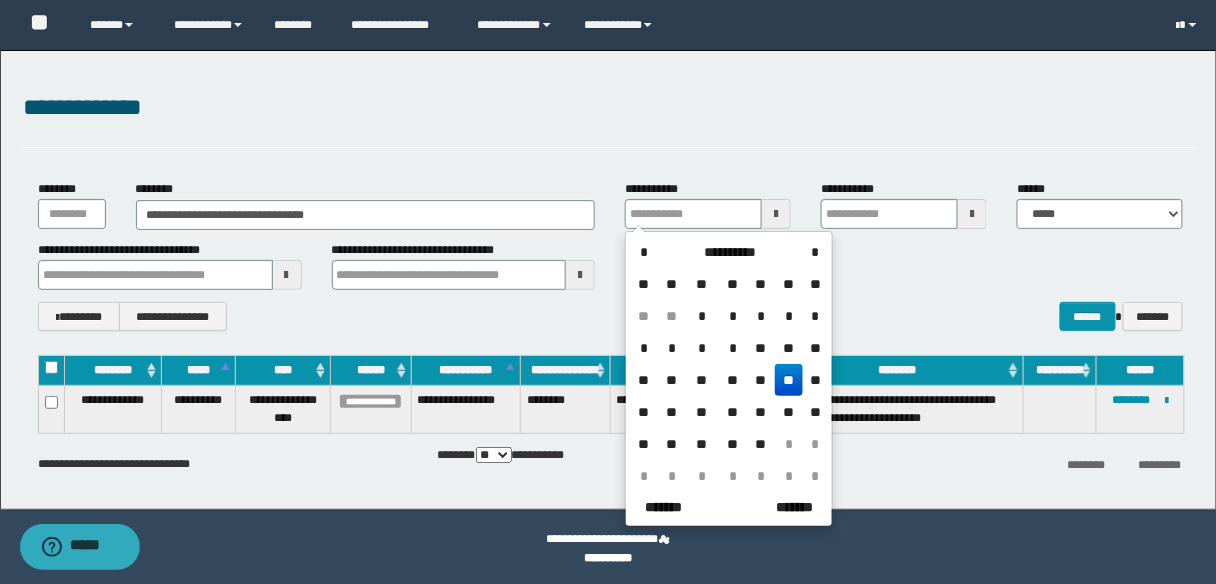 click on "**********" at bounding box center (611, 255) 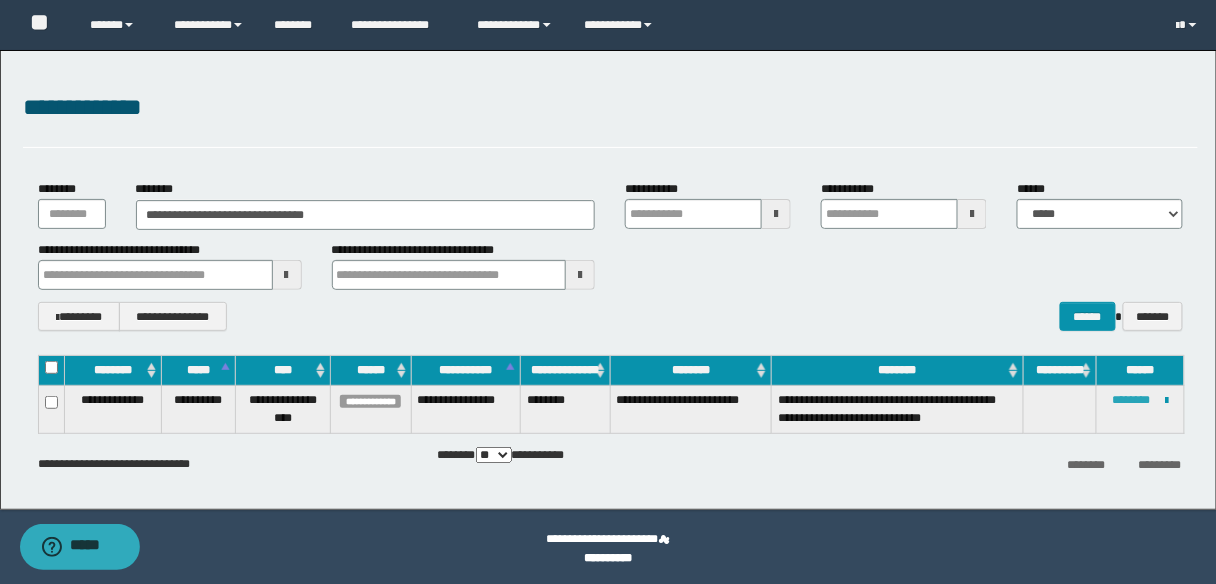 click on "********" at bounding box center [1132, 400] 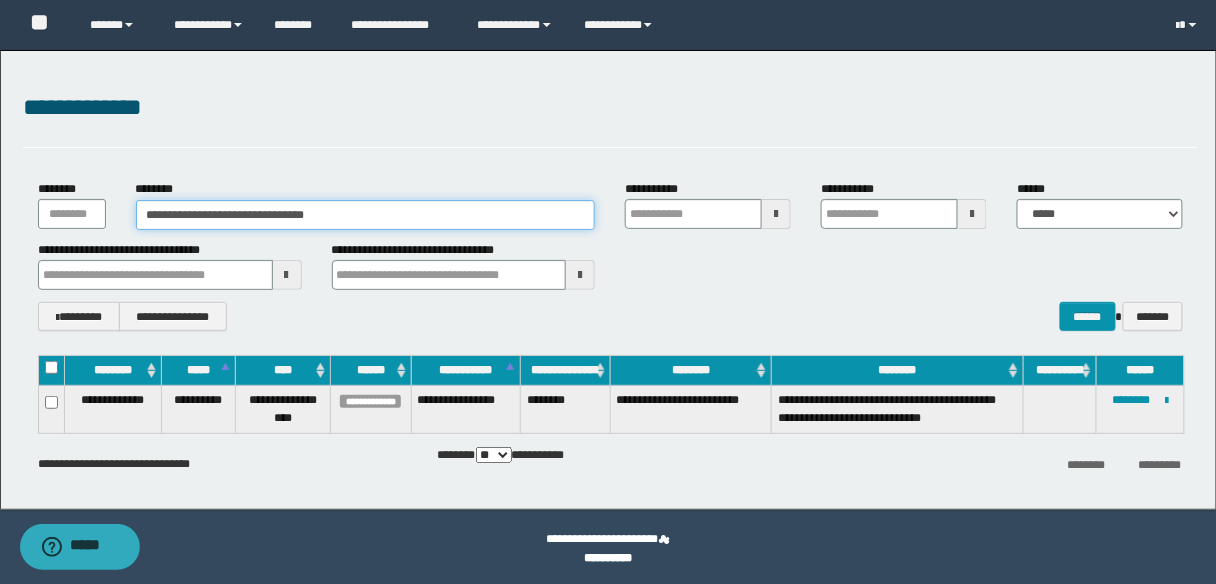 type on "**********" 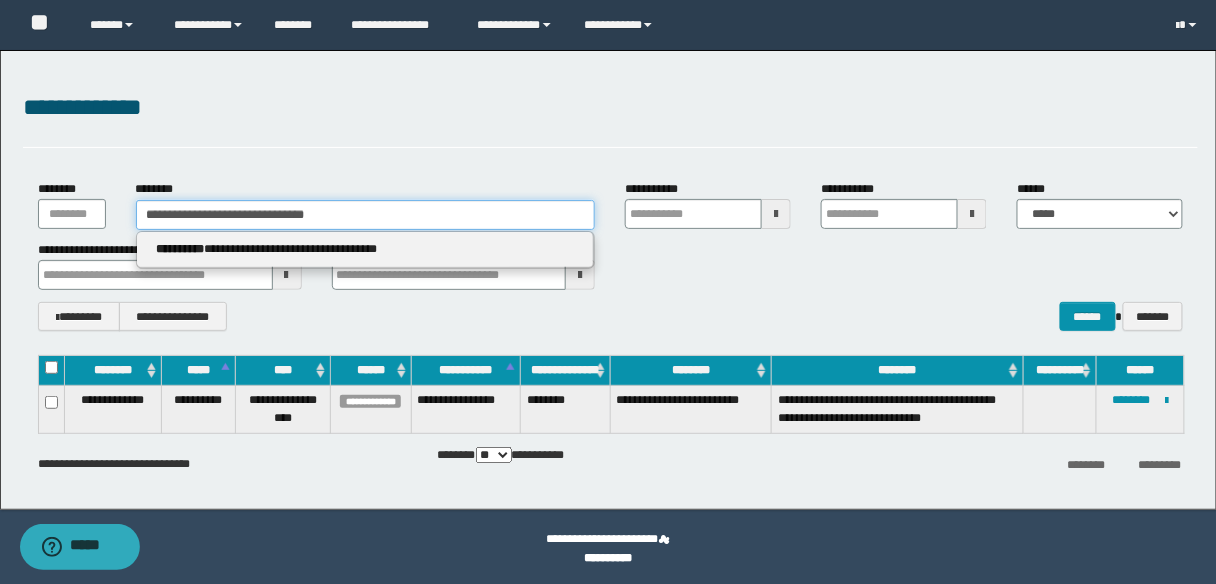 click on "**********" at bounding box center [366, 215] 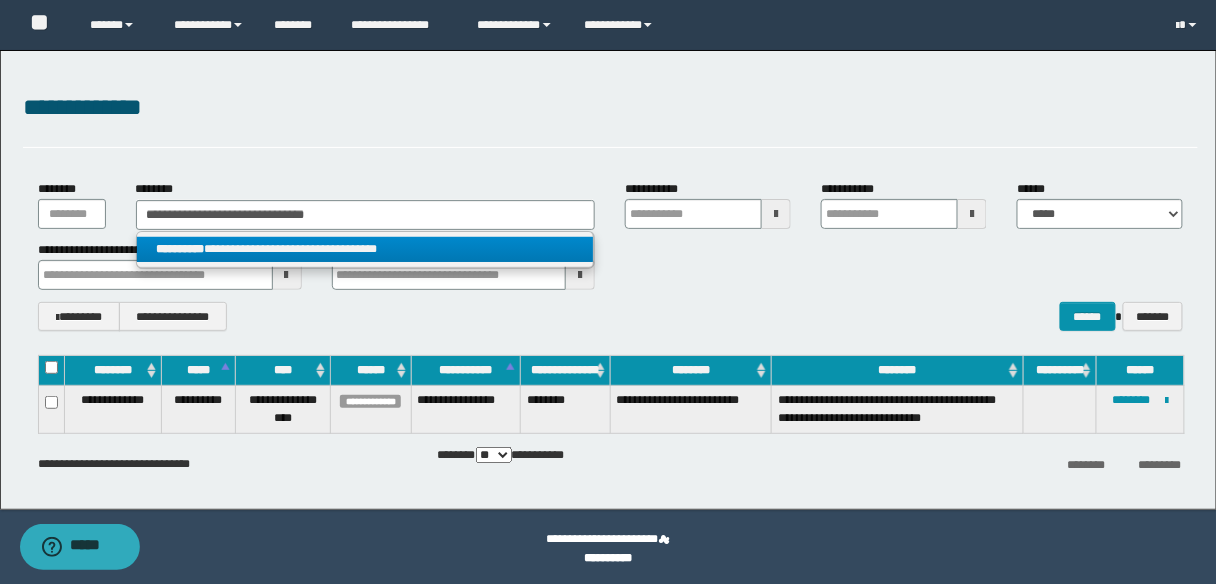 click on "**********" at bounding box center (365, 249) 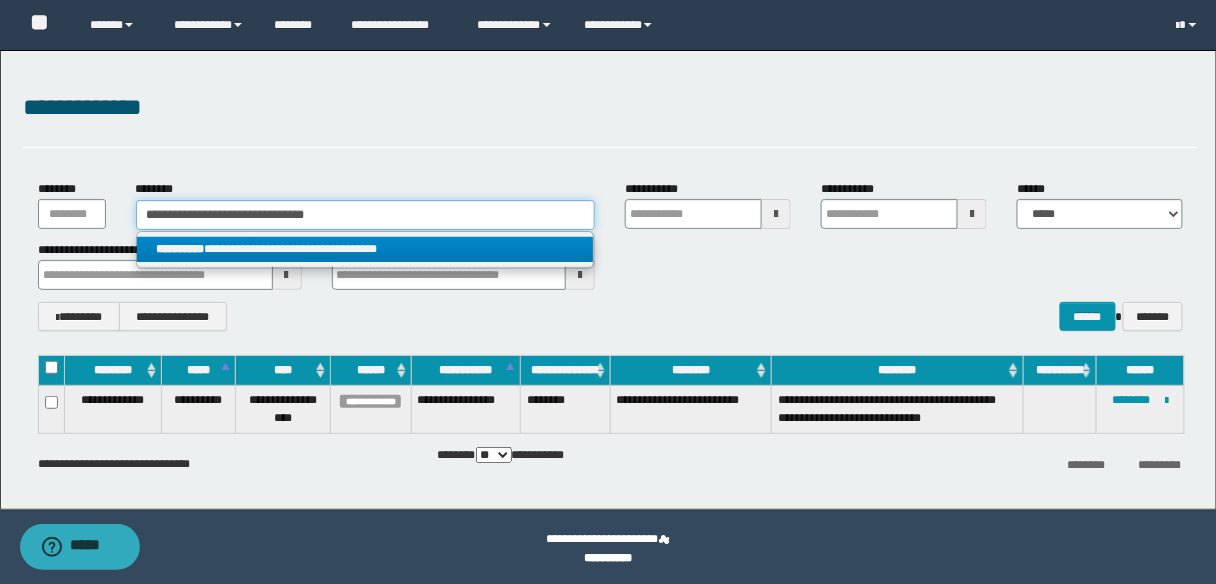 type 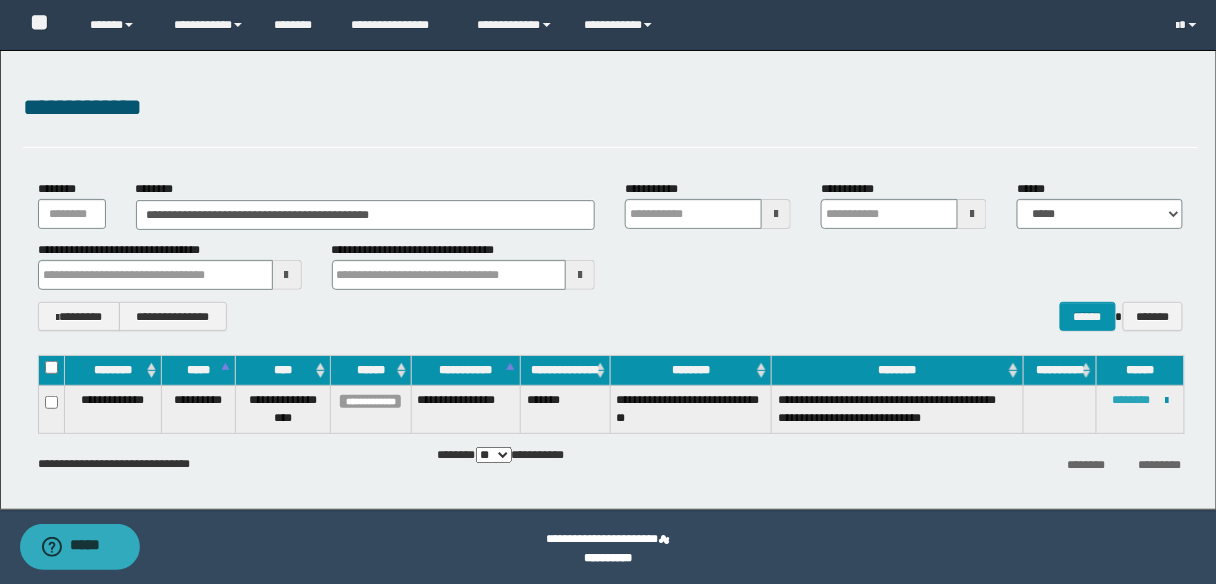 click on "********" at bounding box center (1132, 400) 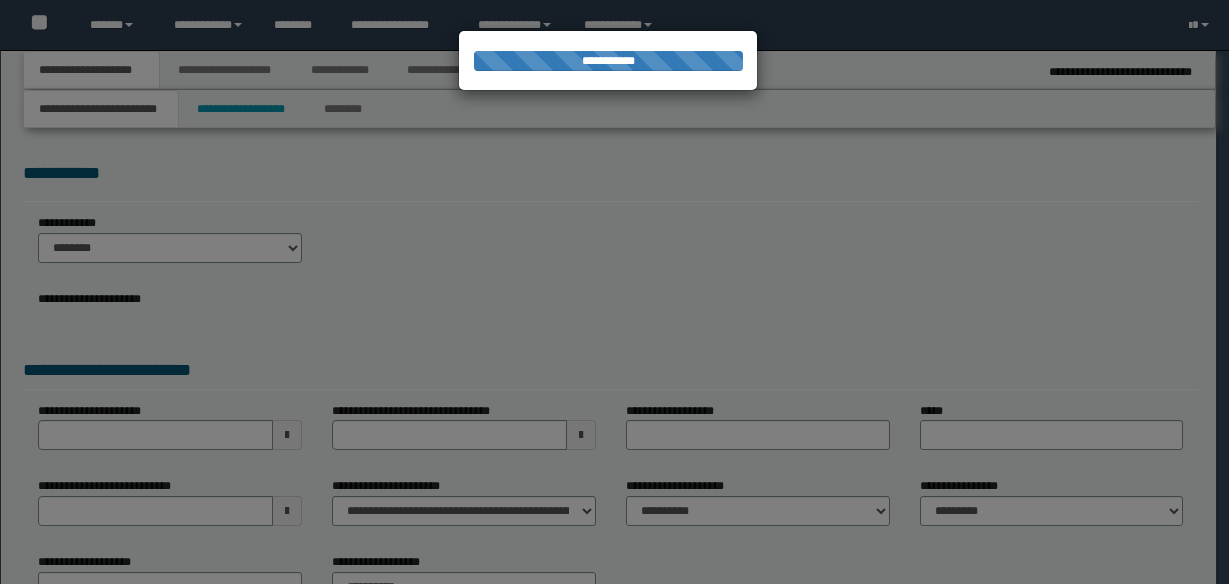 scroll, scrollTop: 0, scrollLeft: 0, axis: both 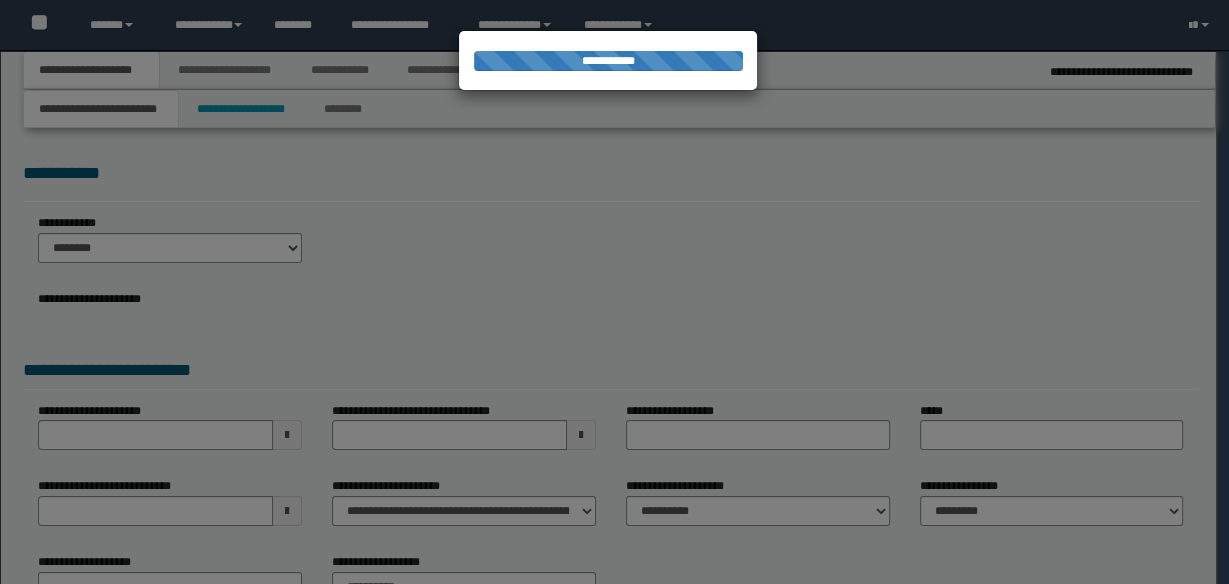 select on "*" 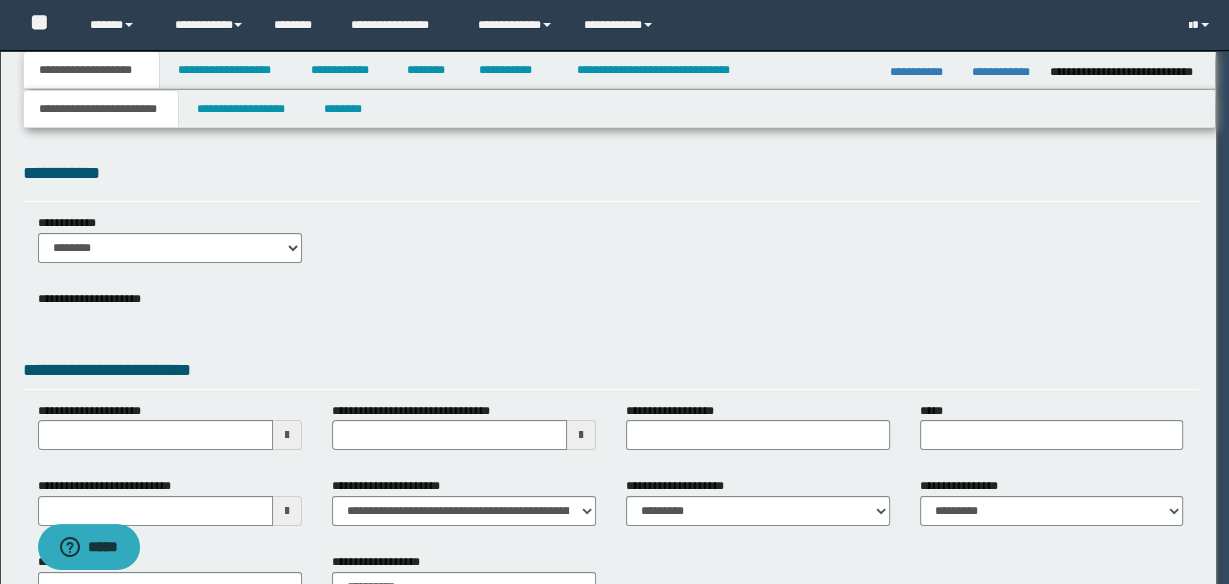 scroll, scrollTop: 0, scrollLeft: 0, axis: both 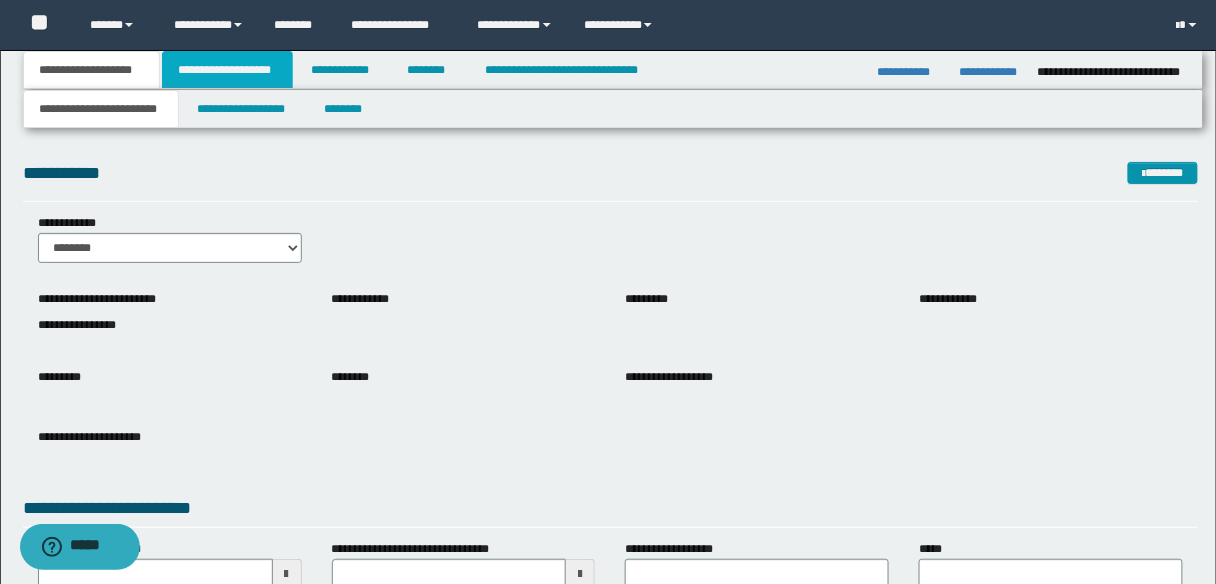 click on "**********" at bounding box center [227, 70] 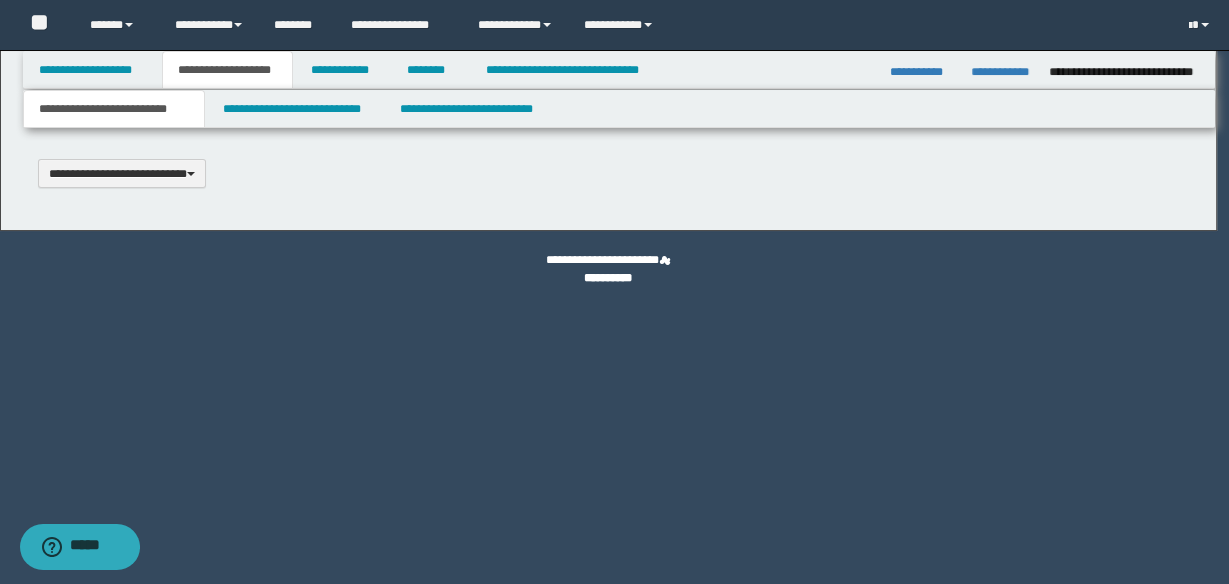 type 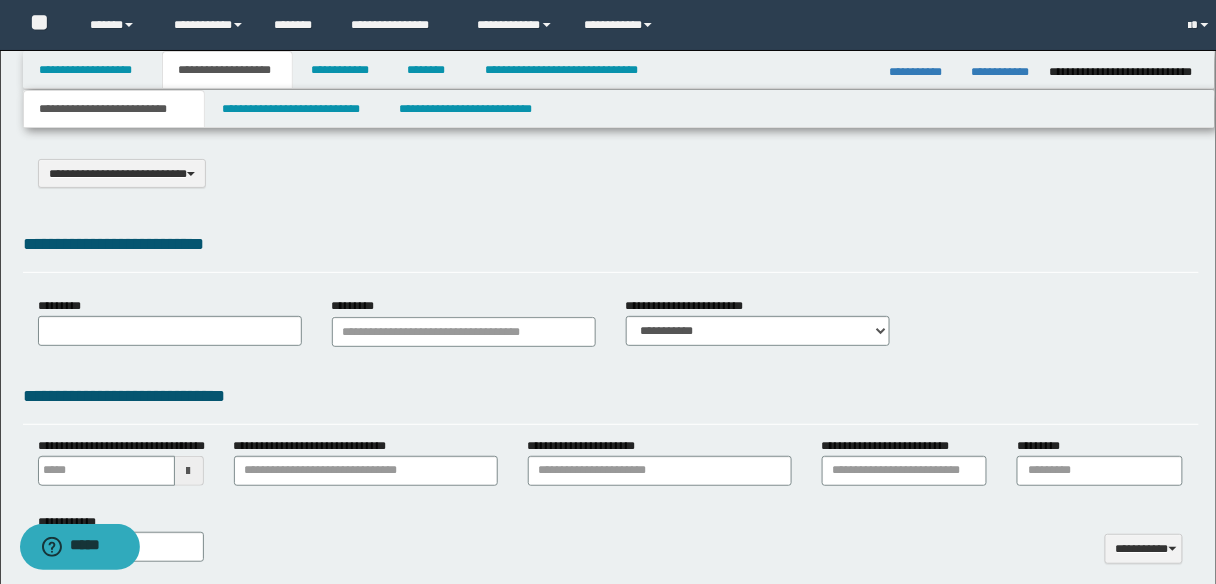 select on "*" 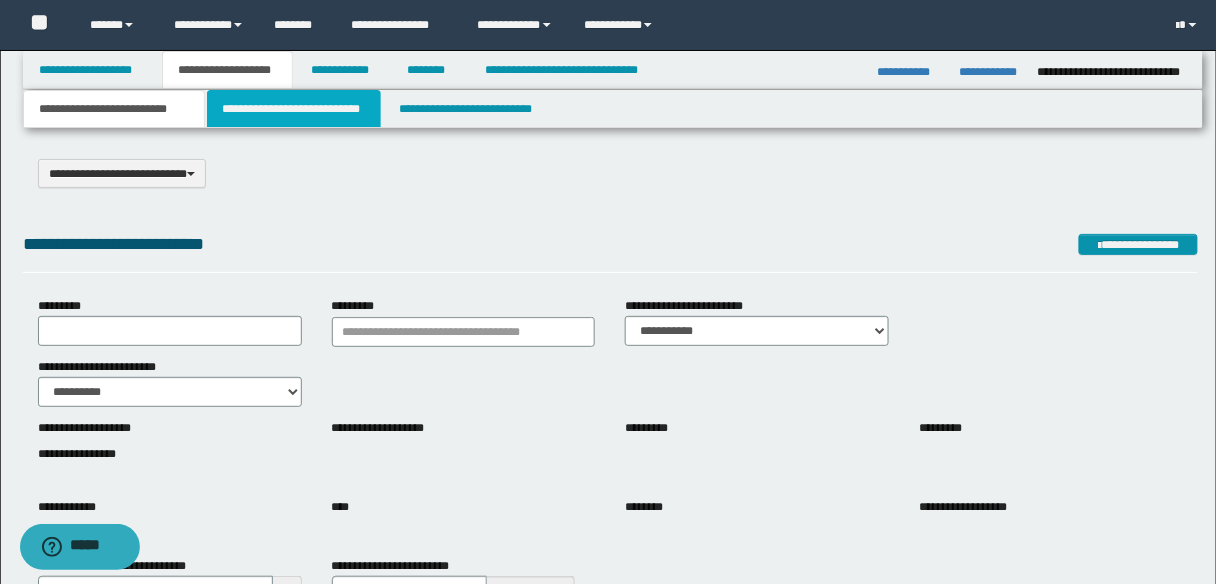 click on "**********" at bounding box center (294, 109) 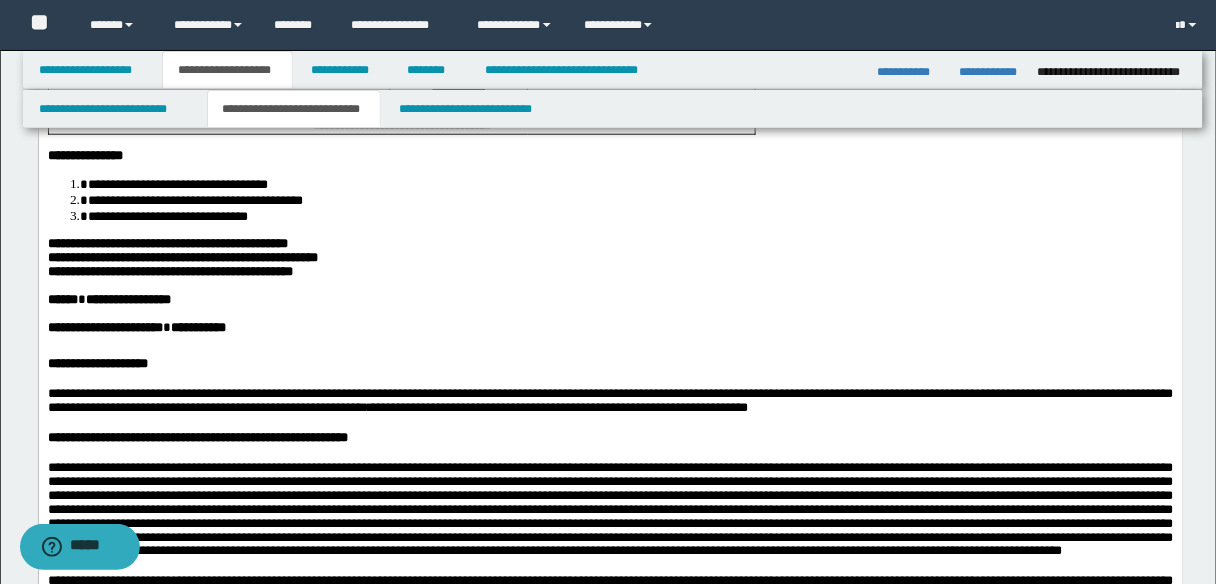 scroll, scrollTop: 400, scrollLeft: 0, axis: vertical 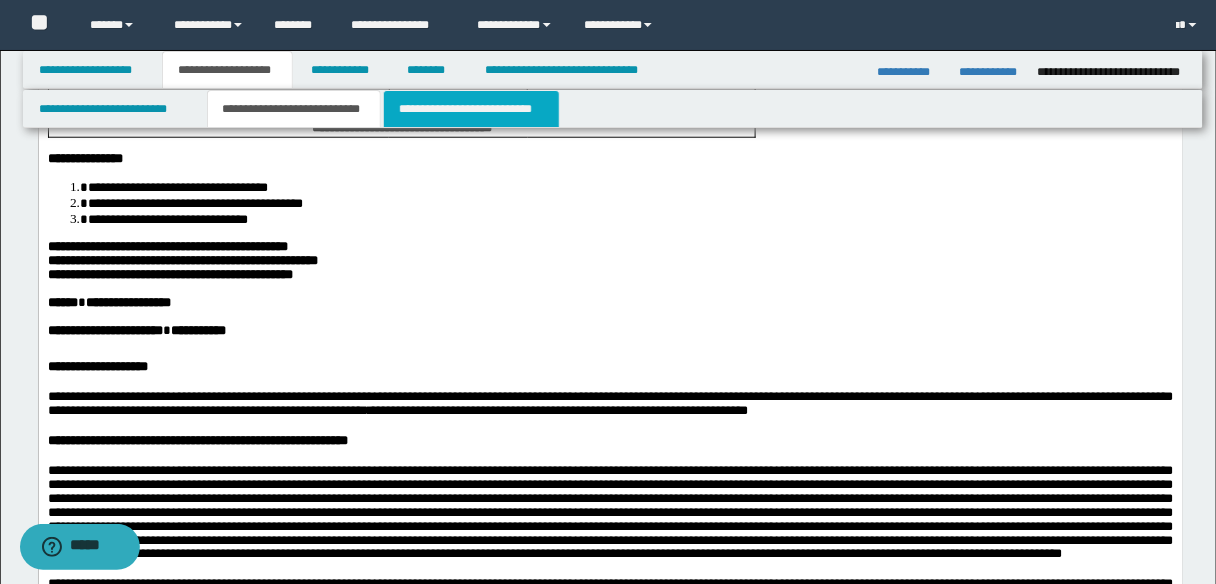 click on "**********" at bounding box center (471, 109) 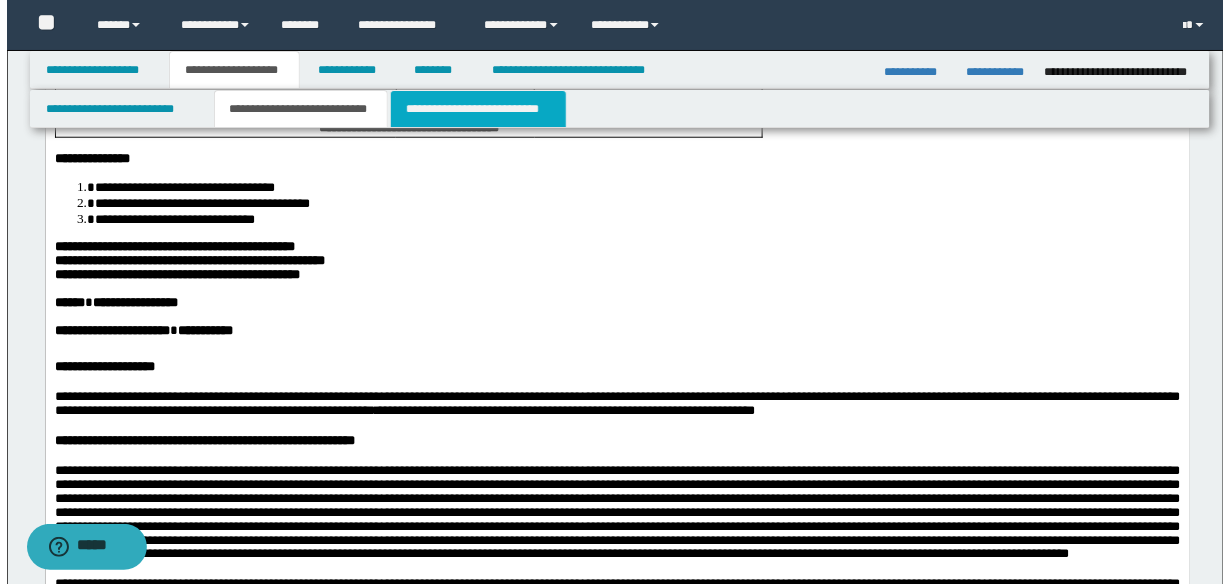 scroll, scrollTop: 0, scrollLeft: 0, axis: both 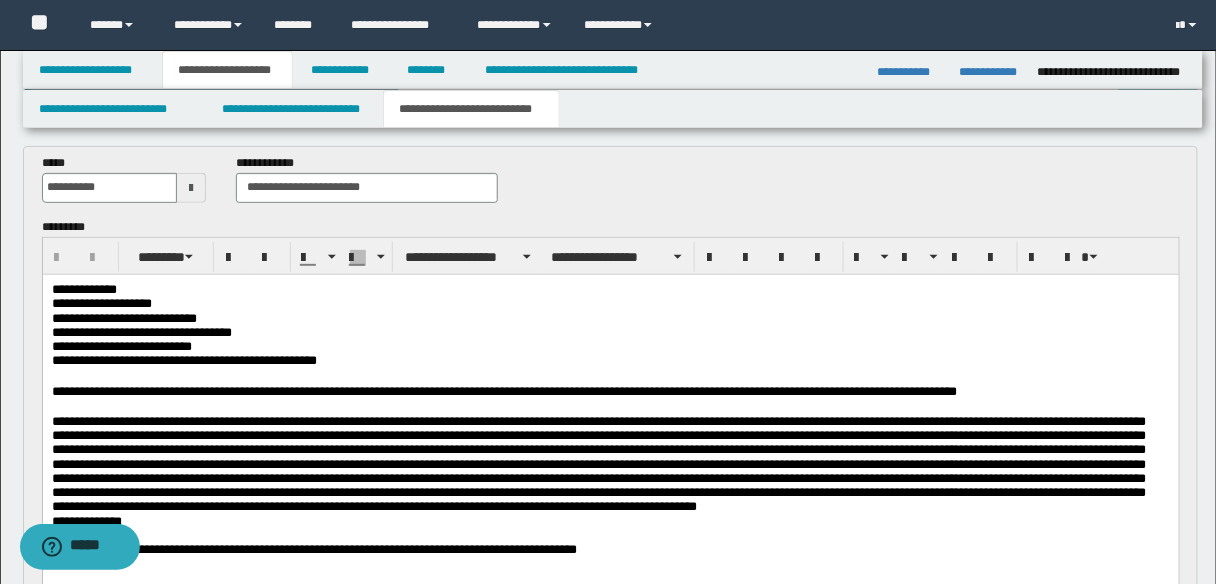 click on "**********" at bounding box center [503, 390] 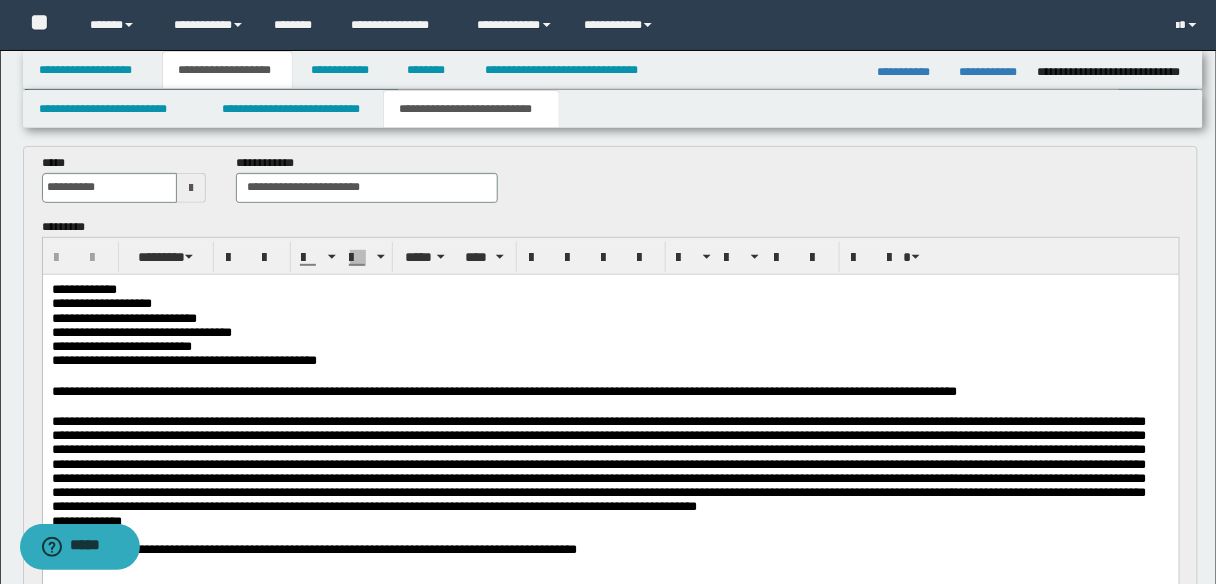 type 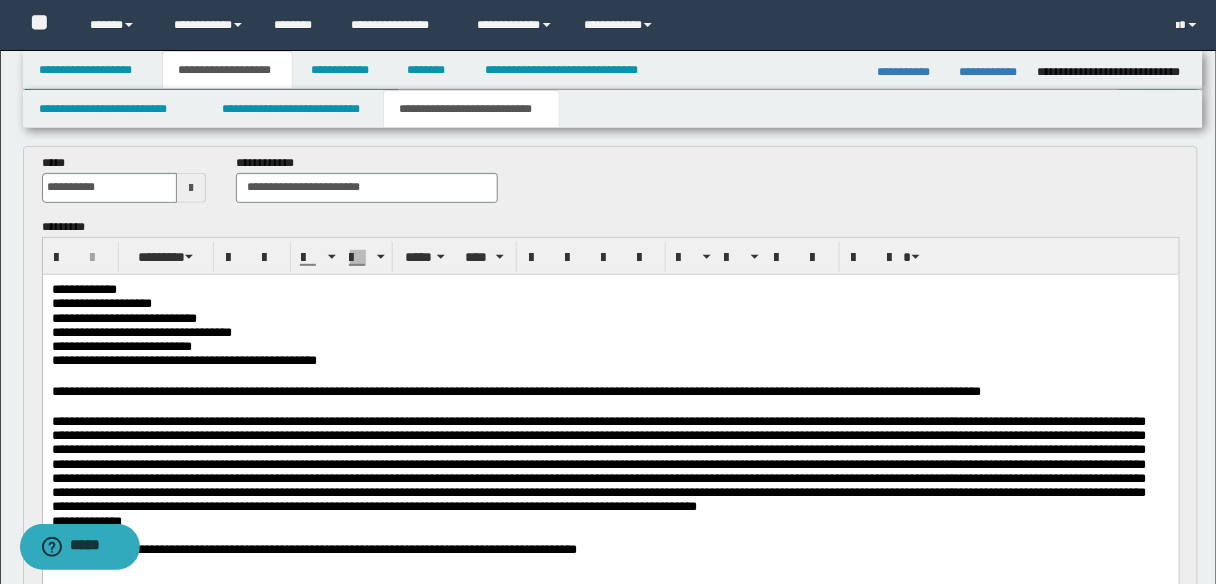scroll, scrollTop: 240, scrollLeft: 0, axis: vertical 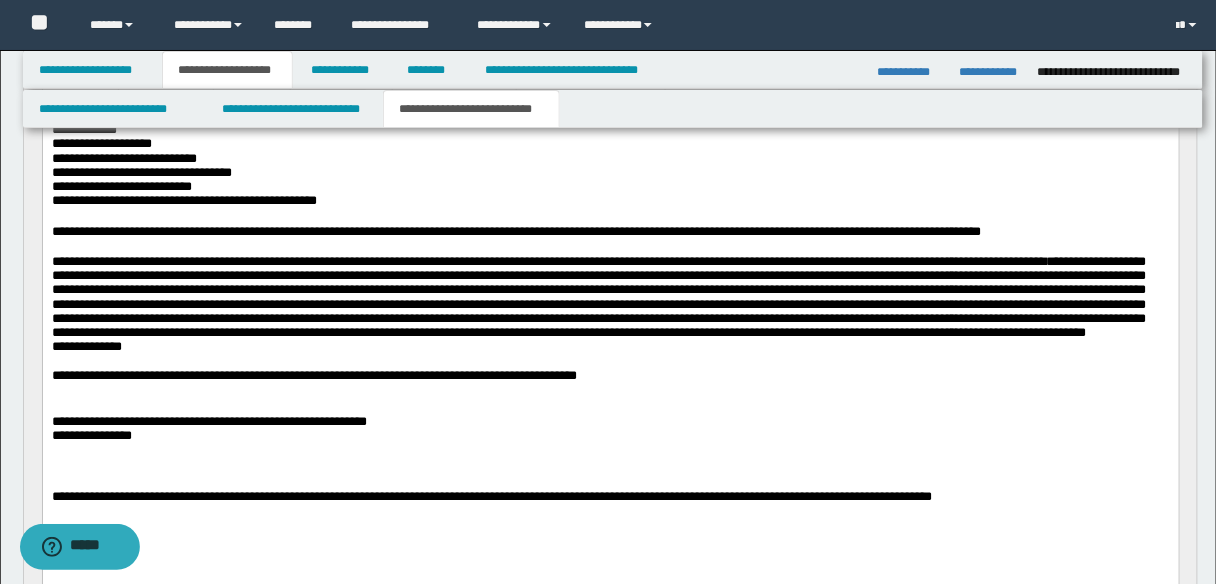 click on "**********" at bounding box center (598, 296) 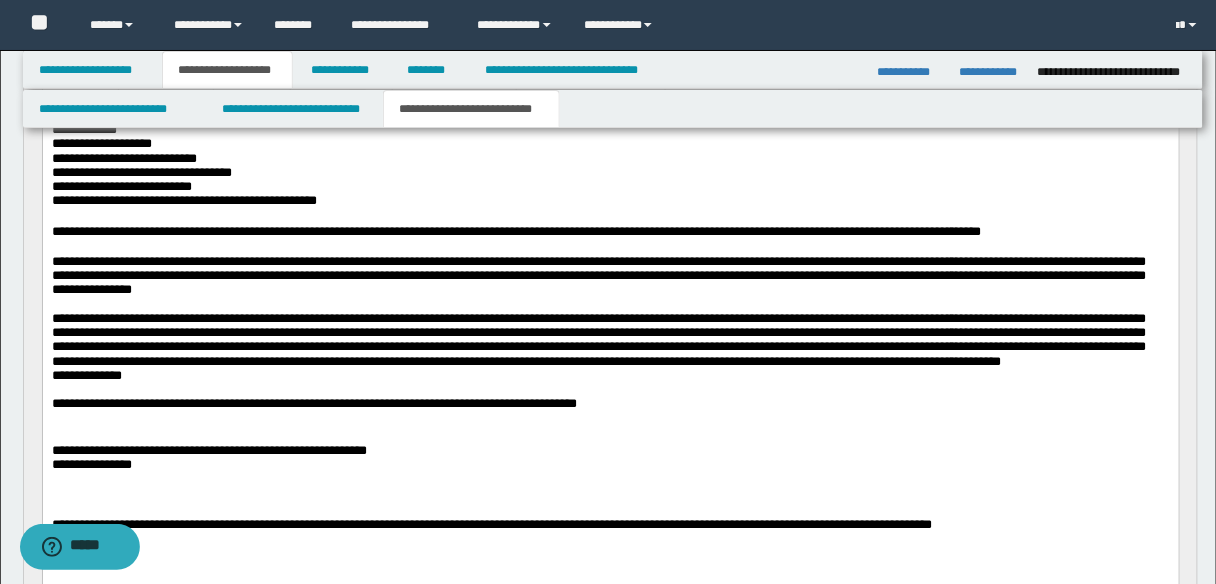 click on "**********" at bounding box center [598, 339] 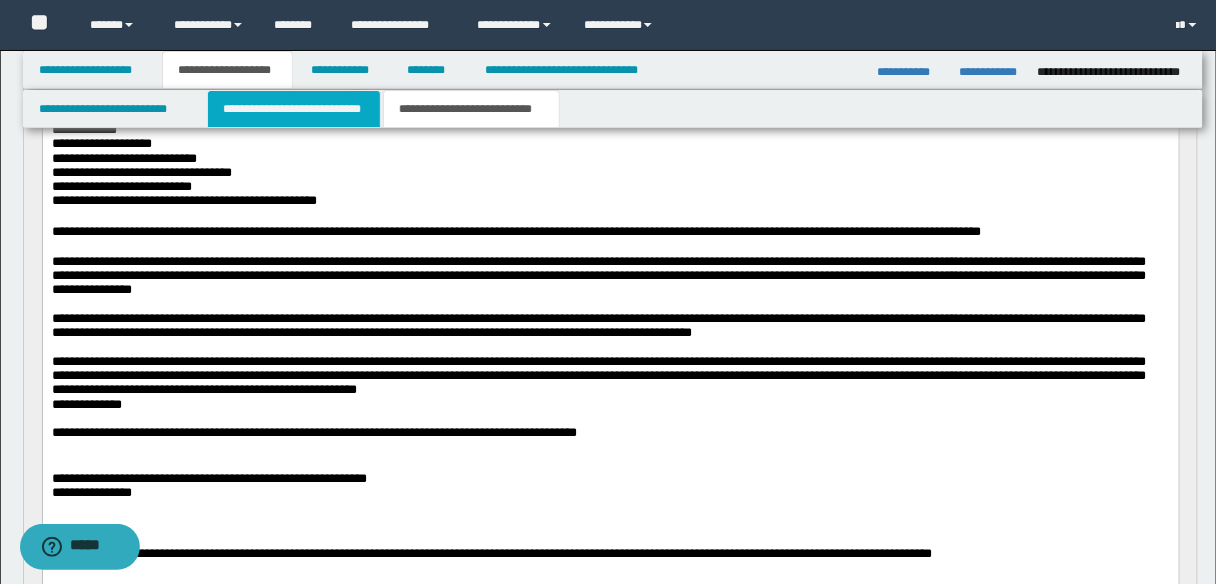click on "**********" at bounding box center (294, 109) 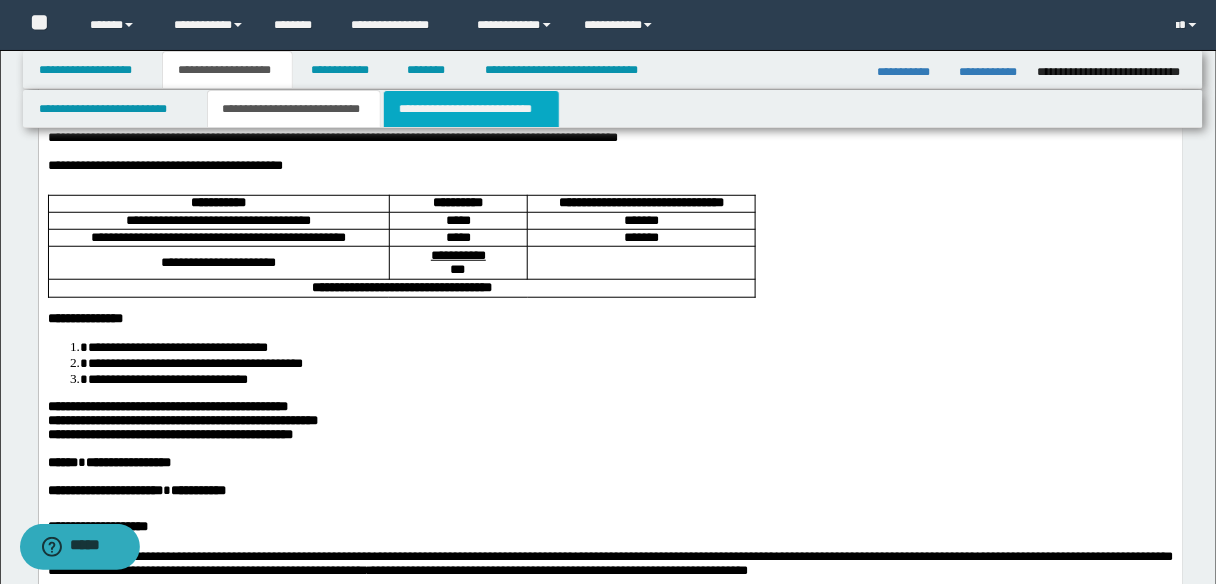 click on "**********" at bounding box center (471, 109) 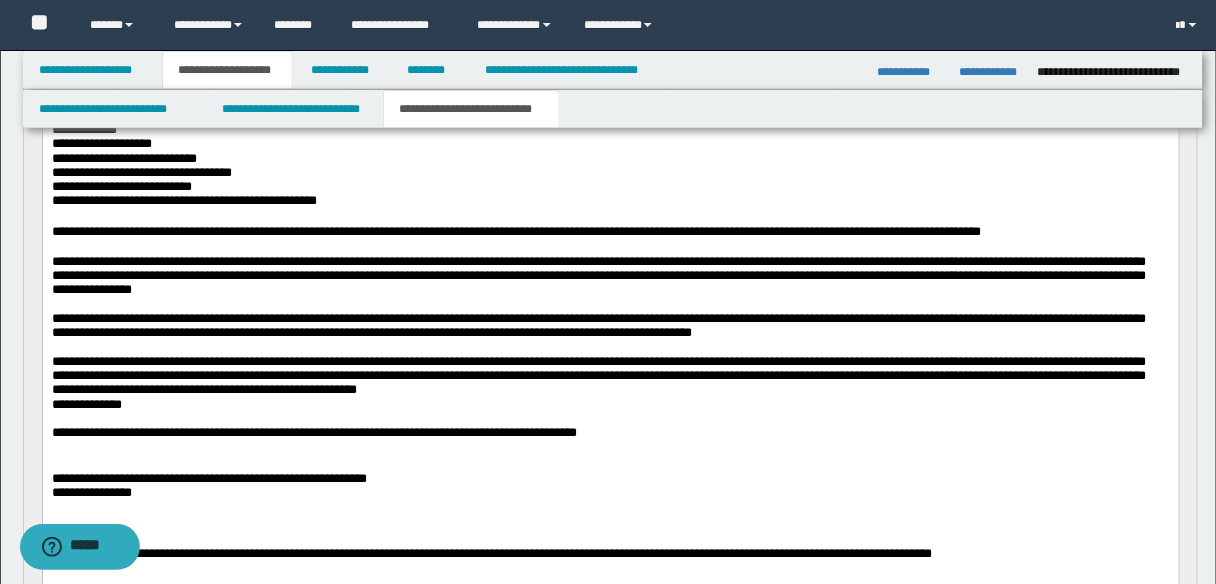 click on "**********" at bounding box center (598, 324) 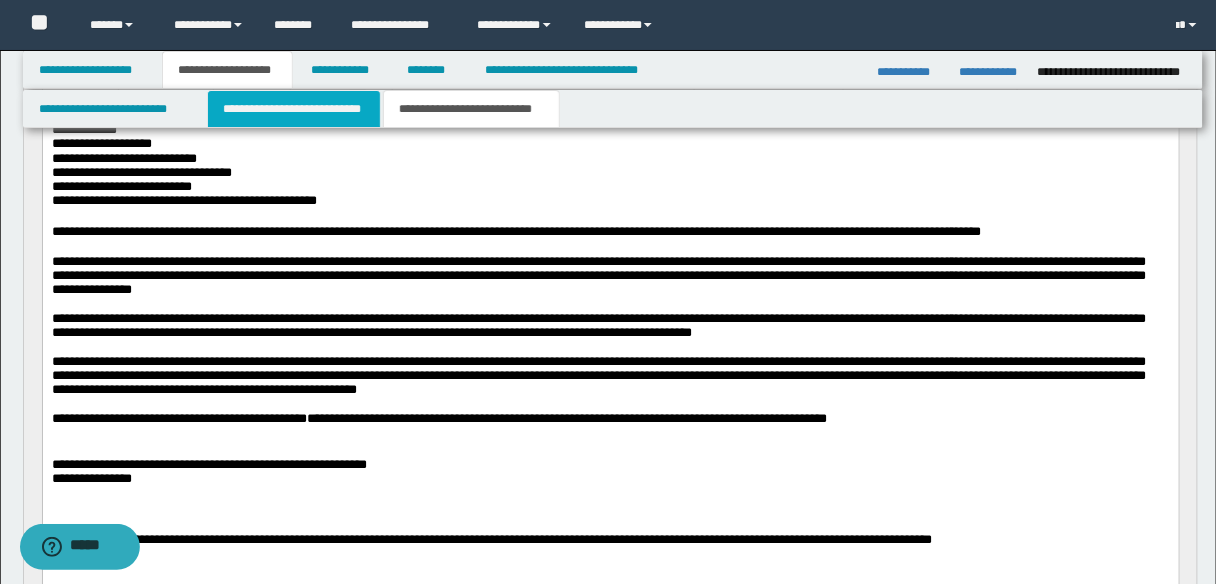 click on "**********" at bounding box center (294, 109) 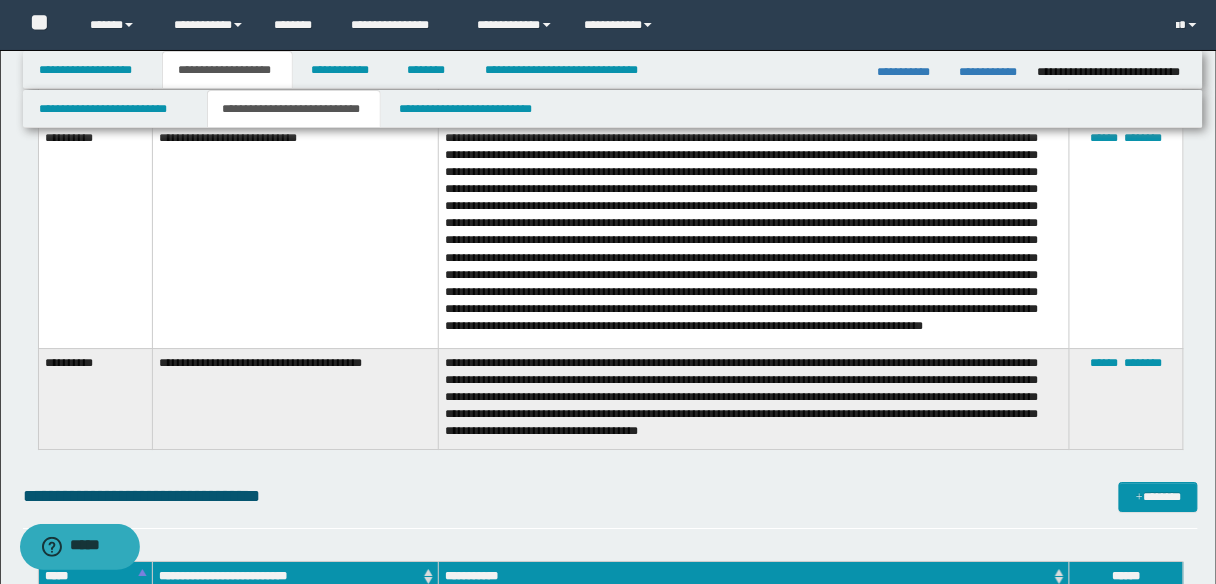 scroll, scrollTop: 3280, scrollLeft: 0, axis: vertical 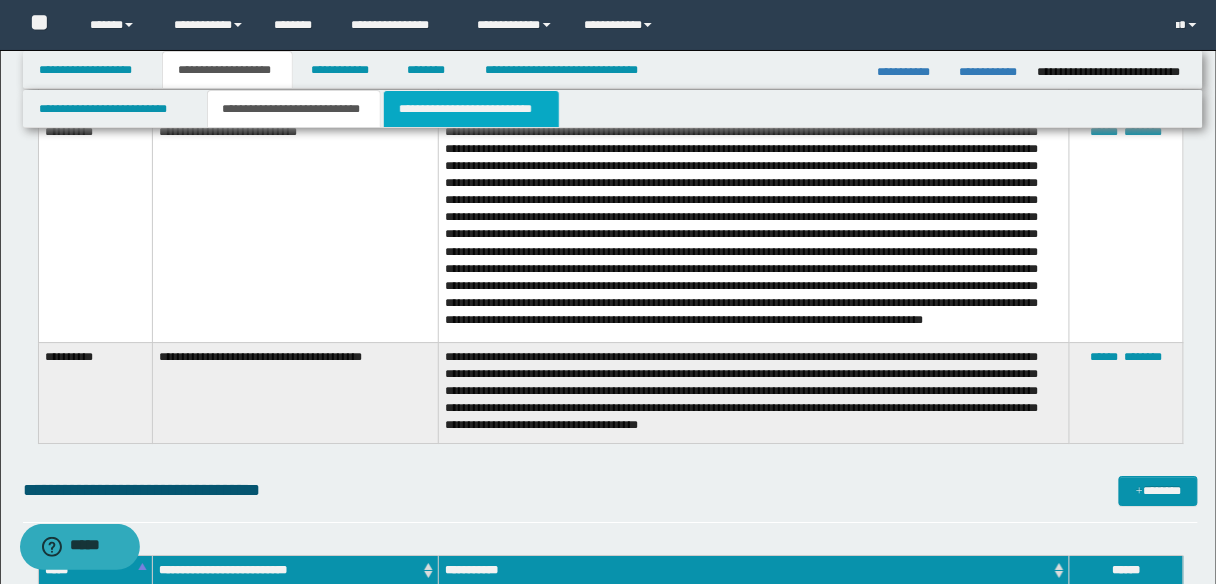click on "**********" at bounding box center (471, 109) 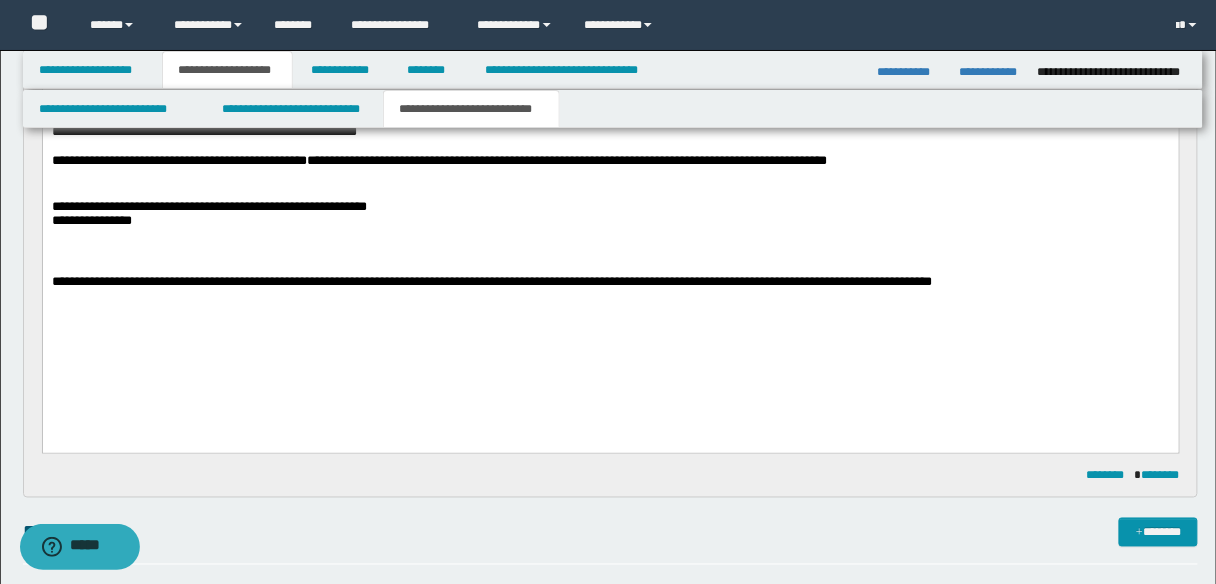 scroll, scrollTop: 494, scrollLeft: 0, axis: vertical 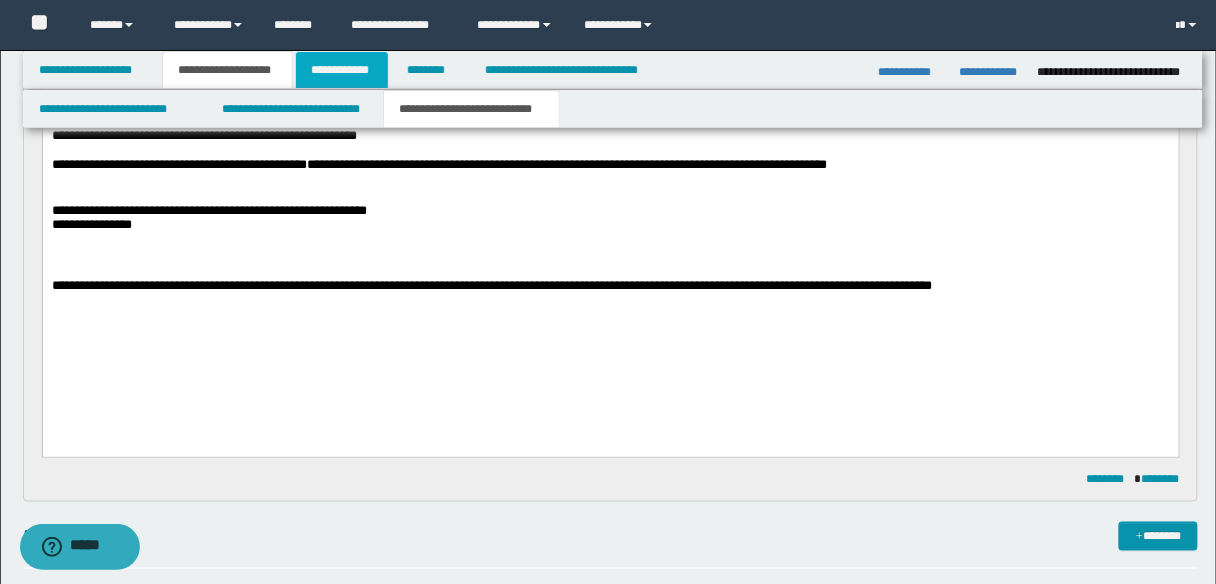 click on "**********" at bounding box center [342, 70] 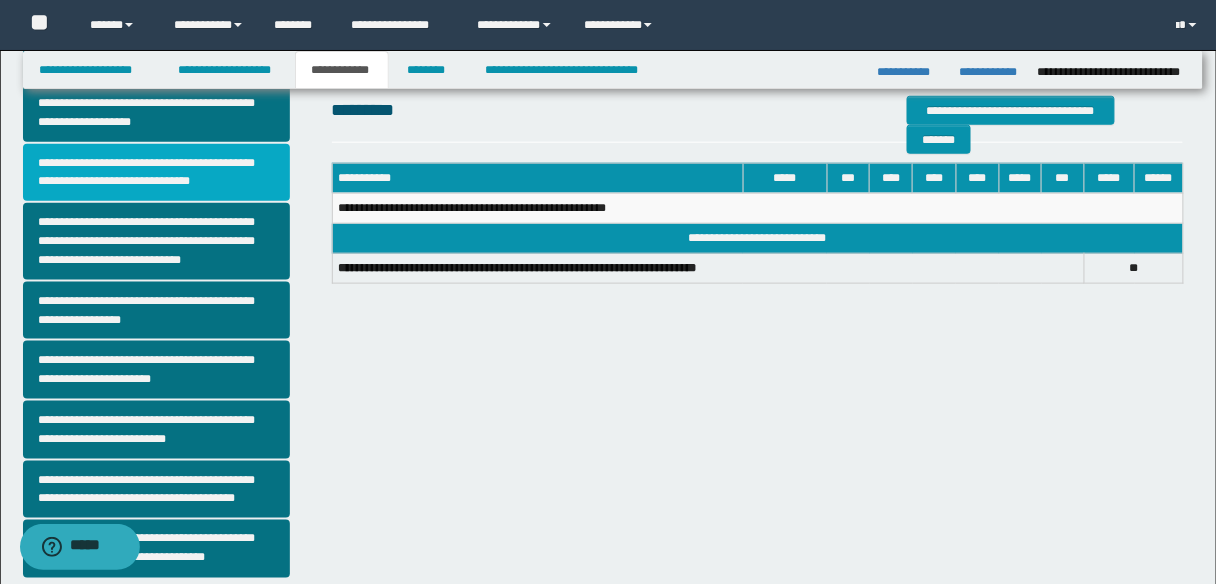 click on "**********" at bounding box center [156, 173] 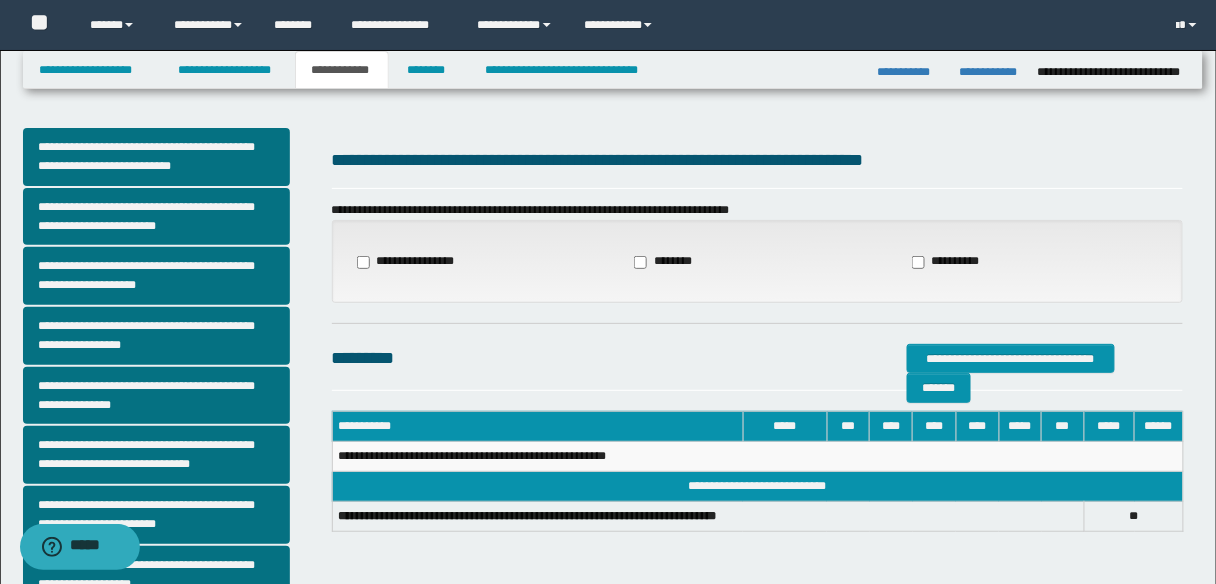 click on "**********" at bounding box center [412, 262] 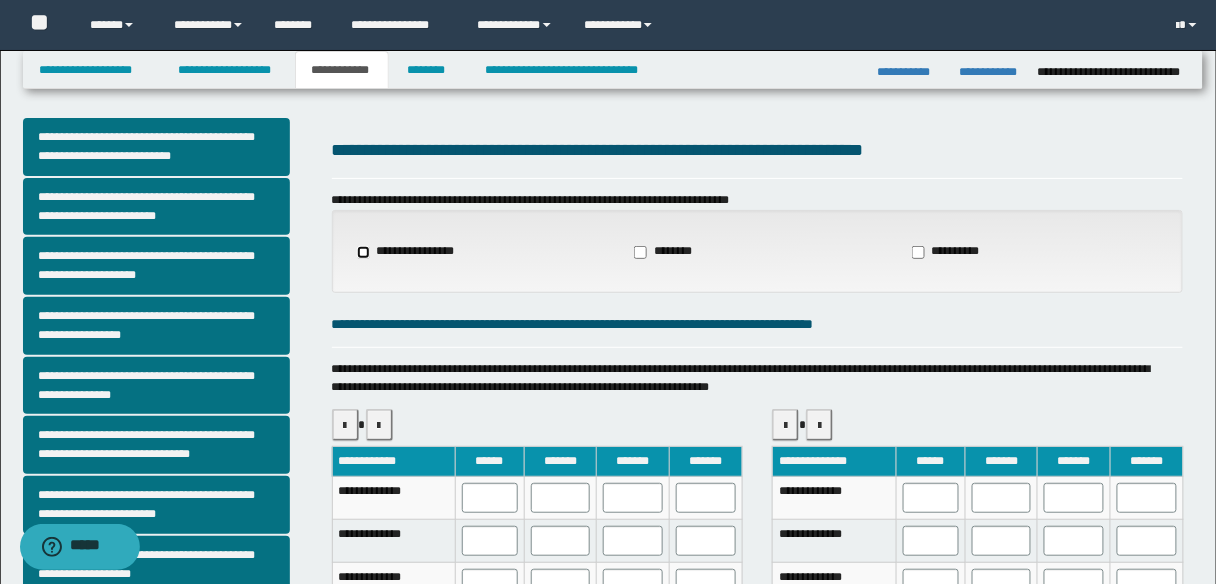 scroll, scrollTop: 80, scrollLeft: 0, axis: vertical 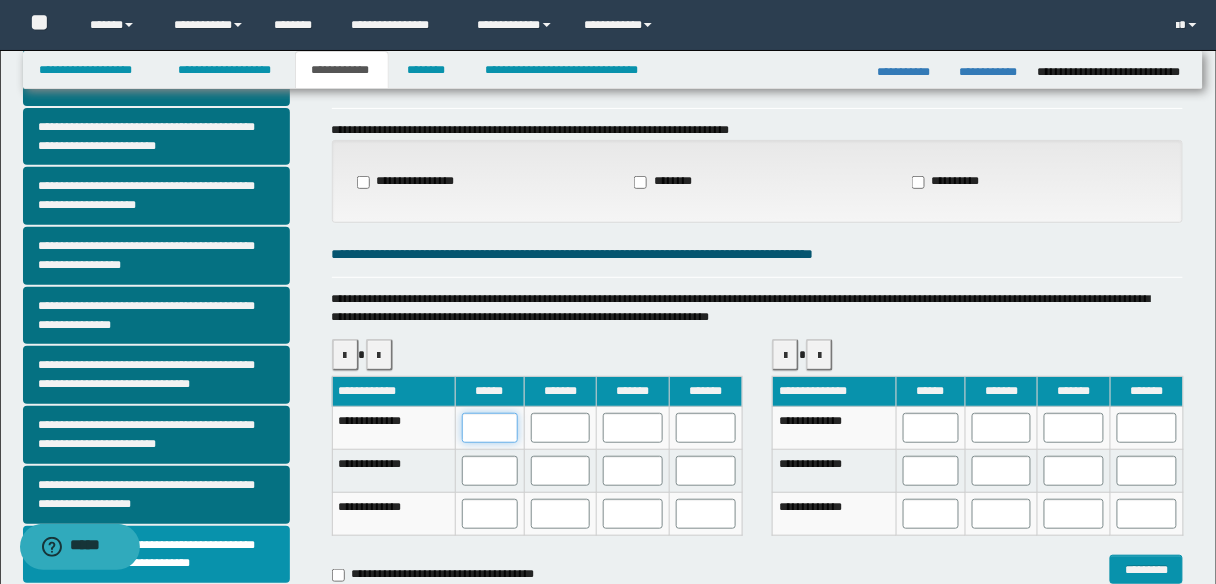 click at bounding box center [490, 428] 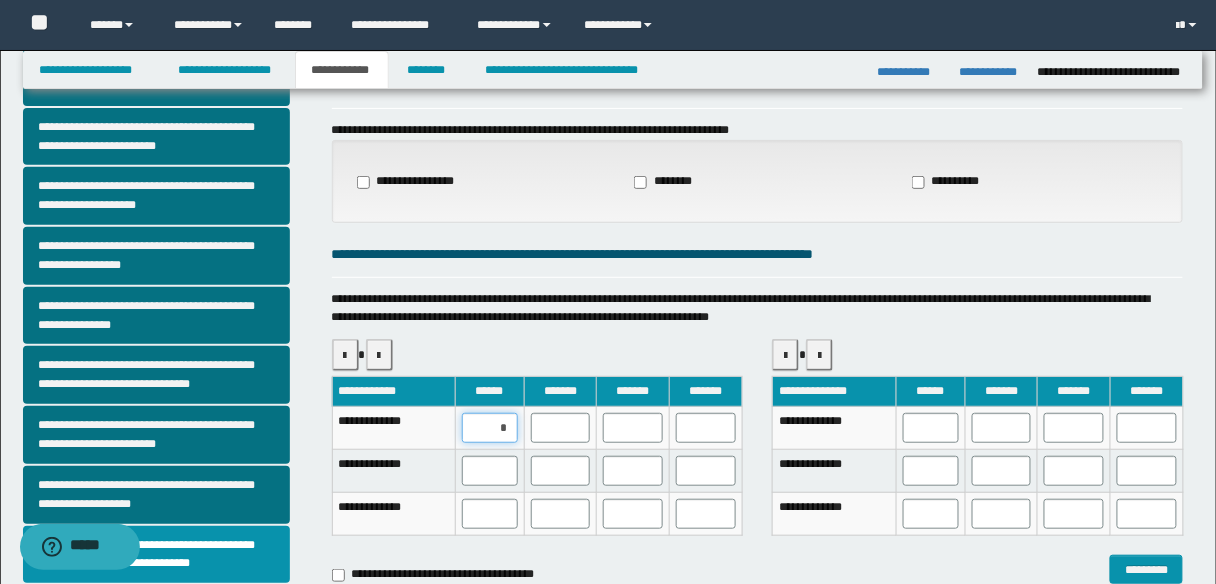 type on "**" 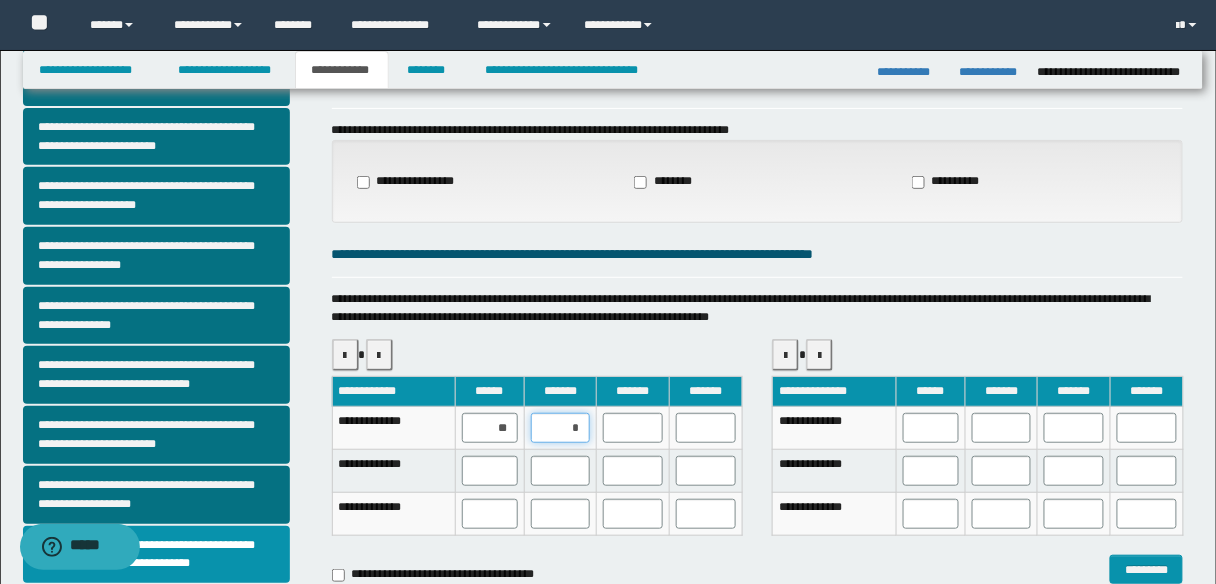 type on "**" 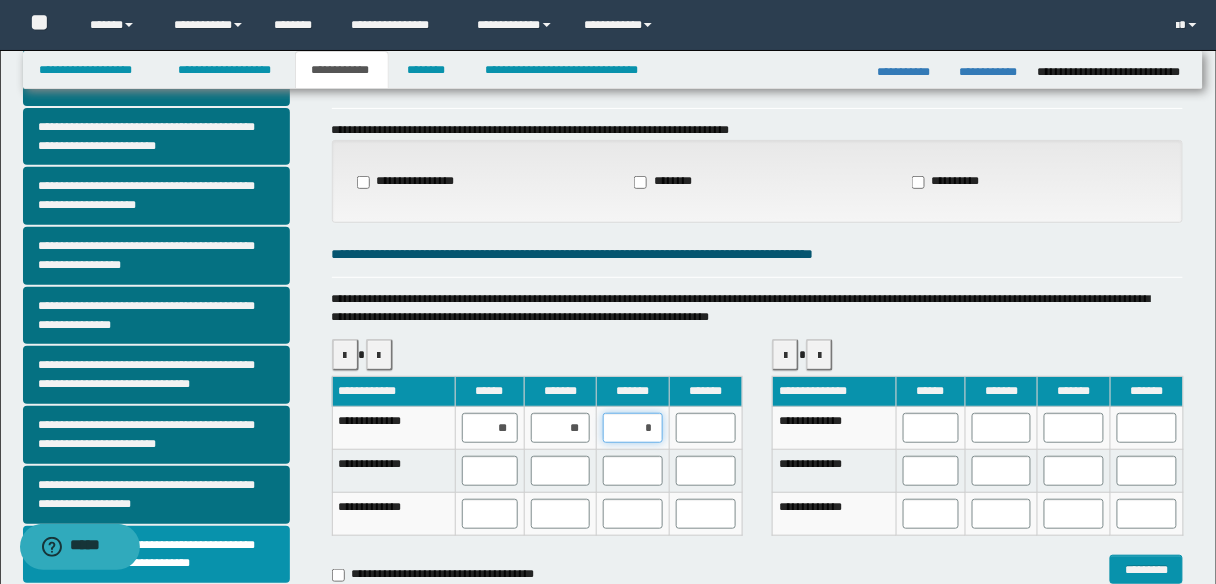 type on "**" 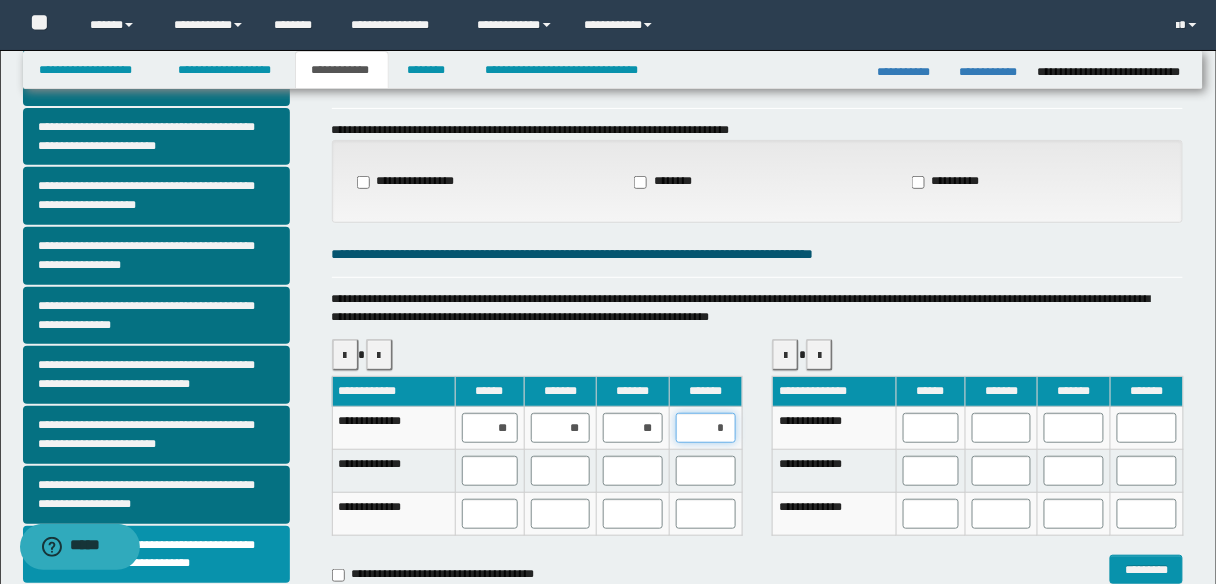 type on "**" 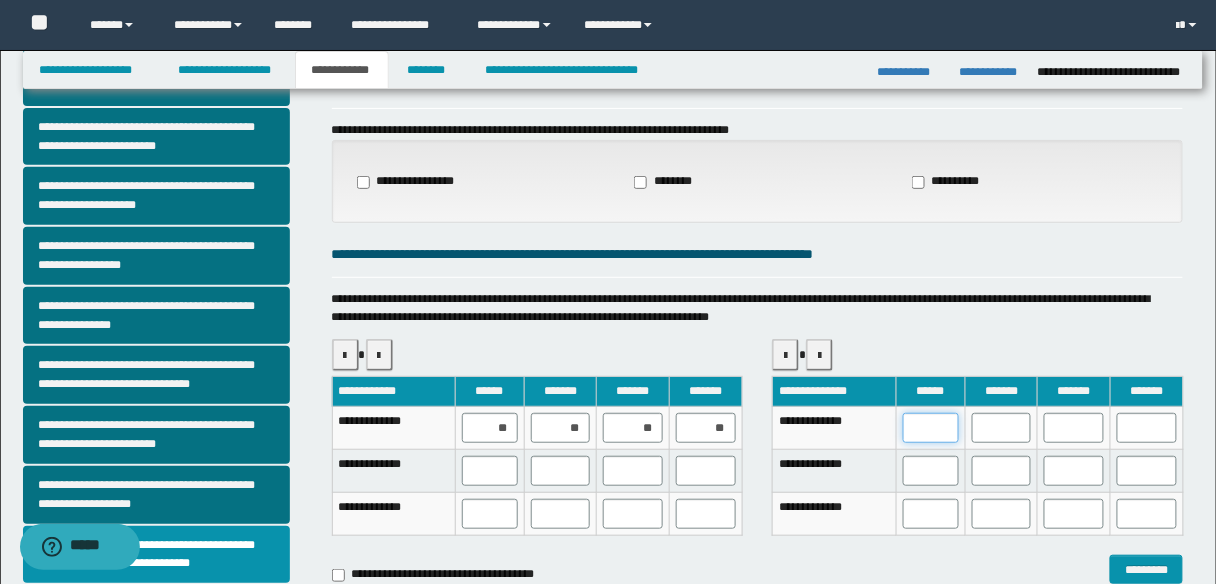 click at bounding box center (931, 428) 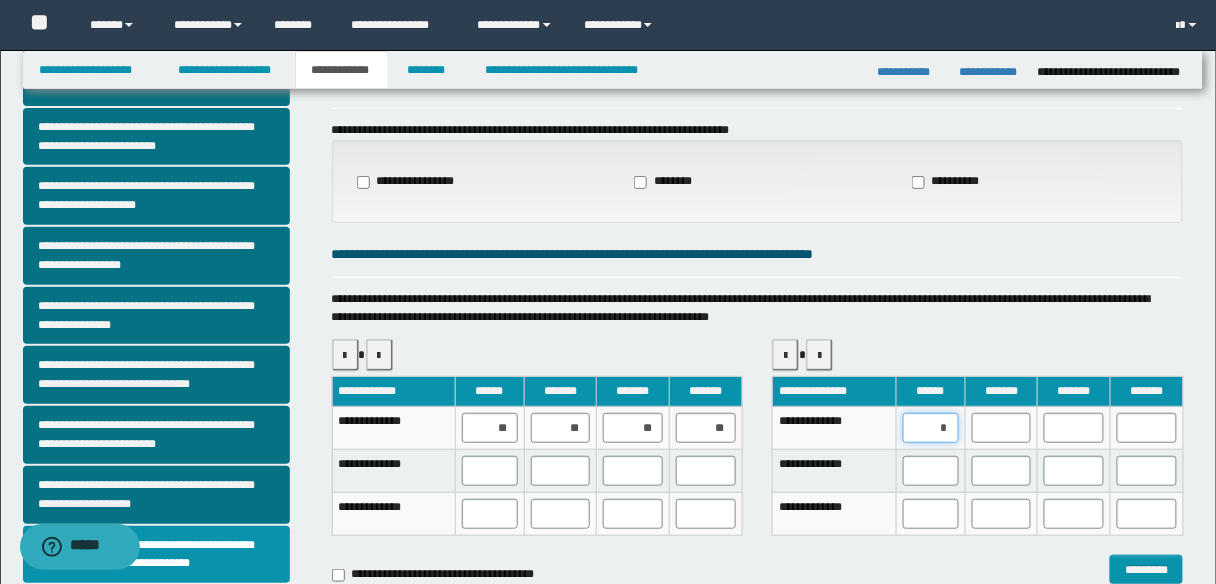 type on "**" 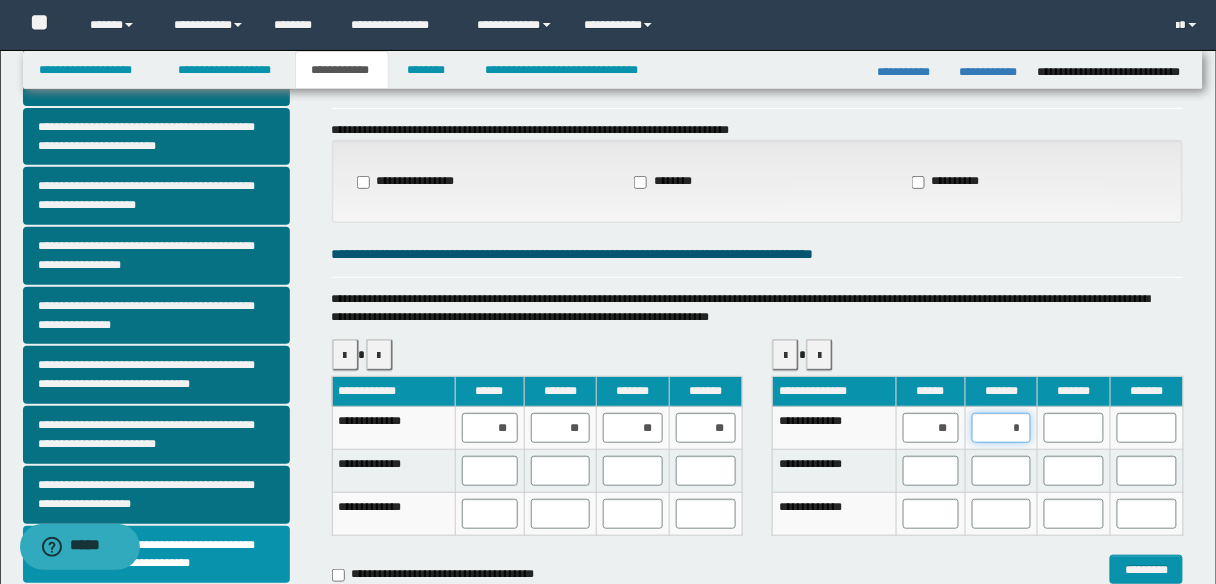 type on "**" 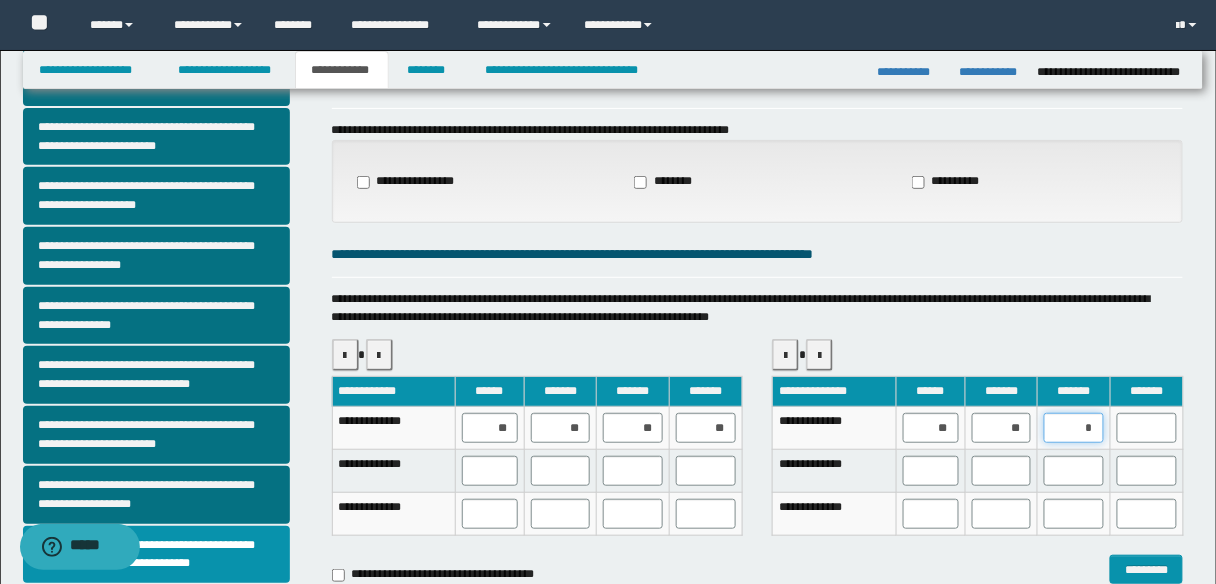 type on "**" 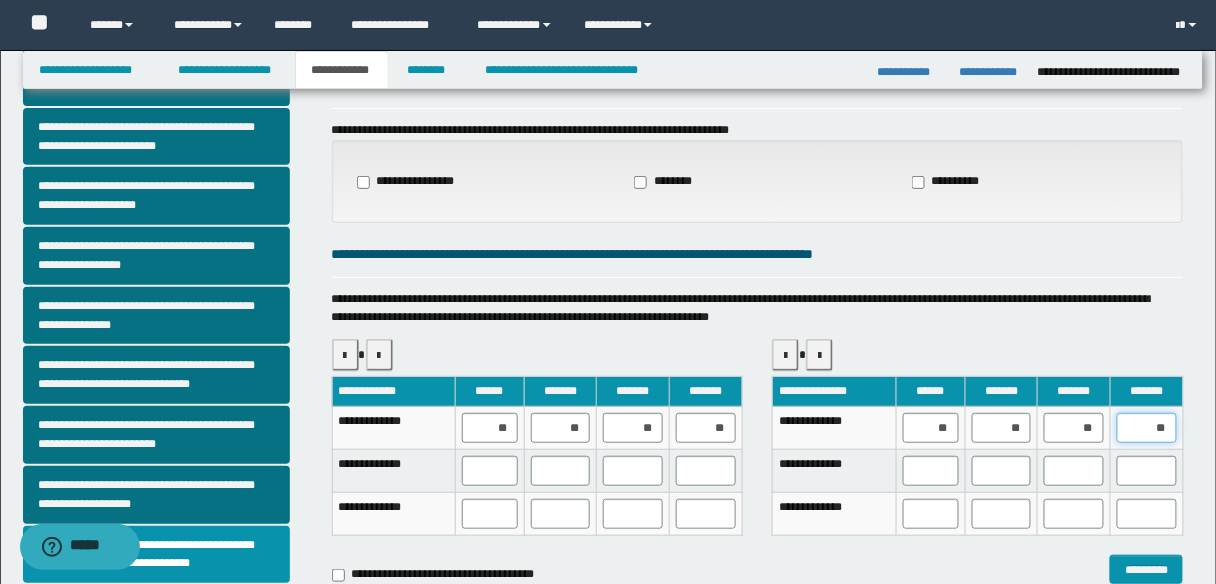 type on "***" 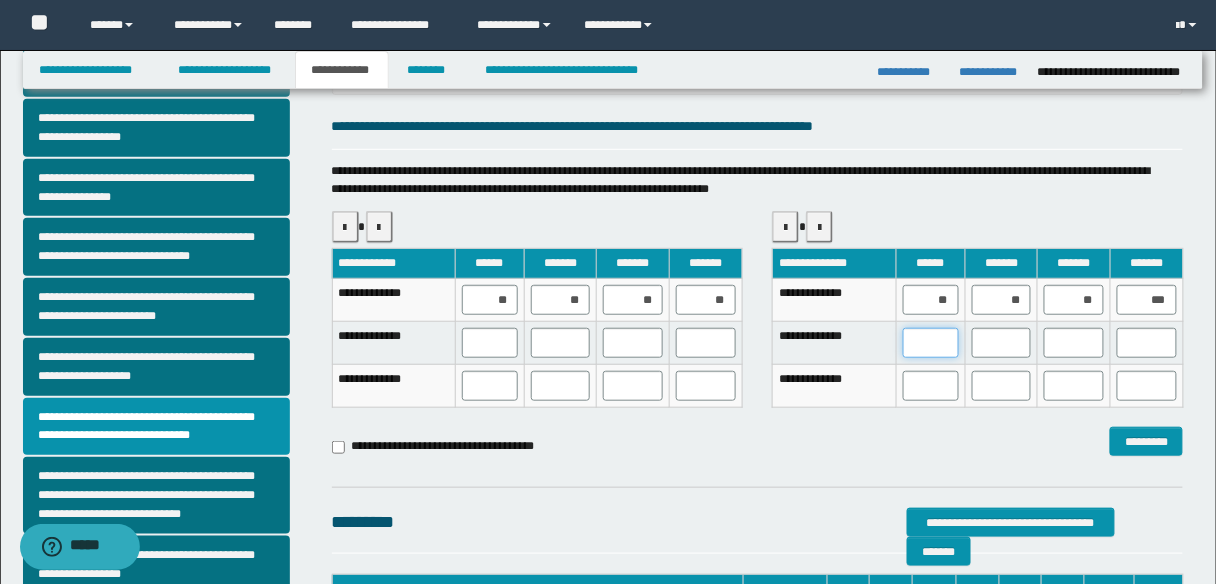scroll, scrollTop: 320, scrollLeft: 0, axis: vertical 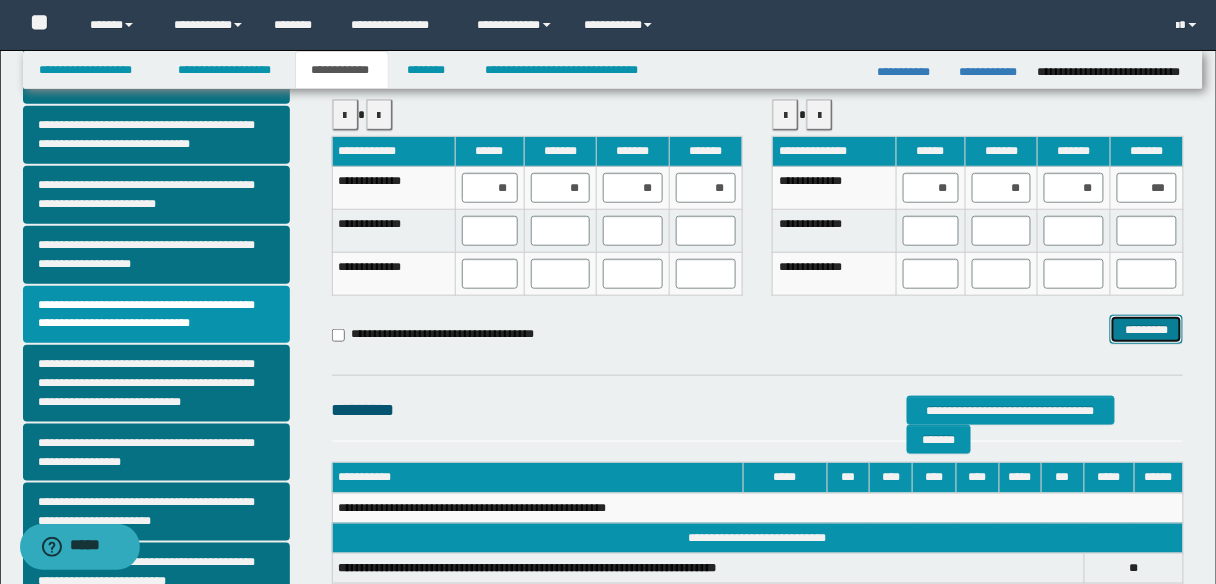 click on "*********" at bounding box center (1146, 329) 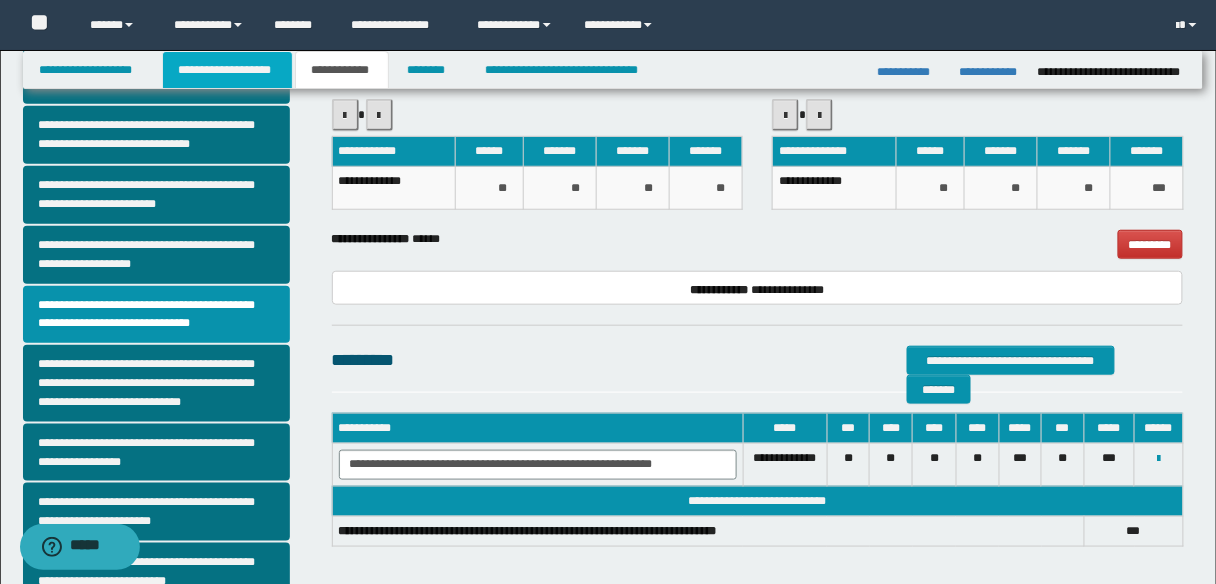 click on "**********" at bounding box center (227, 70) 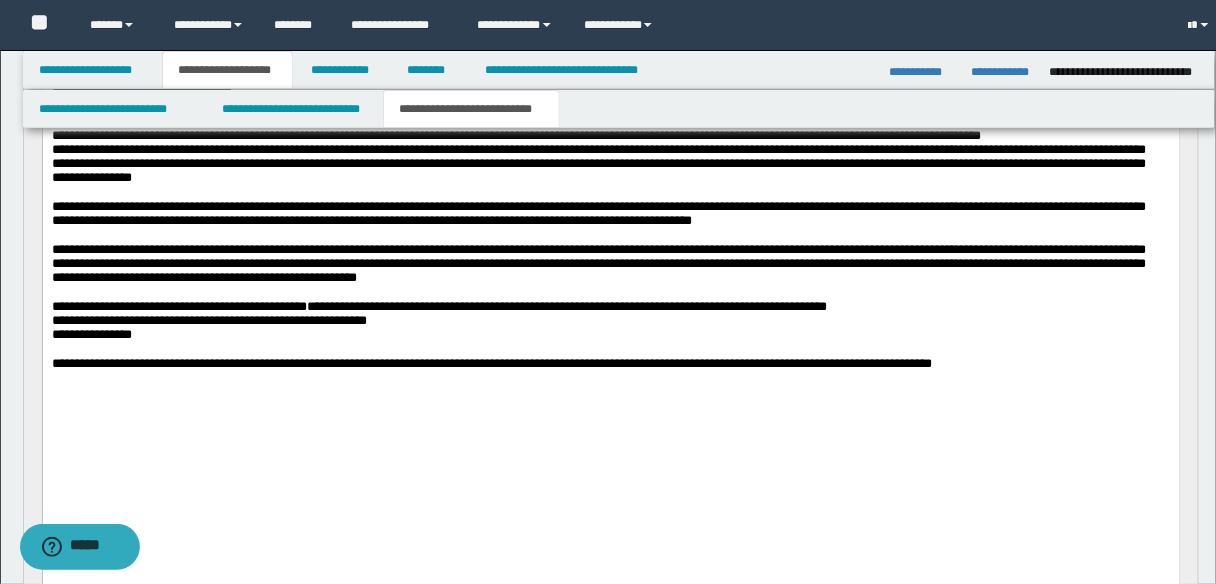 scroll, scrollTop: 351, scrollLeft: 0, axis: vertical 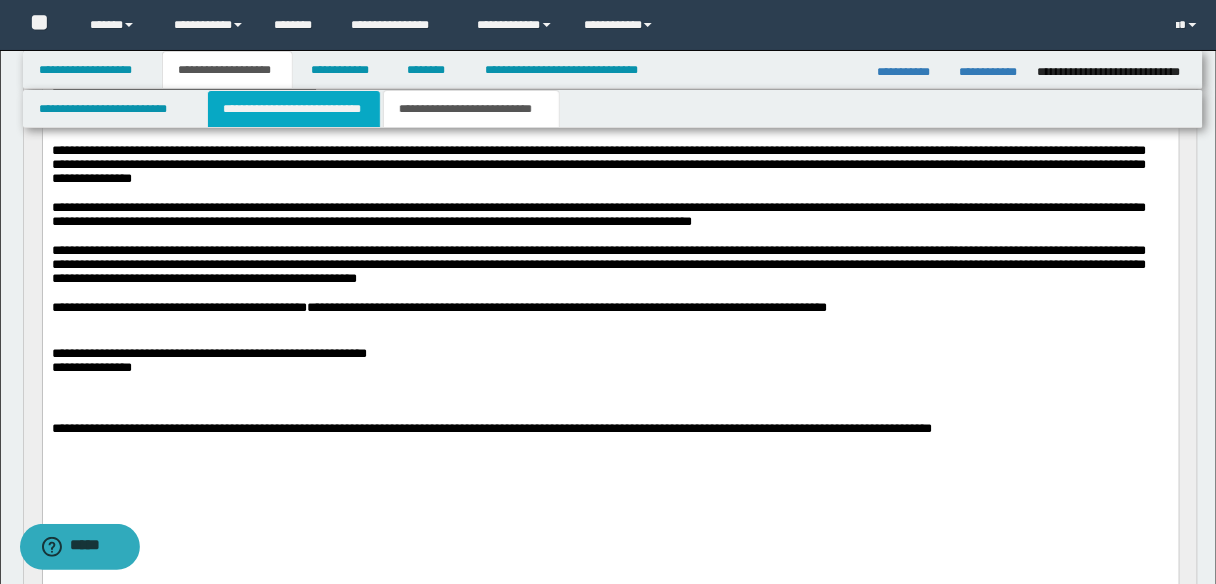 click on "**********" at bounding box center [294, 109] 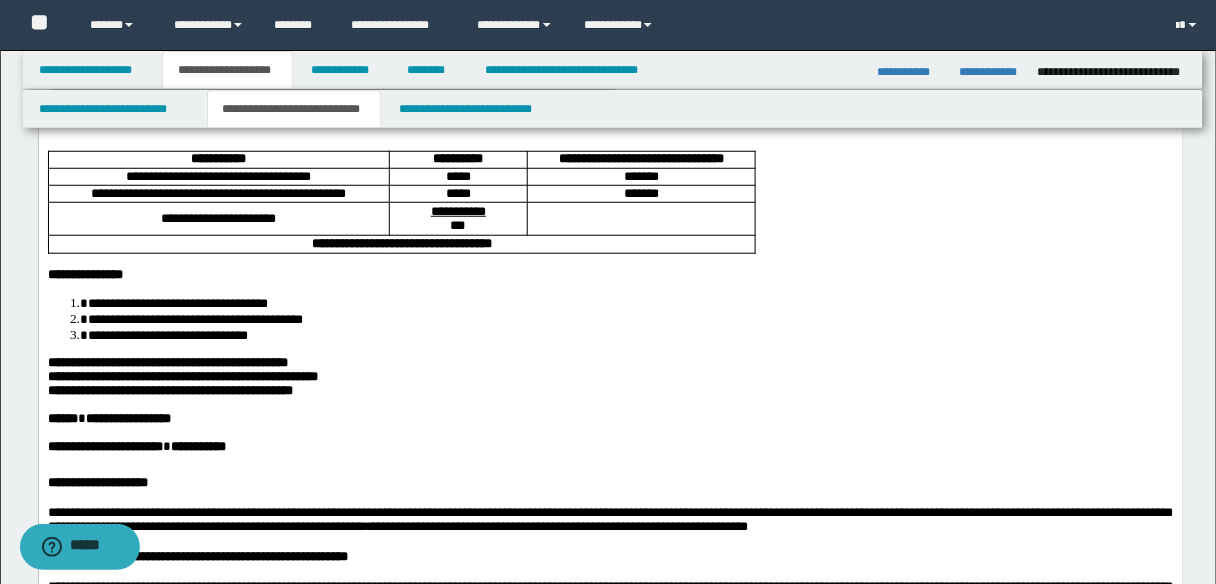 scroll, scrollTop: 191, scrollLeft: 0, axis: vertical 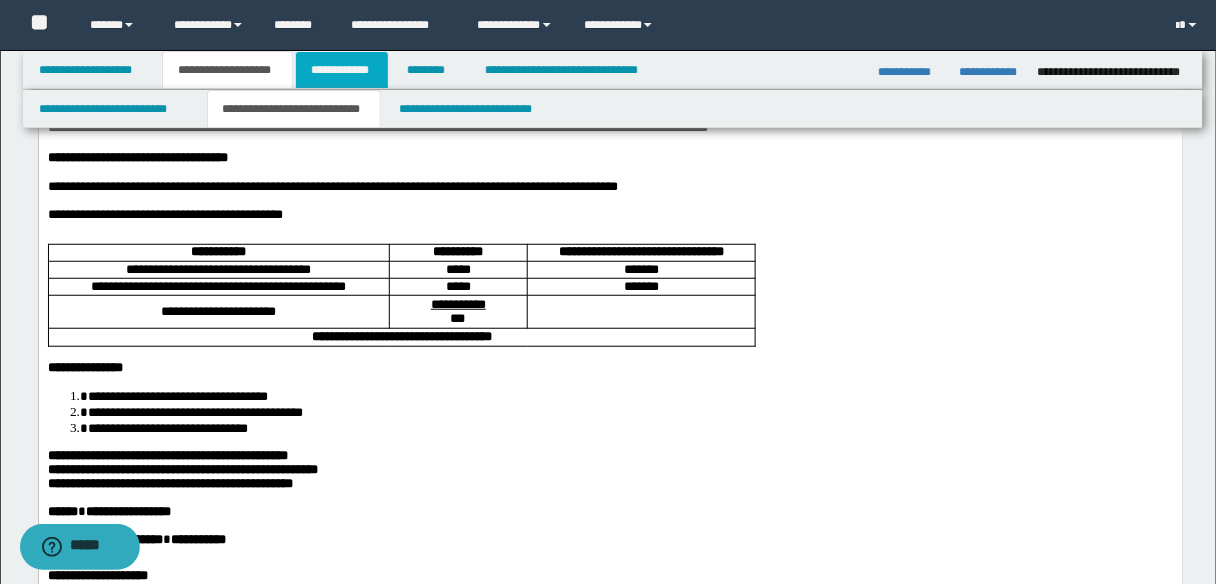click on "**********" at bounding box center (342, 70) 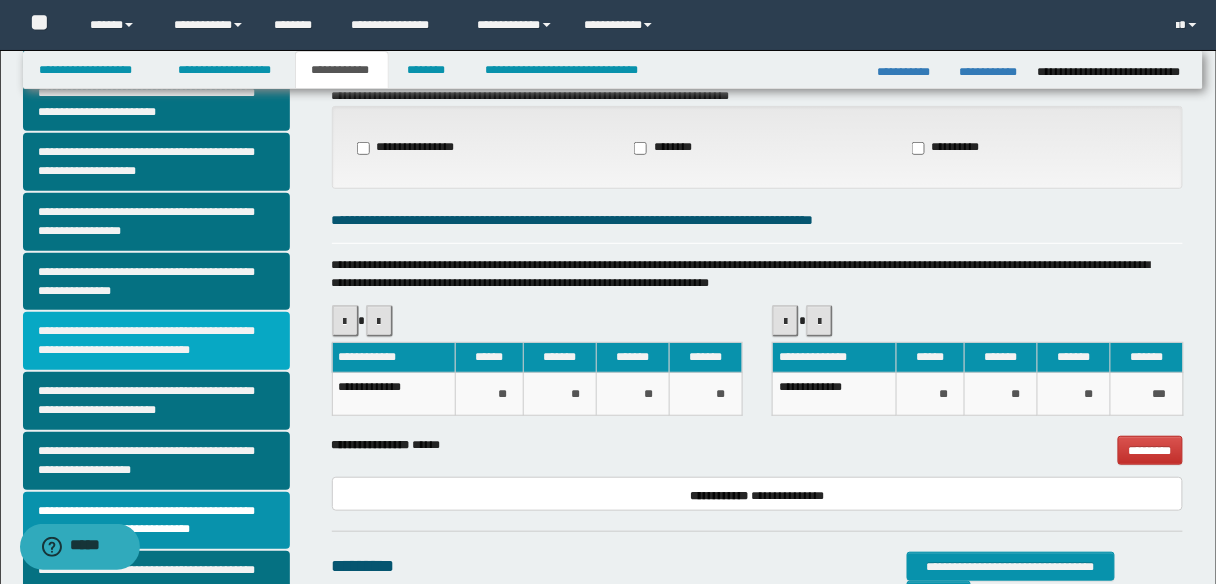 scroll, scrollTop: 0, scrollLeft: 0, axis: both 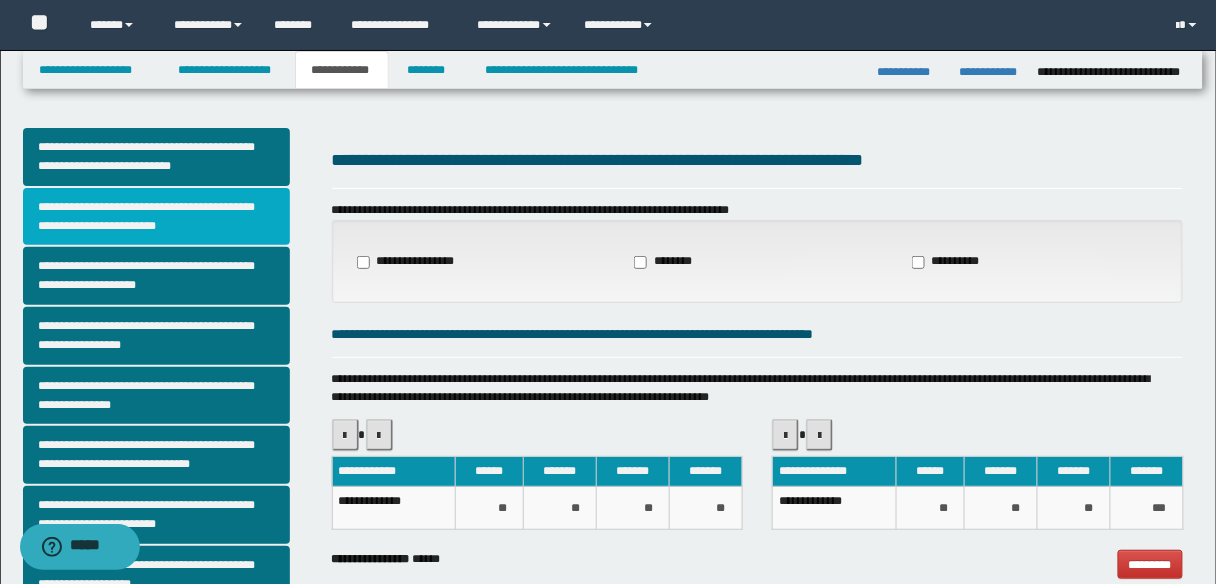 click on "**********" at bounding box center (156, 217) 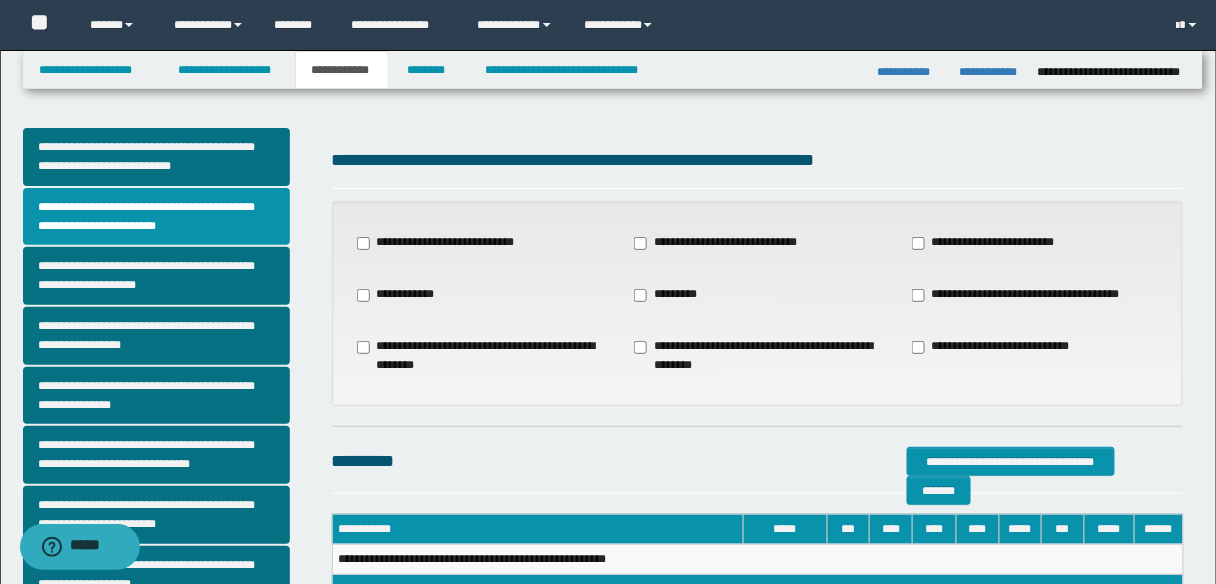 click on "**********" at bounding box center (1027, 295) 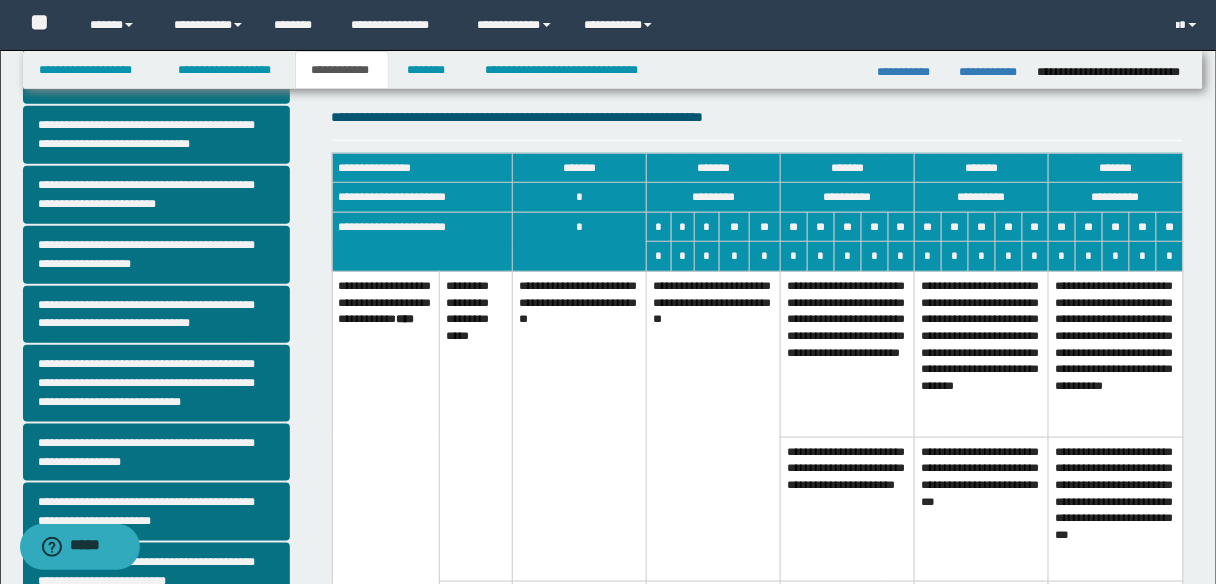 click on "**********" at bounding box center (714, 427) 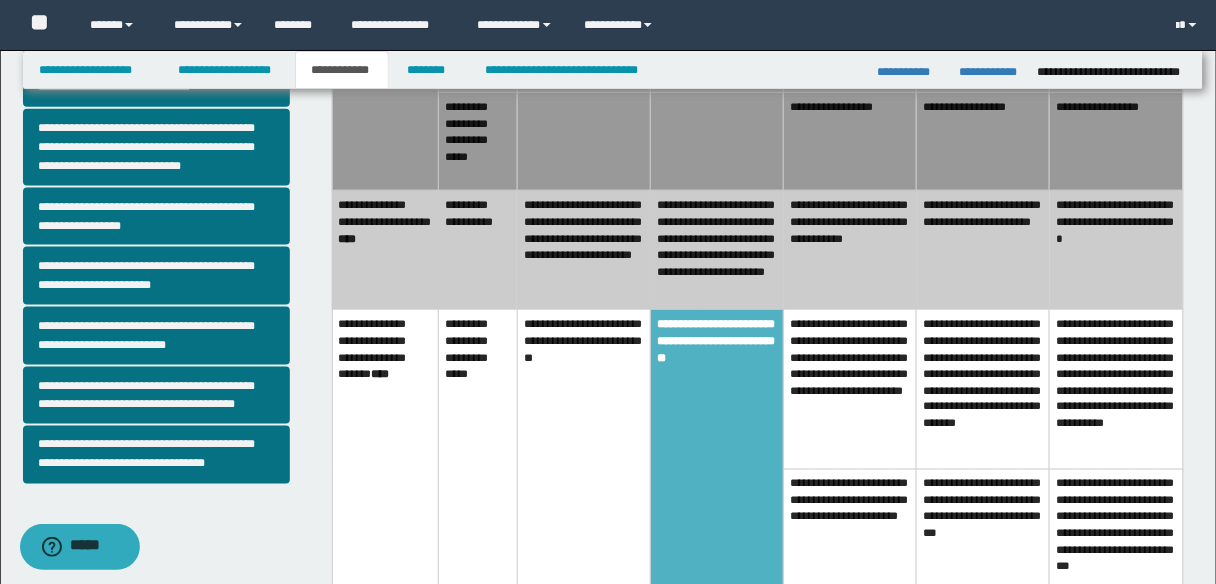 scroll, scrollTop: 560, scrollLeft: 0, axis: vertical 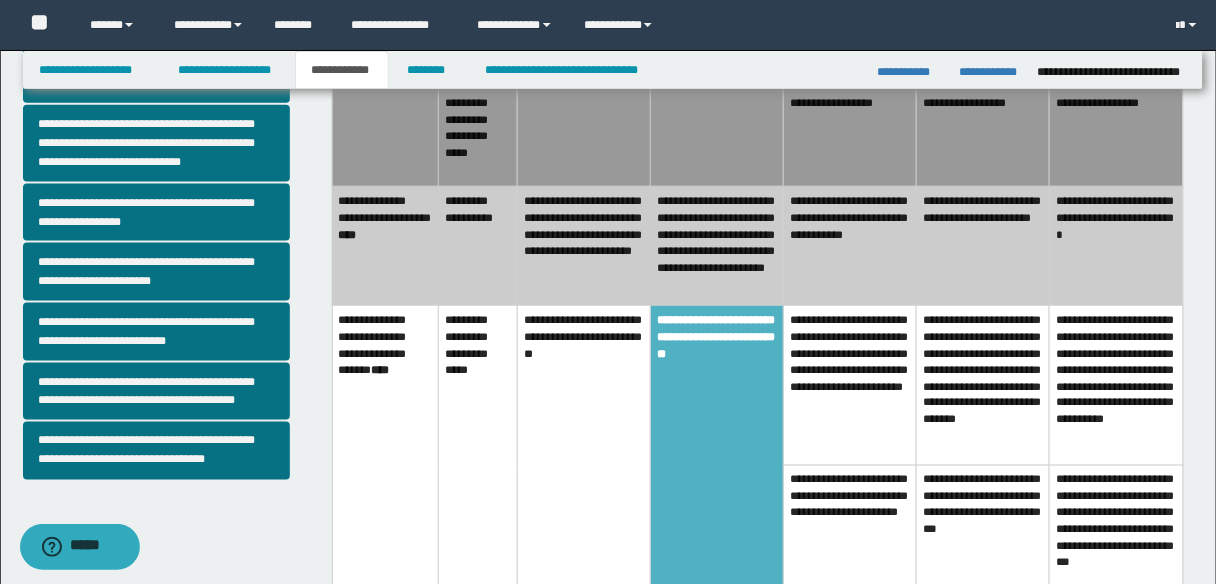 click on "**********" at bounding box center [850, 246] 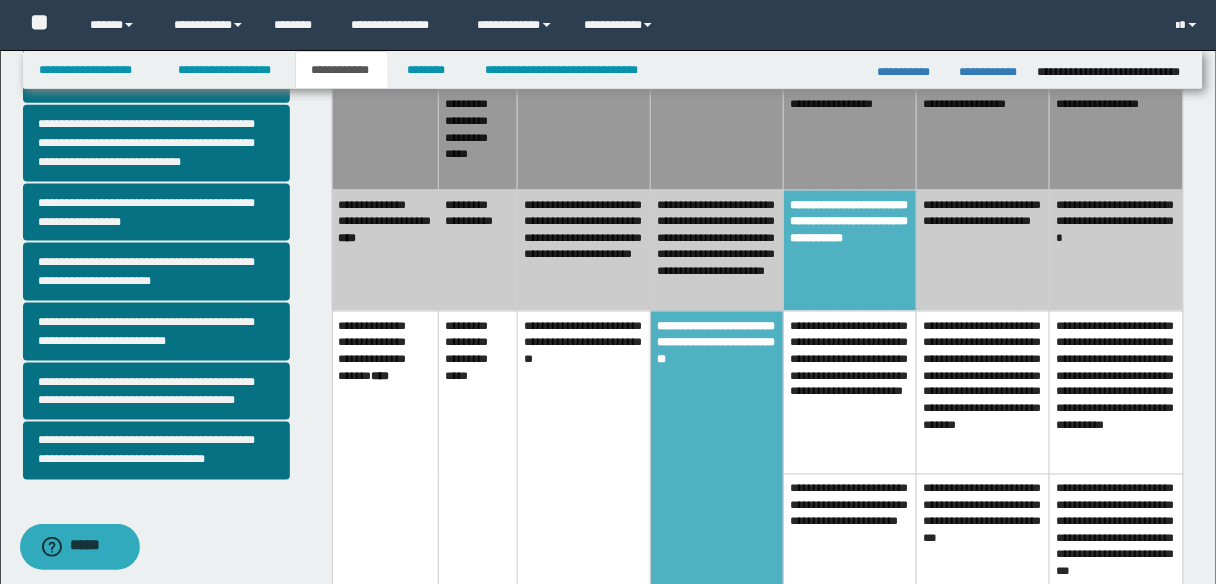 click on "**********" at bounding box center (850, 140) 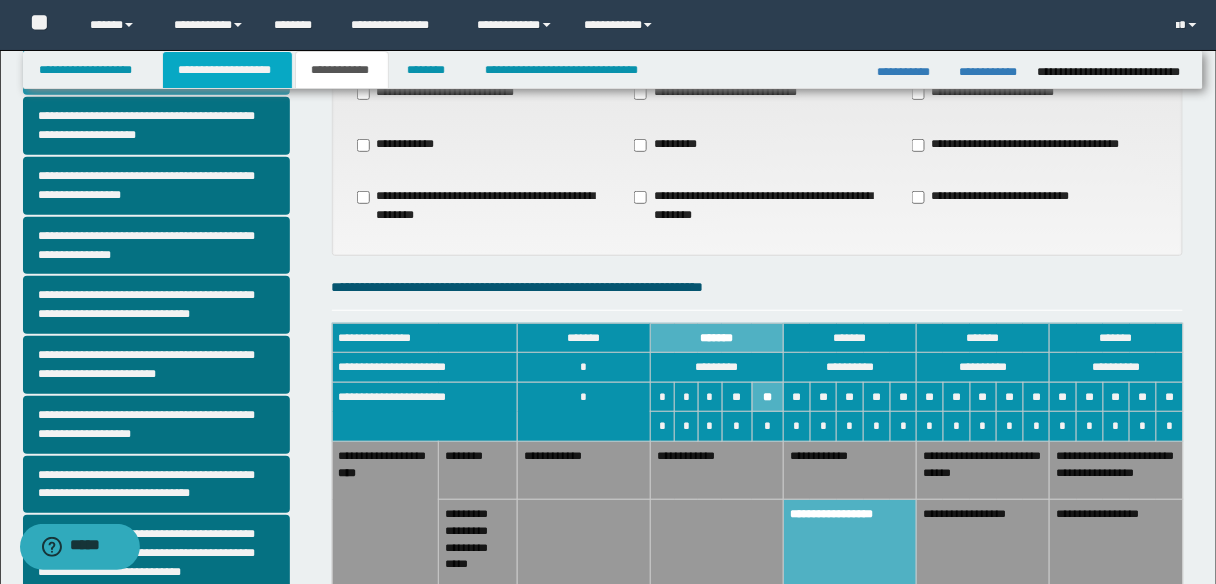click on "**********" at bounding box center (227, 70) 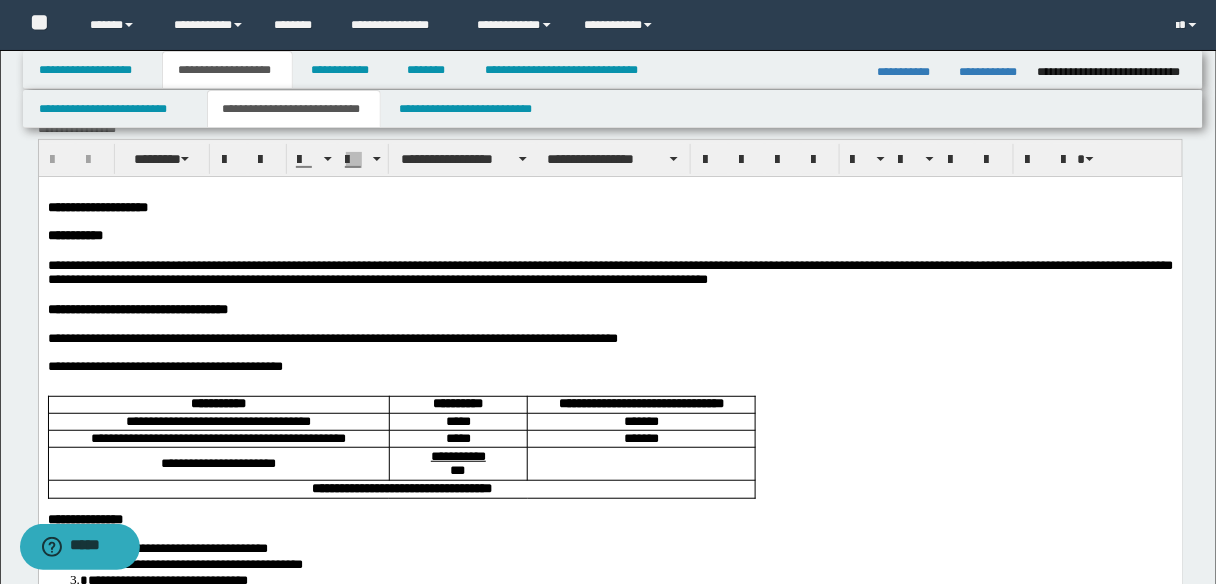 scroll, scrollTop: 21, scrollLeft: 0, axis: vertical 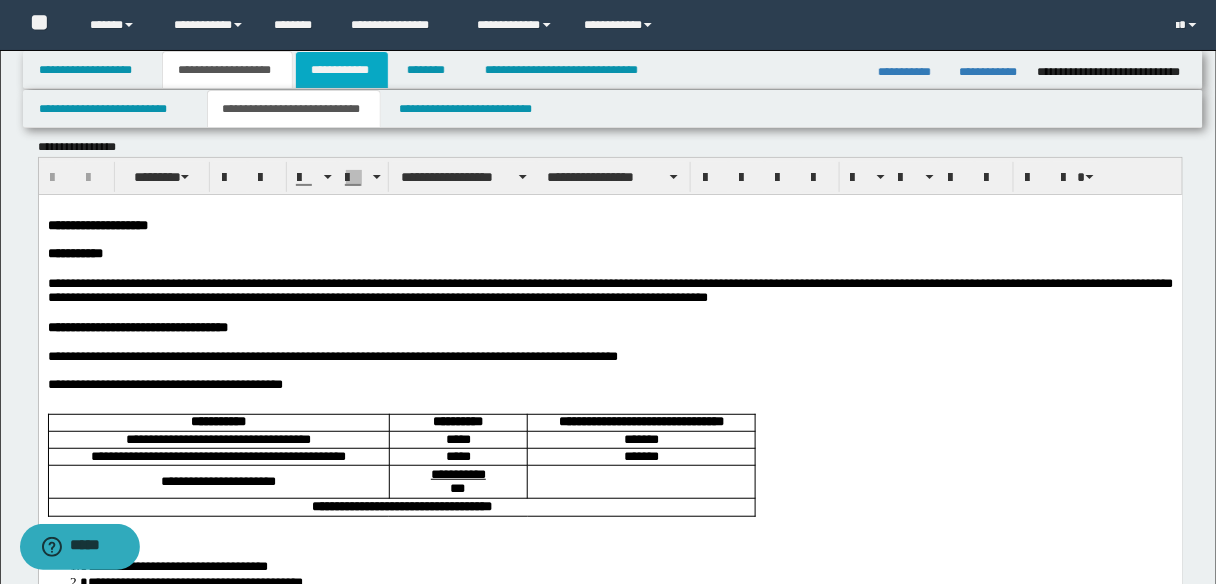 click on "**********" at bounding box center [342, 70] 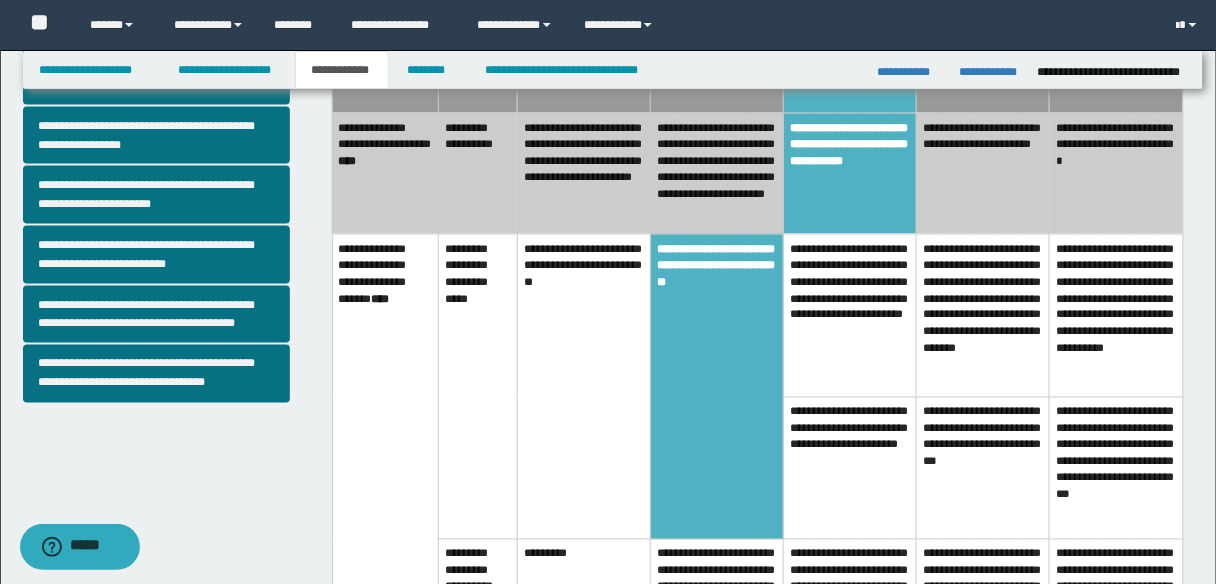 scroll, scrollTop: 640, scrollLeft: 0, axis: vertical 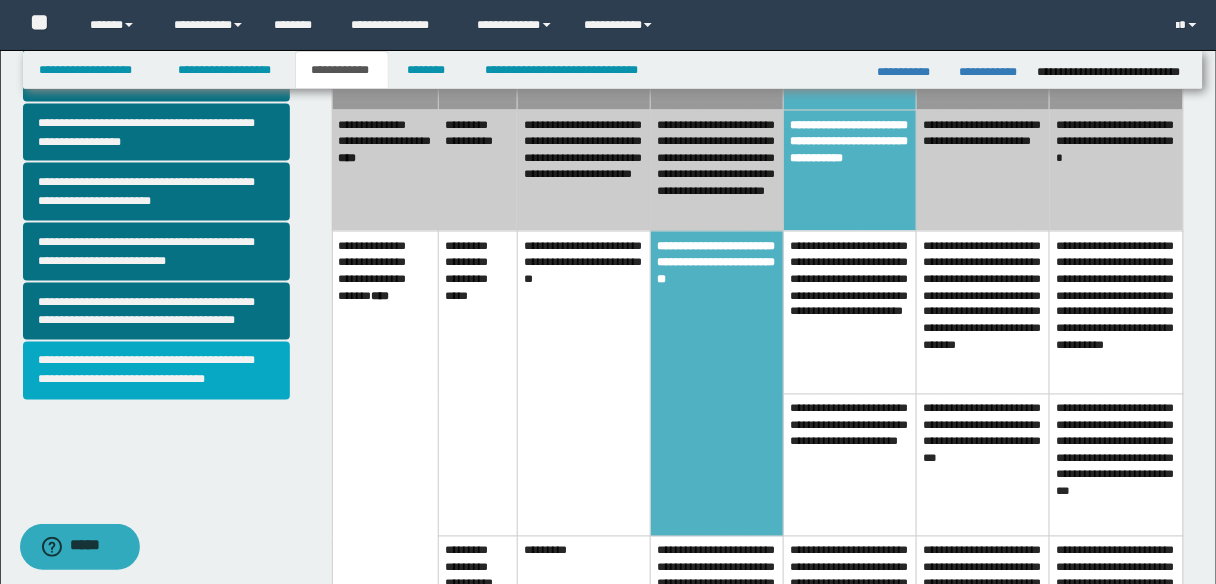 click on "**********" at bounding box center [156, 371] 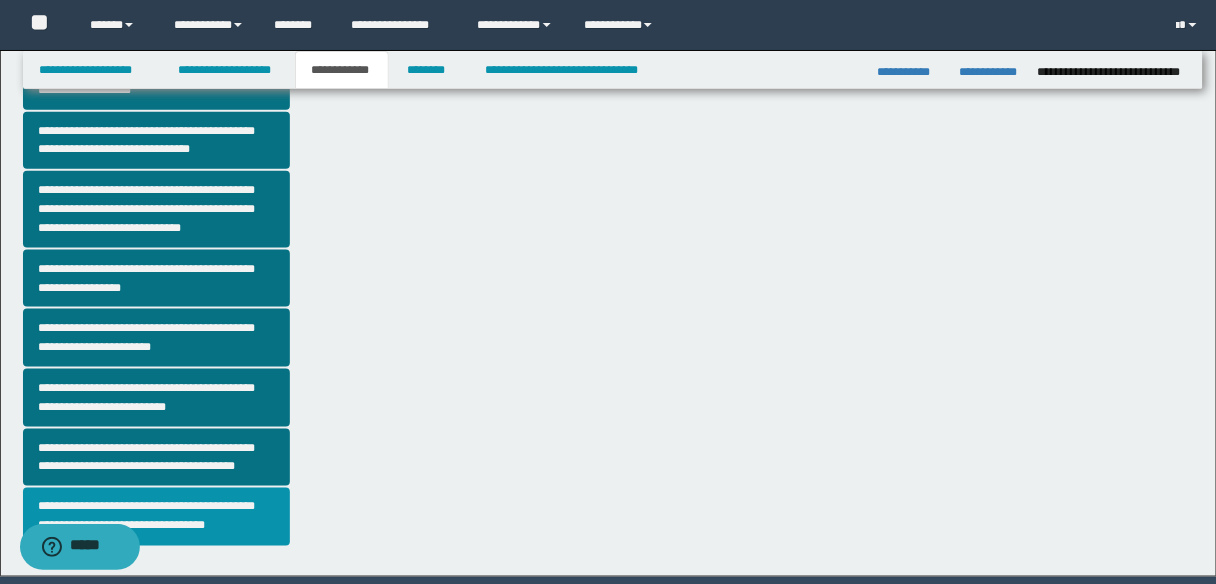 scroll, scrollTop: 564, scrollLeft: 0, axis: vertical 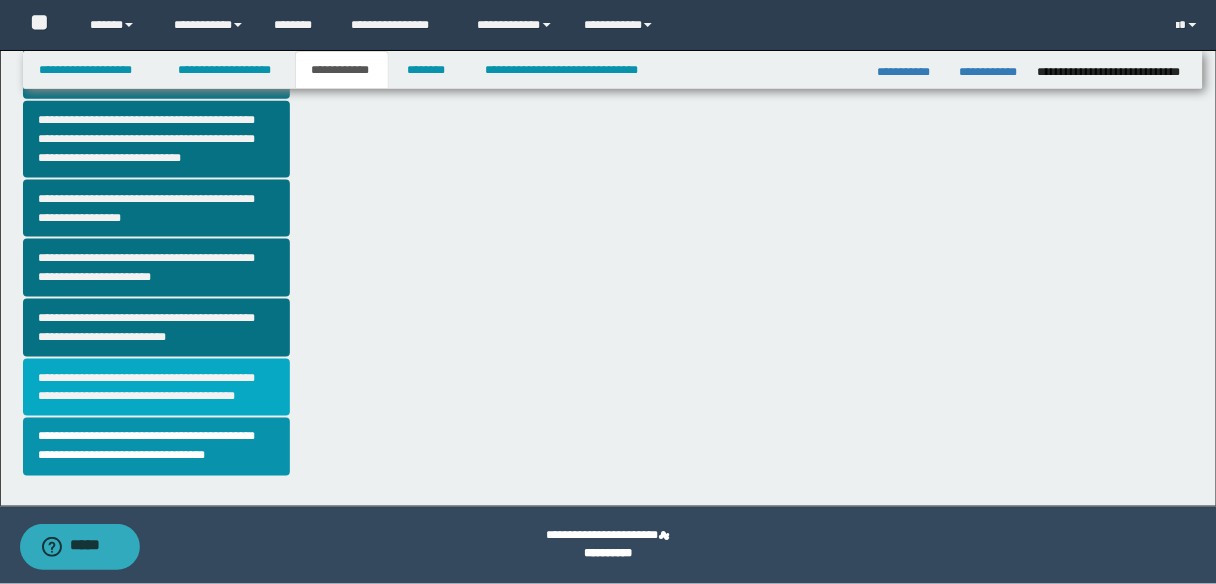click on "**********" at bounding box center (156, 388) 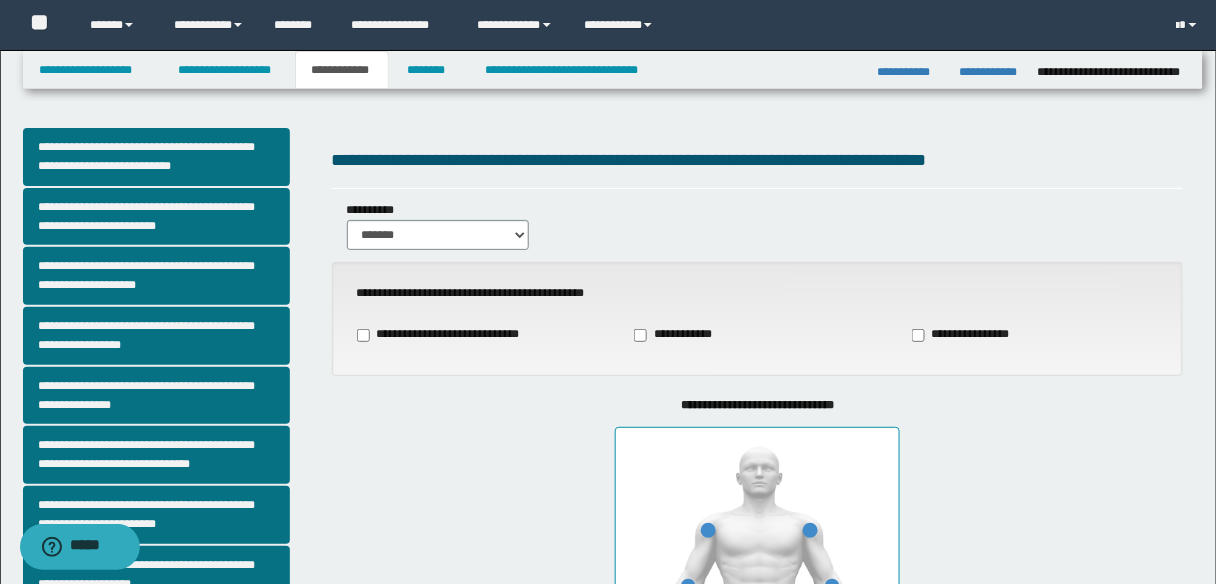 click on "**********" at bounding box center (965, 335) 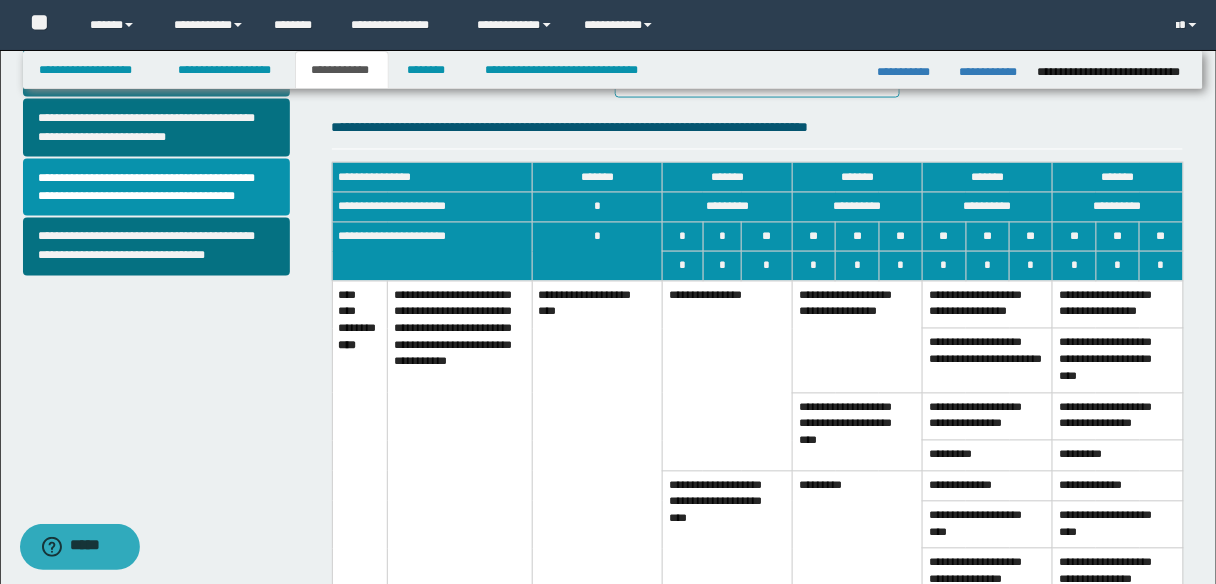 scroll, scrollTop: 800, scrollLeft: 0, axis: vertical 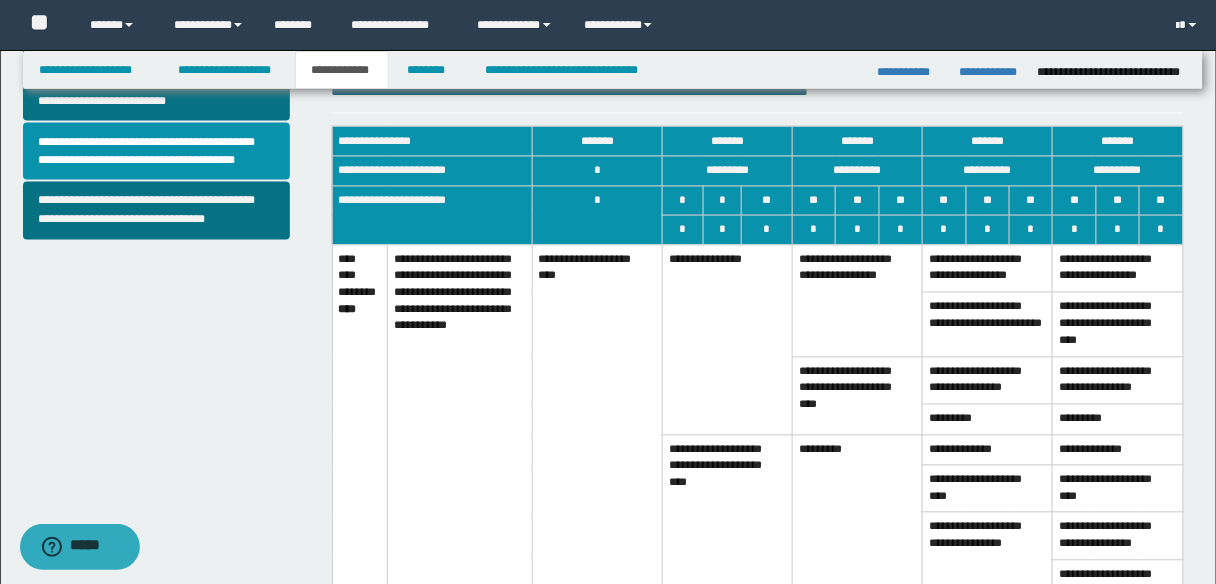 click on "*********" at bounding box center (858, 521) 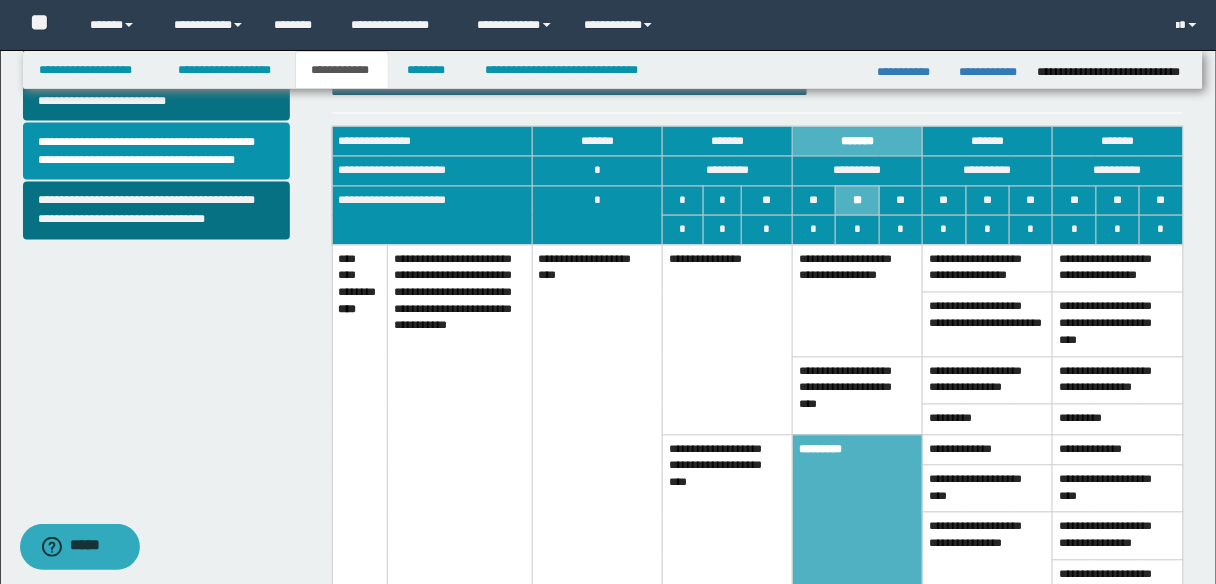 click on "**********" at bounding box center [727, 340] 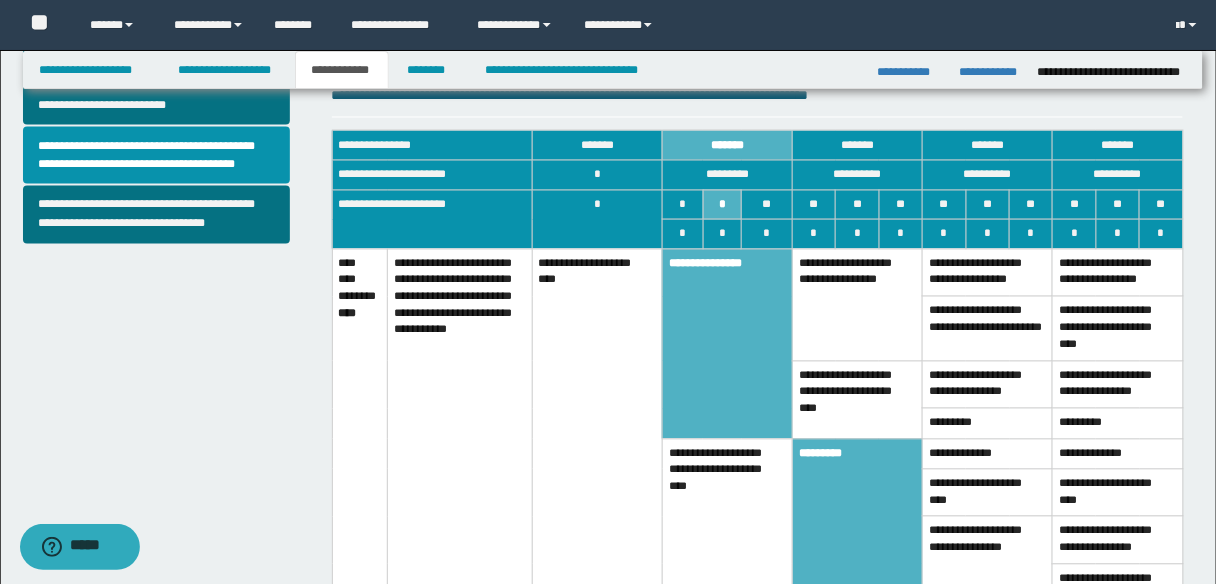 scroll, scrollTop: 880, scrollLeft: 0, axis: vertical 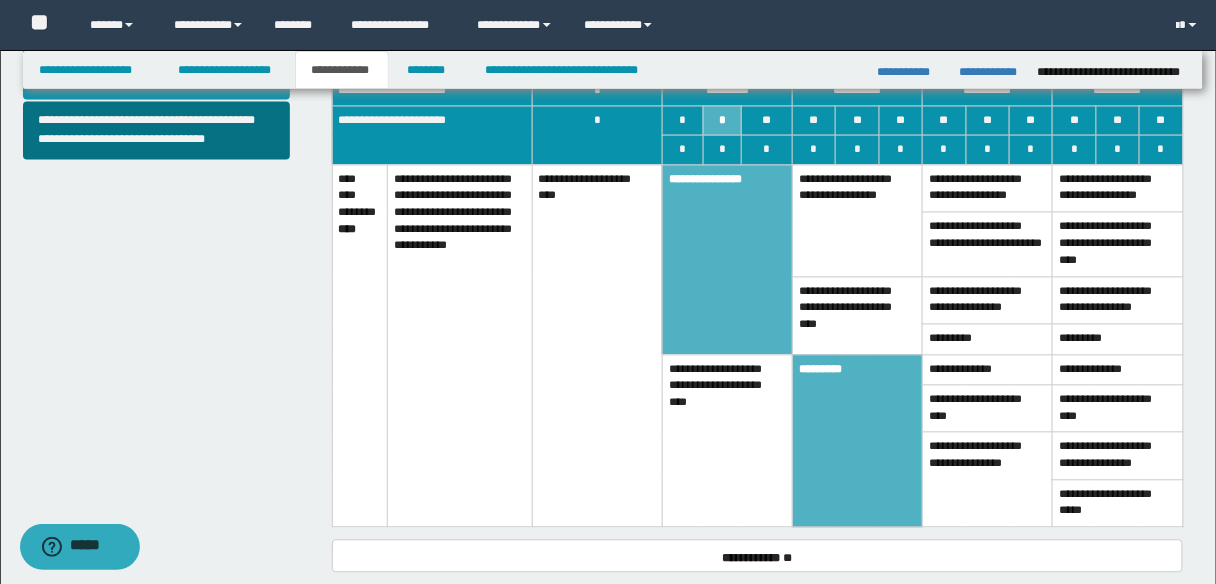 click on "**********" at bounding box center [727, 441] 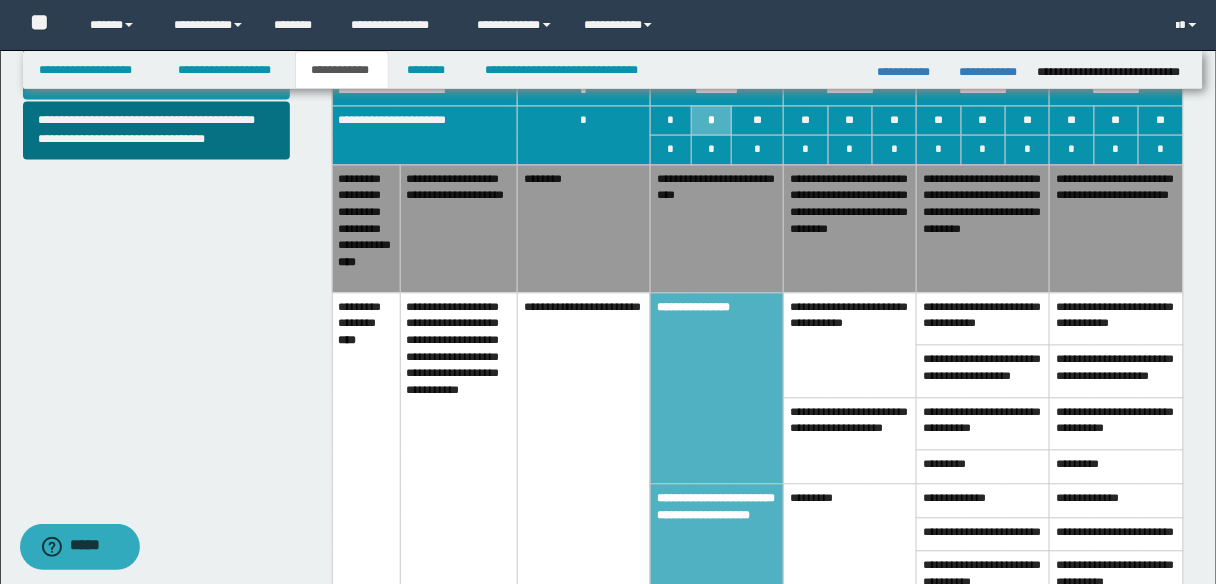 click on "**********" at bounding box center [850, 229] 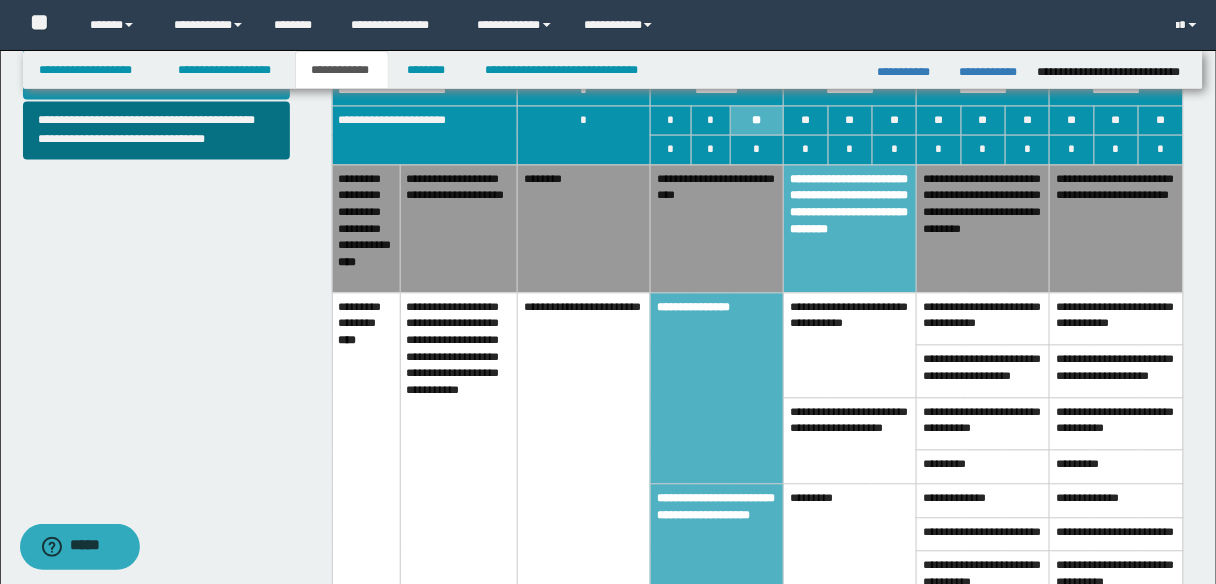 click on "*********" at bounding box center [850, 570] 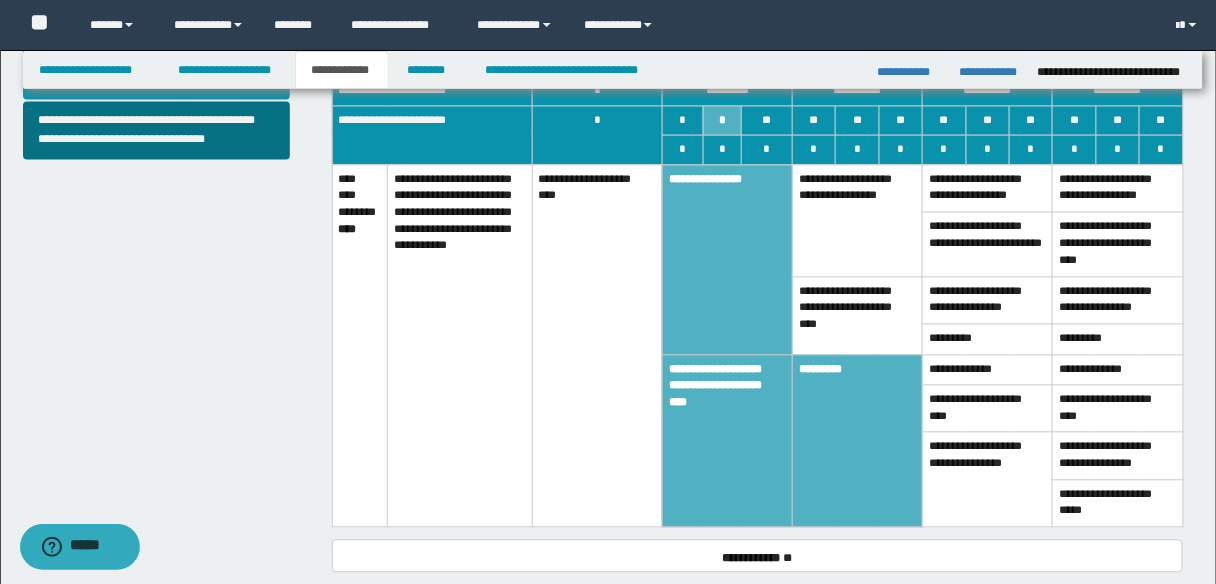 click on "**********" at bounding box center (858, 316) 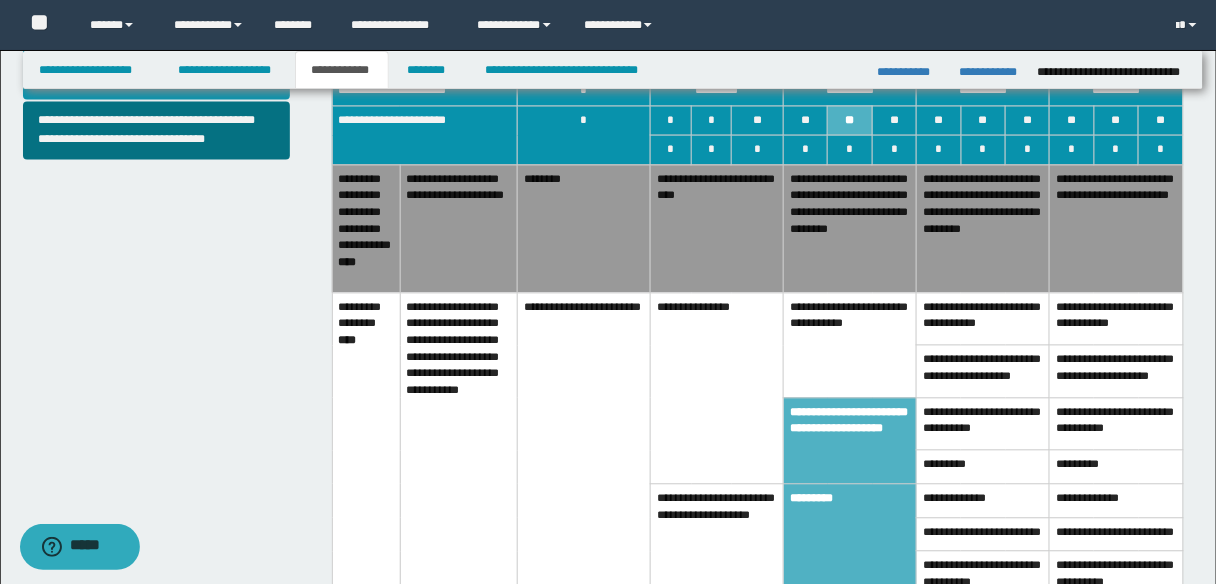 click on "**********" at bounding box center [716, 229] 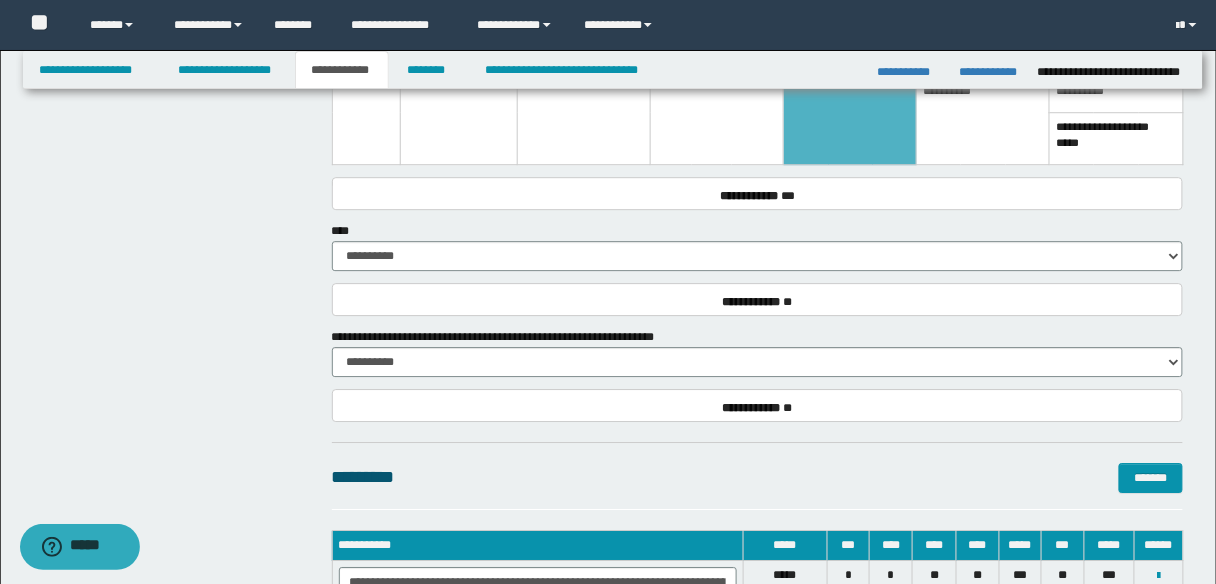scroll, scrollTop: 1280, scrollLeft: 0, axis: vertical 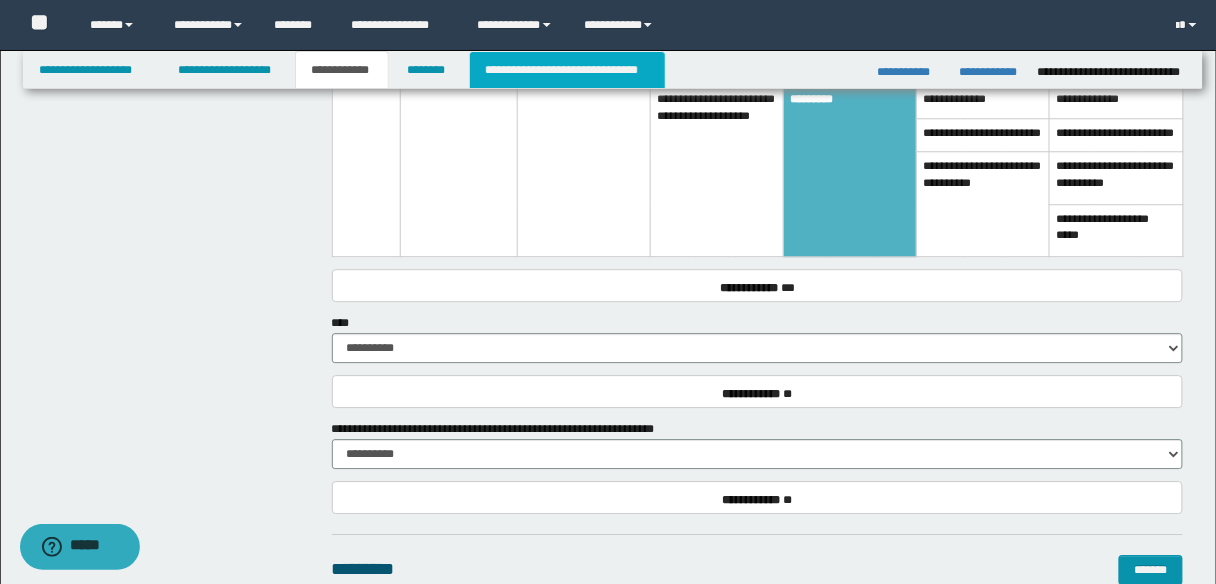 click on "**********" at bounding box center [567, 70] 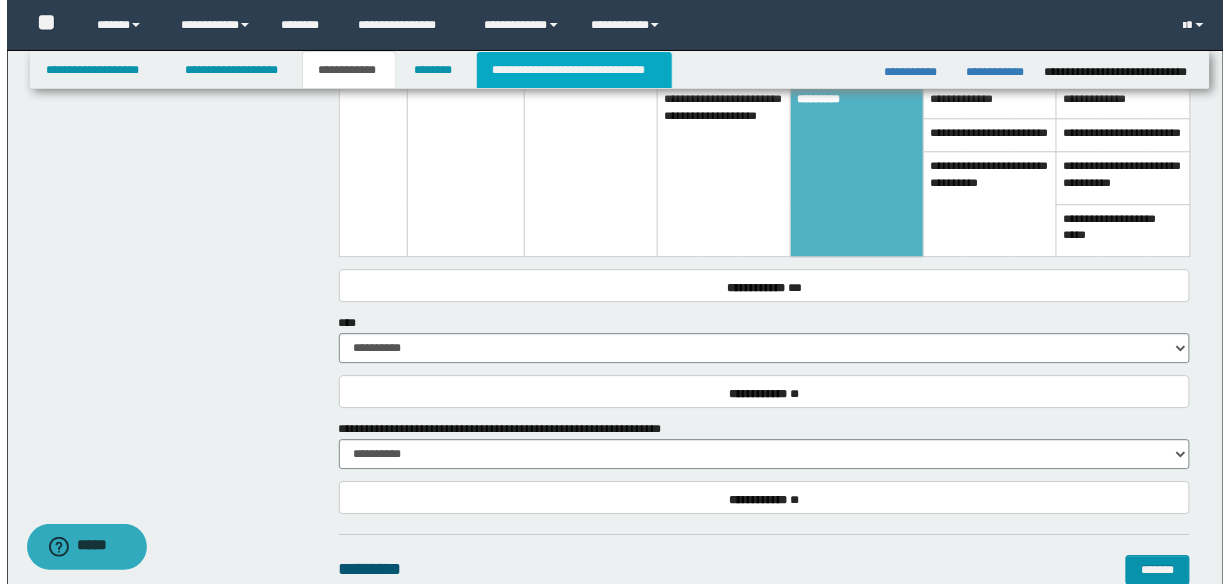 scroll, scrollTop: 0, scrollLeft: 0, axis: both 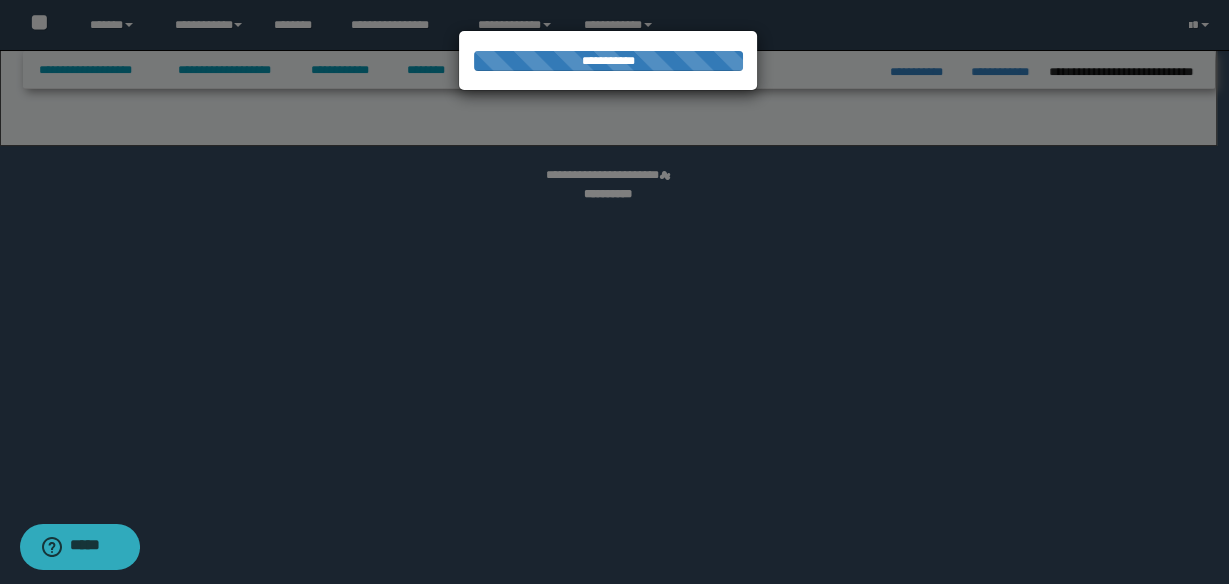 select on "*" 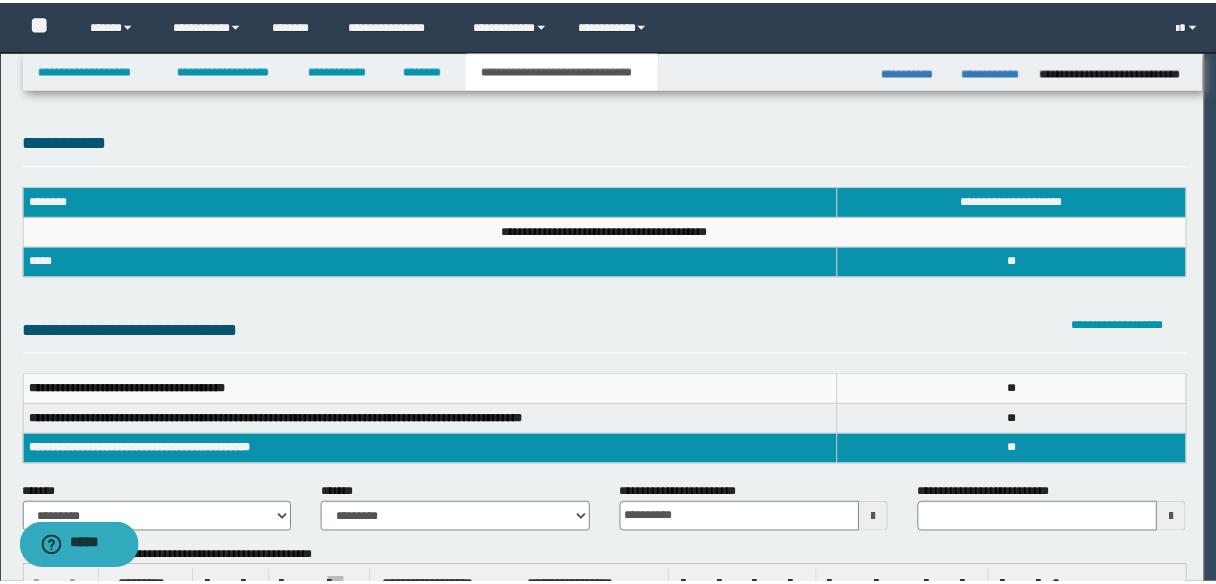 scroll, scrollTop: 0, scrollLeft: 0, axis: both 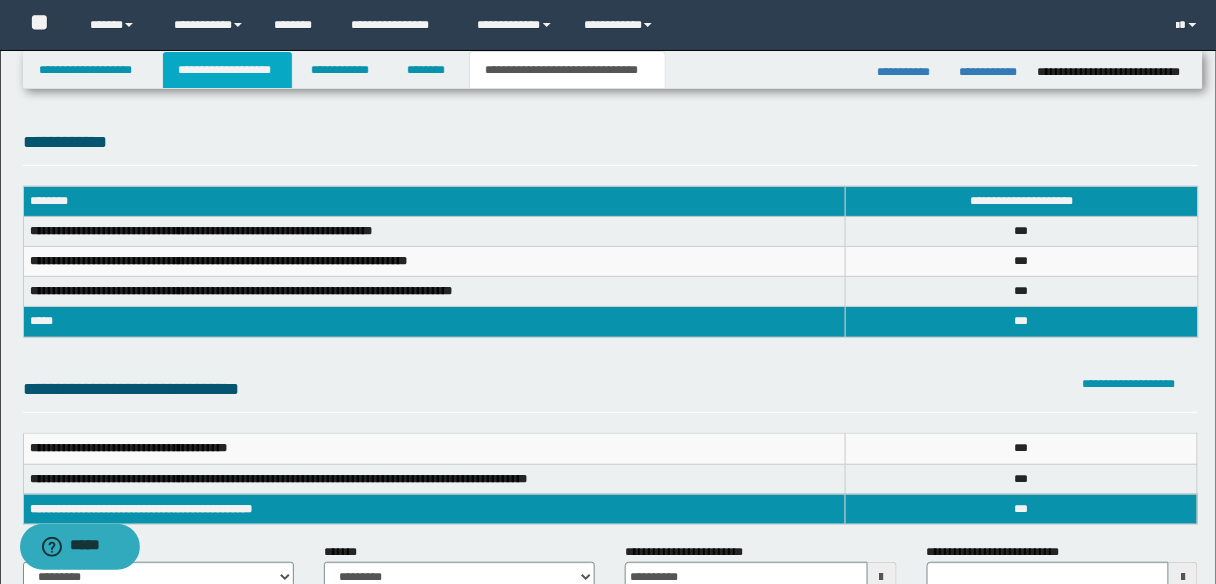 click on "**********" at bounding box center (227, 70) 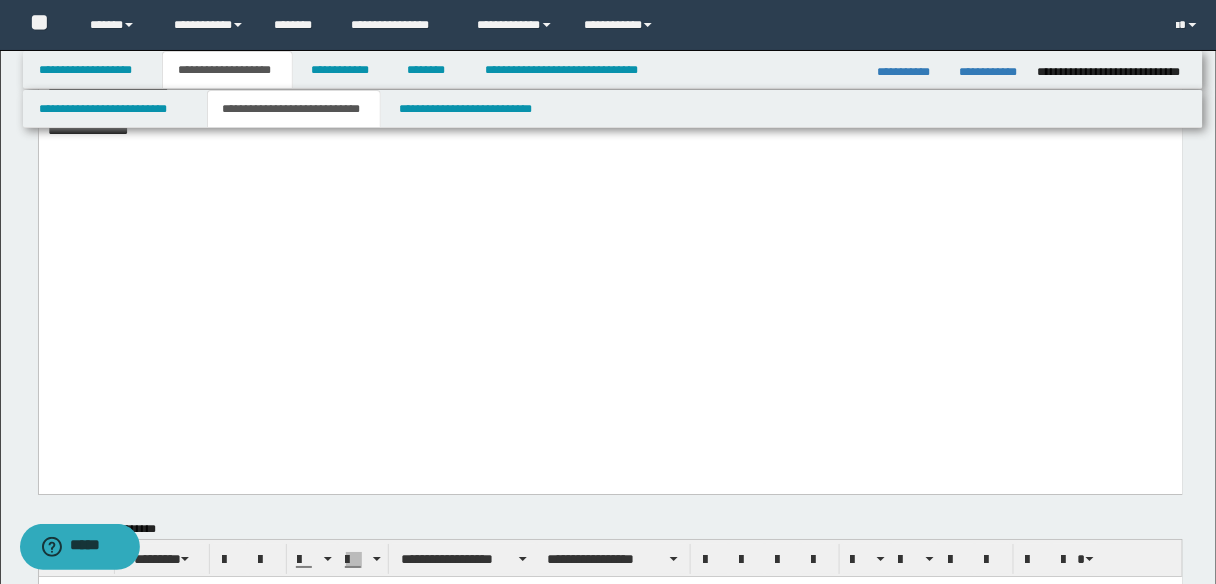 scroll, scrollTop: 1600, scrollLeft: 0, axis: vertical 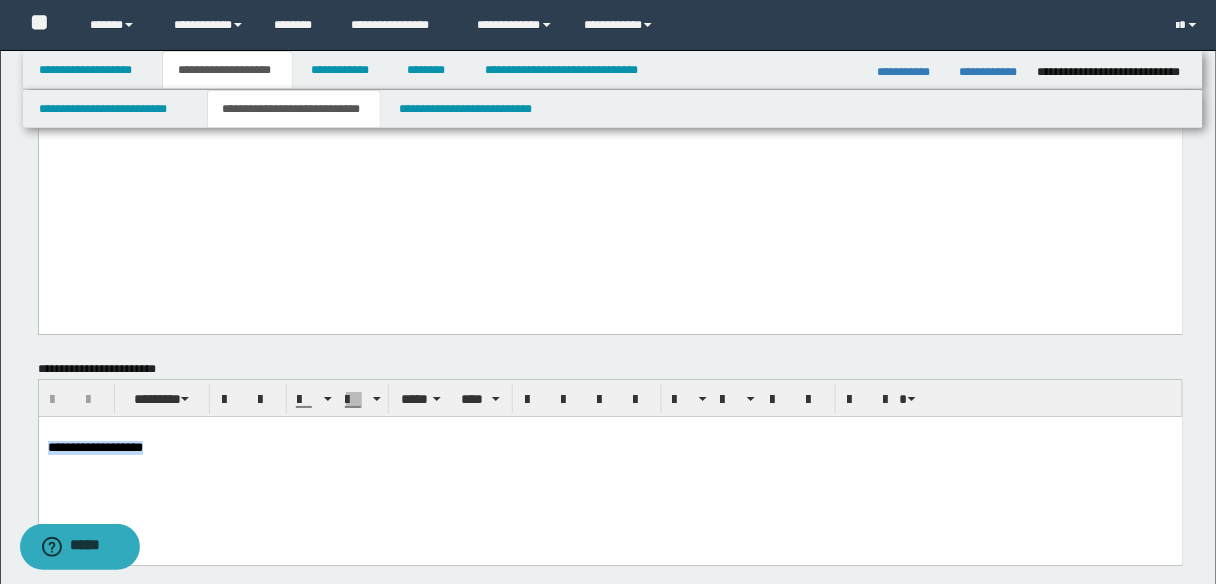 drag, startPoint x: 197, startPoint y: 459, endPoint x: 27, endPoint y: 457, distance: 170.01176 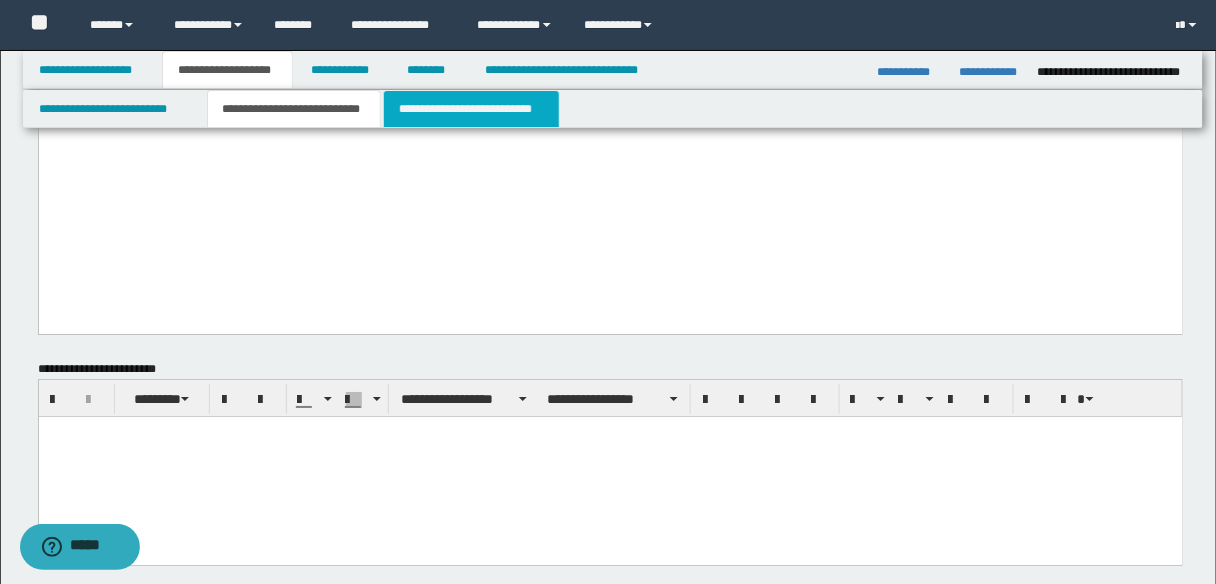 click on "**********" at bounding box center [471, 109] 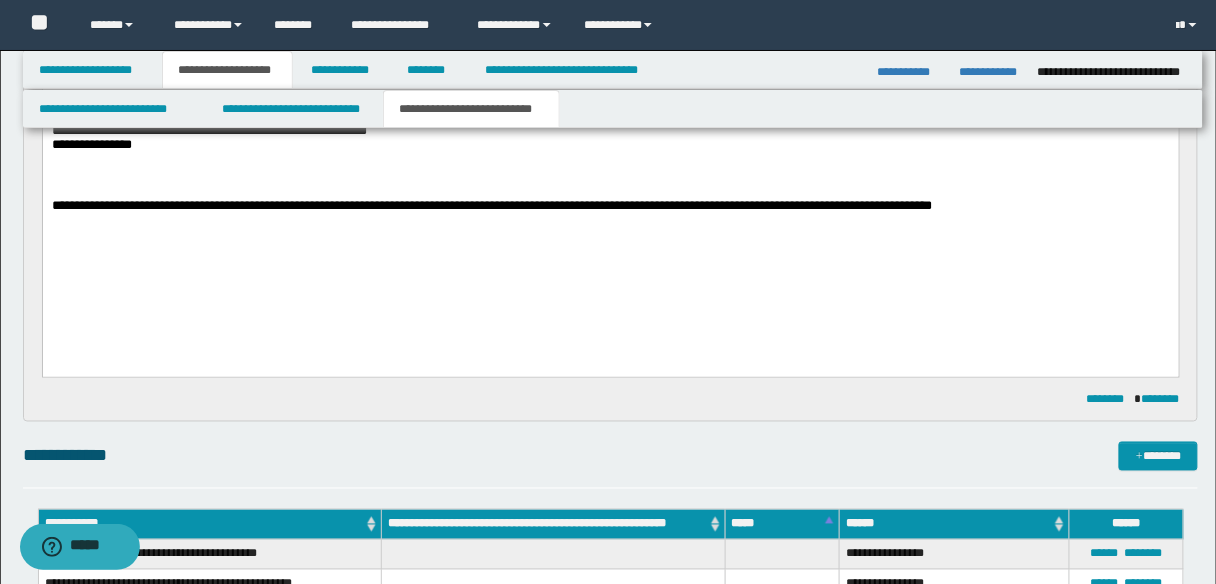 scroll, scrollTop: 254, scrollLeft: 0, axis: vertical 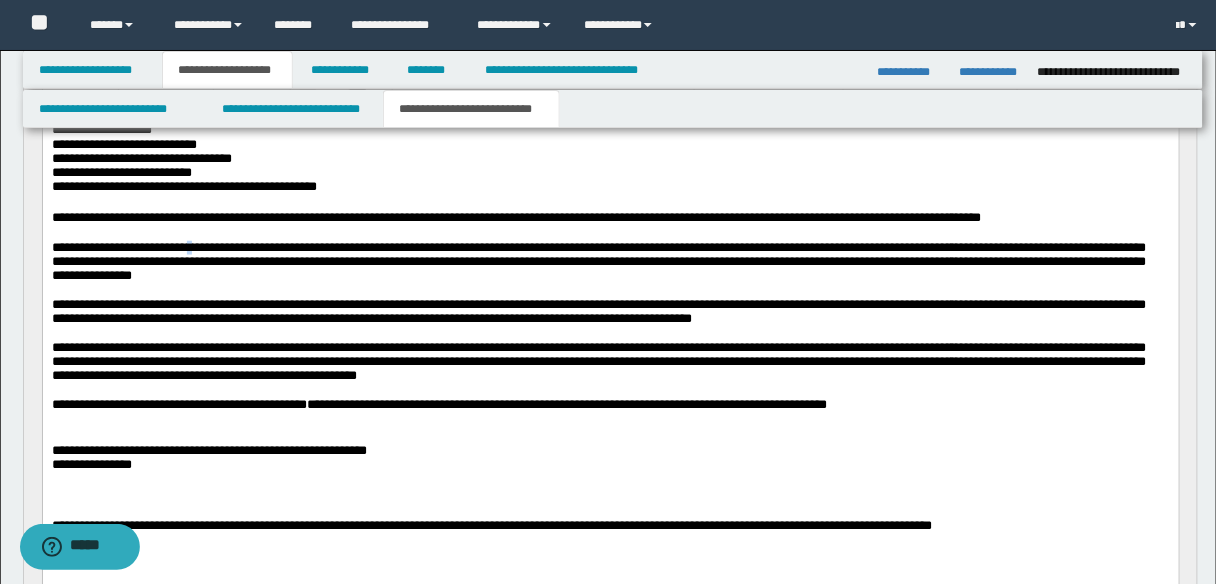 click on "**********" at bounding box center (598, 261) 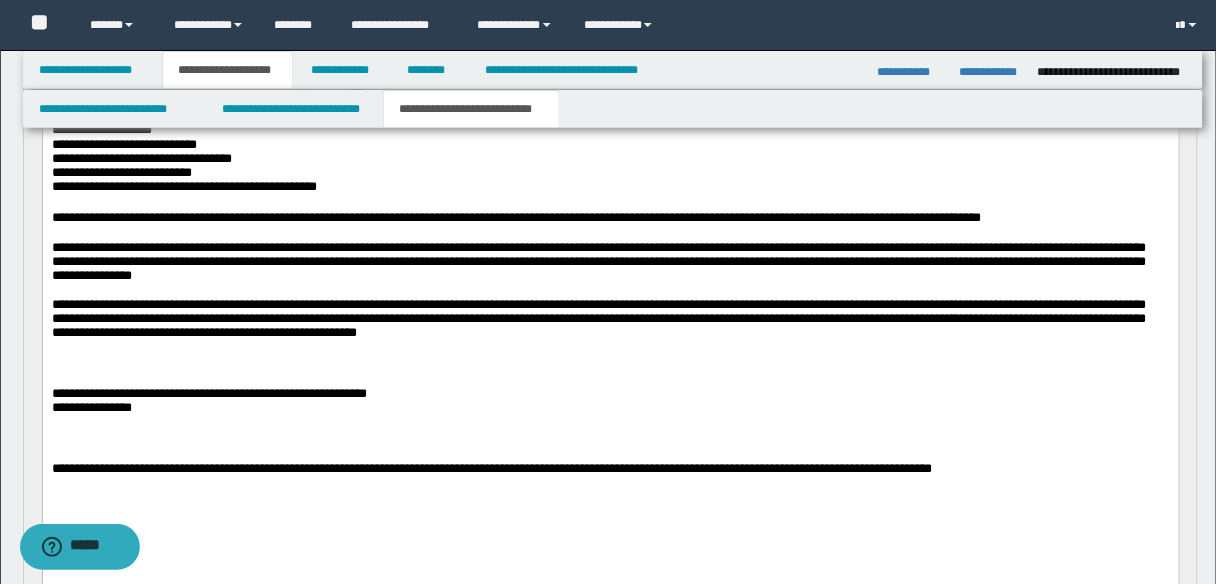 click at bounding box center (610, 290) 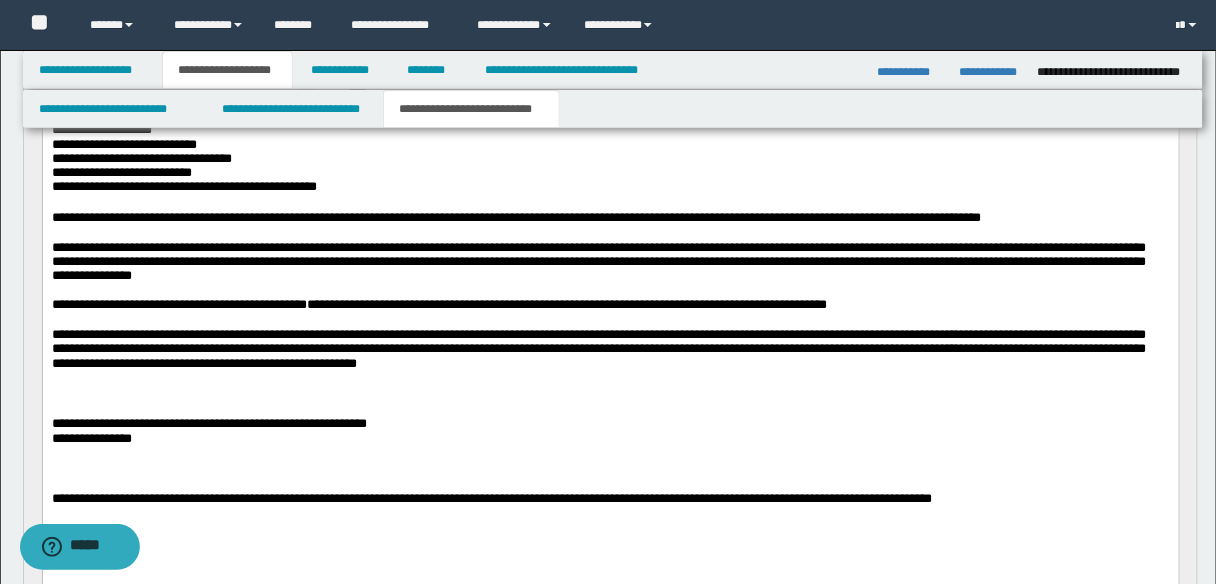 click on "**********" at bounding box center (598, 348) 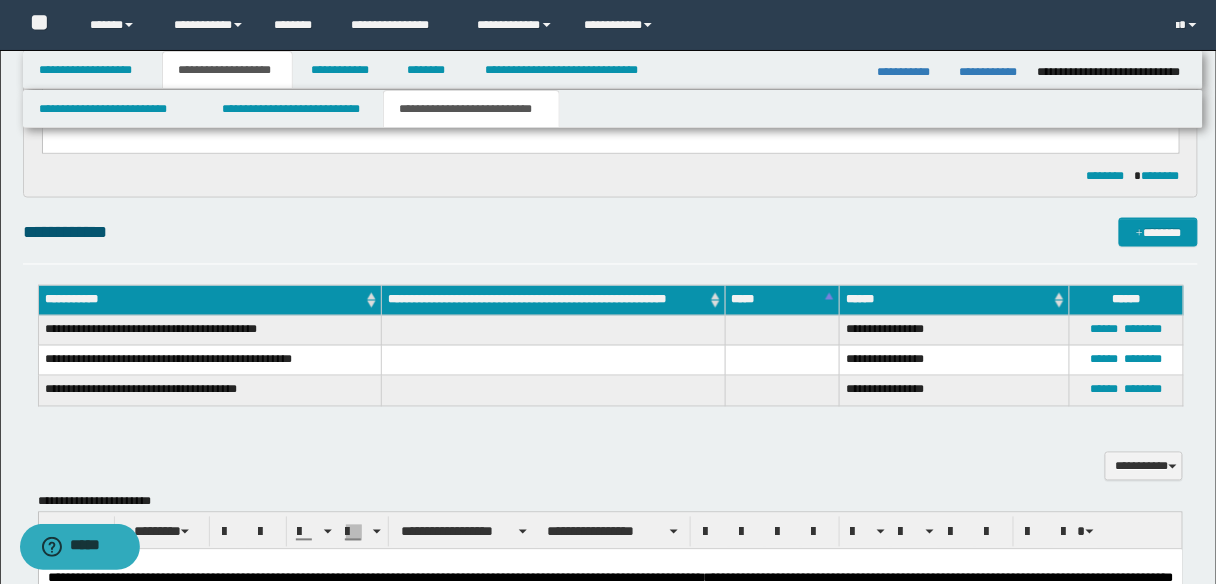 scroll, scrollTop: 814, scrollLeft: 0, axis: vertical 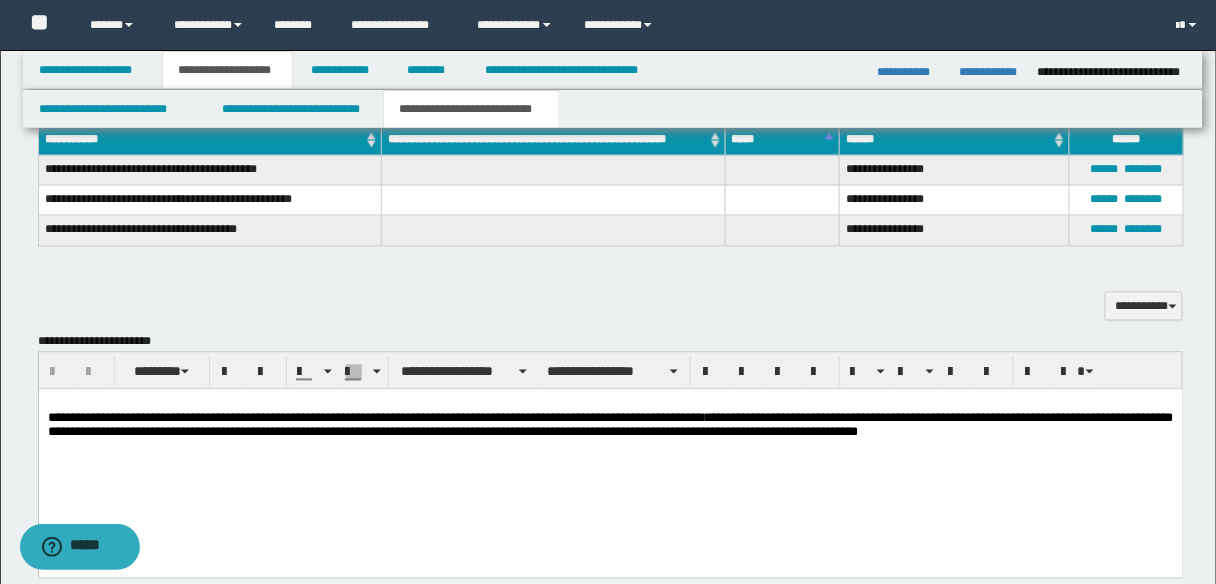 click on "**********" at bounding box center [372, 418] 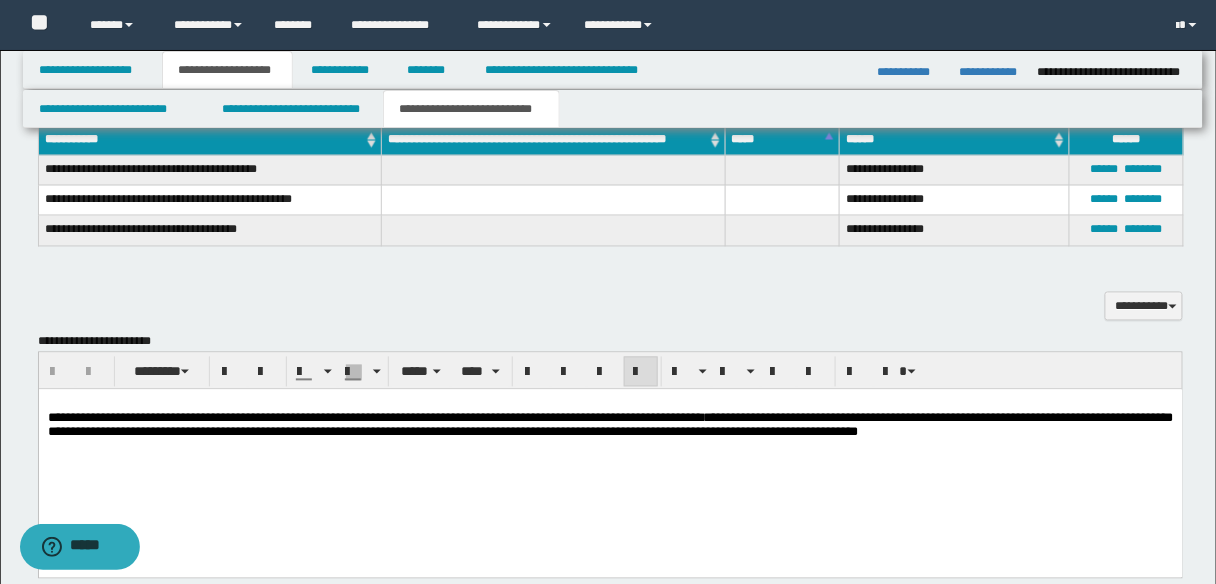 type 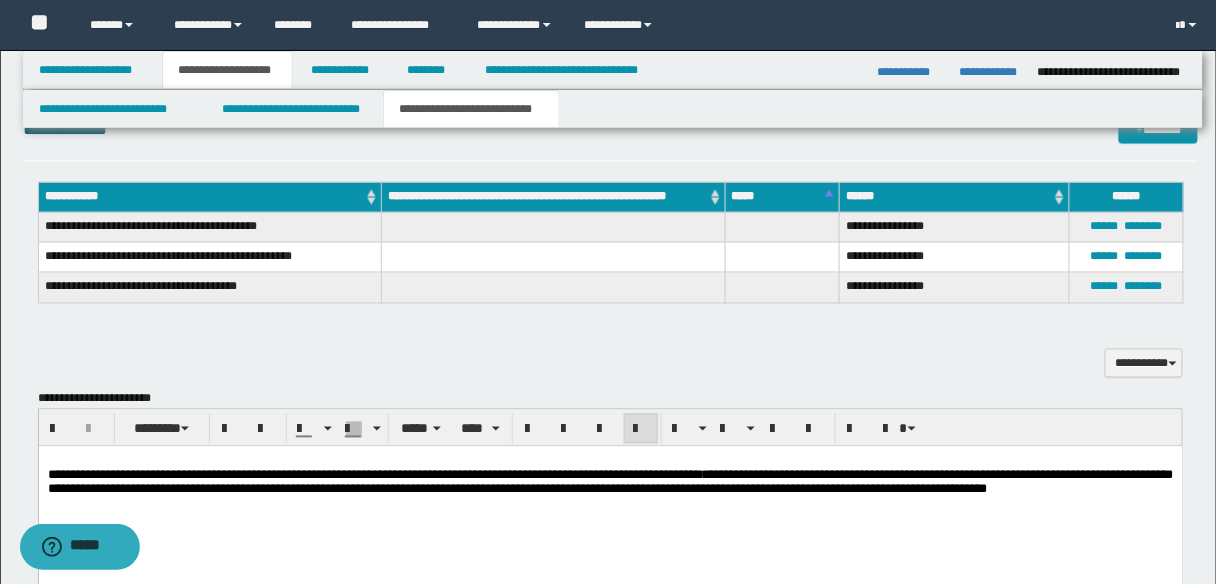 scroll, scrollTop: 654, scrollLeft: 0, axis: vertical 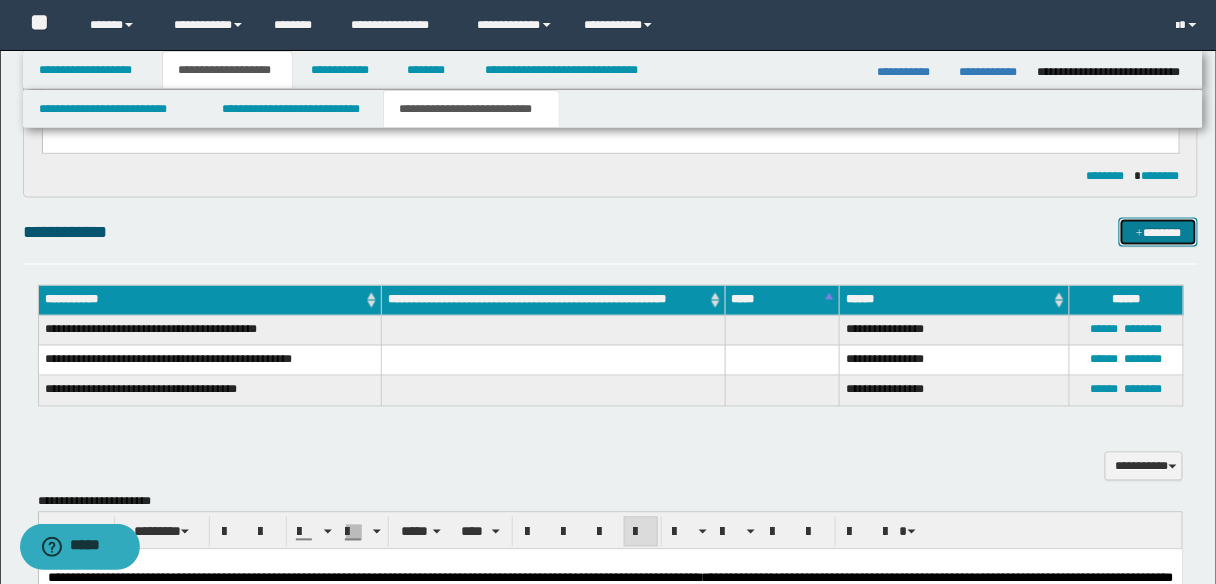 click on "*******" at bounding box center (1158, 232) 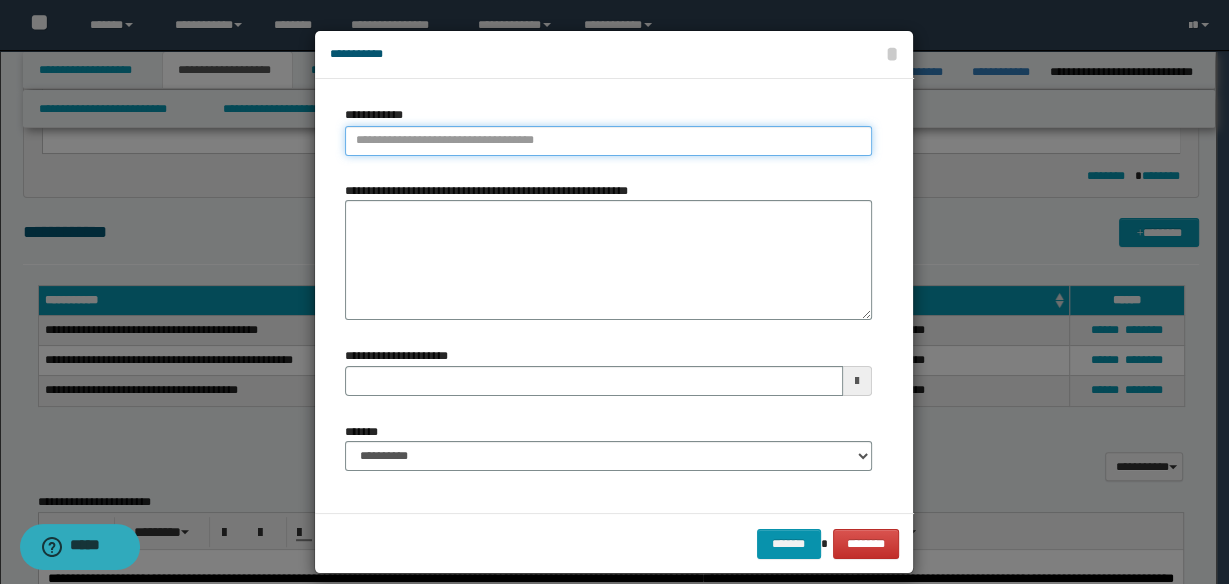 click on "**********" at bounding box center [608, 141] 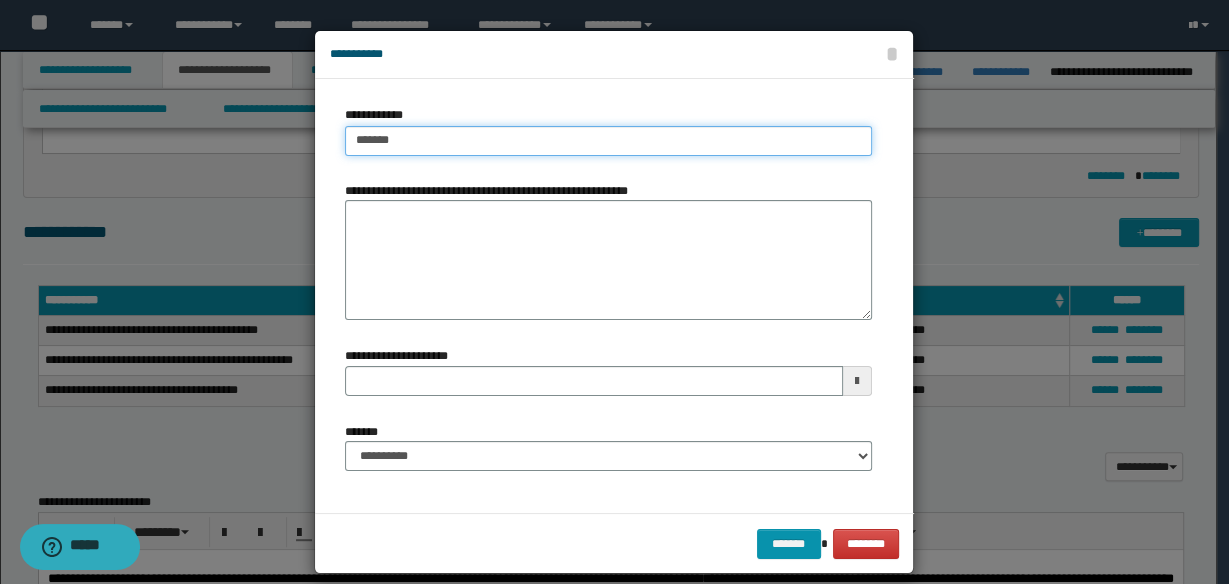 type on "********" 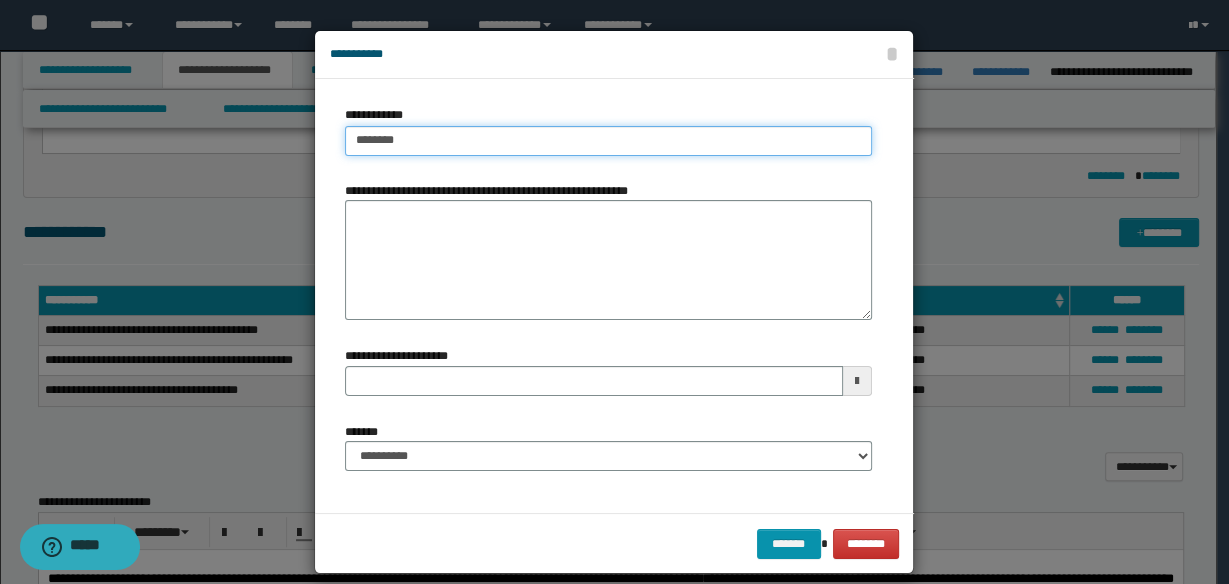 type on "**********" 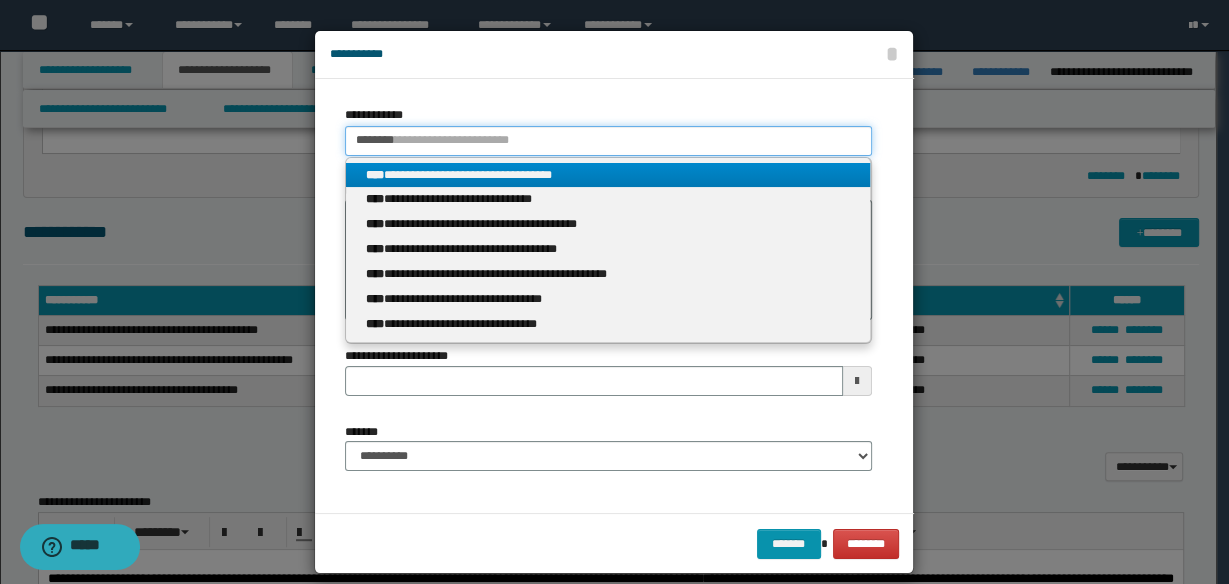 type on "********" 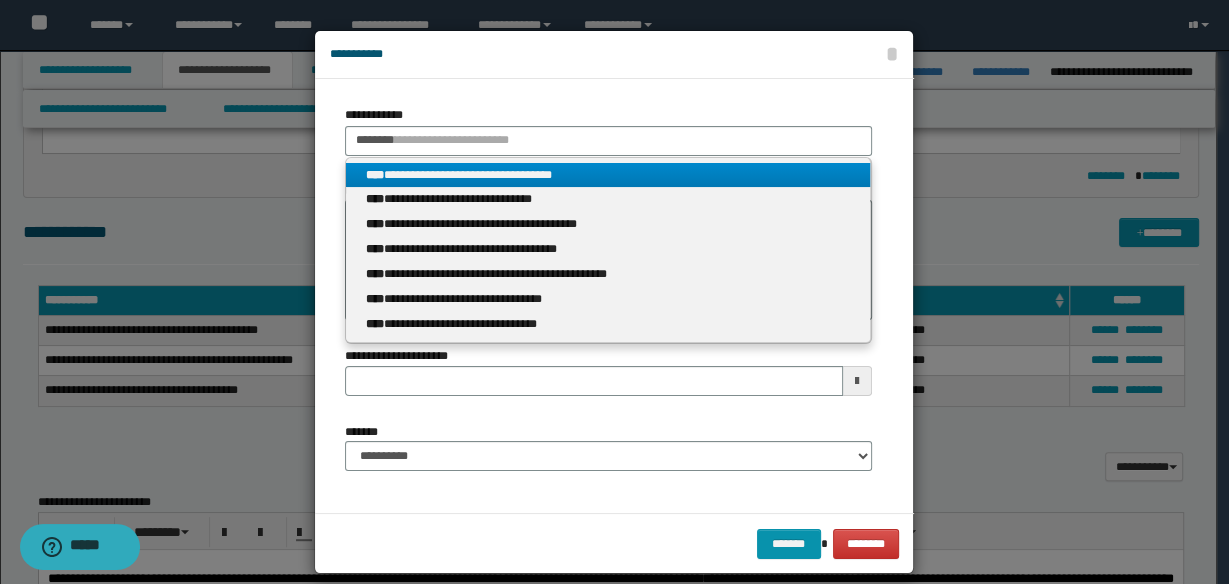 click on "**********" at bounding box center (608, 175) 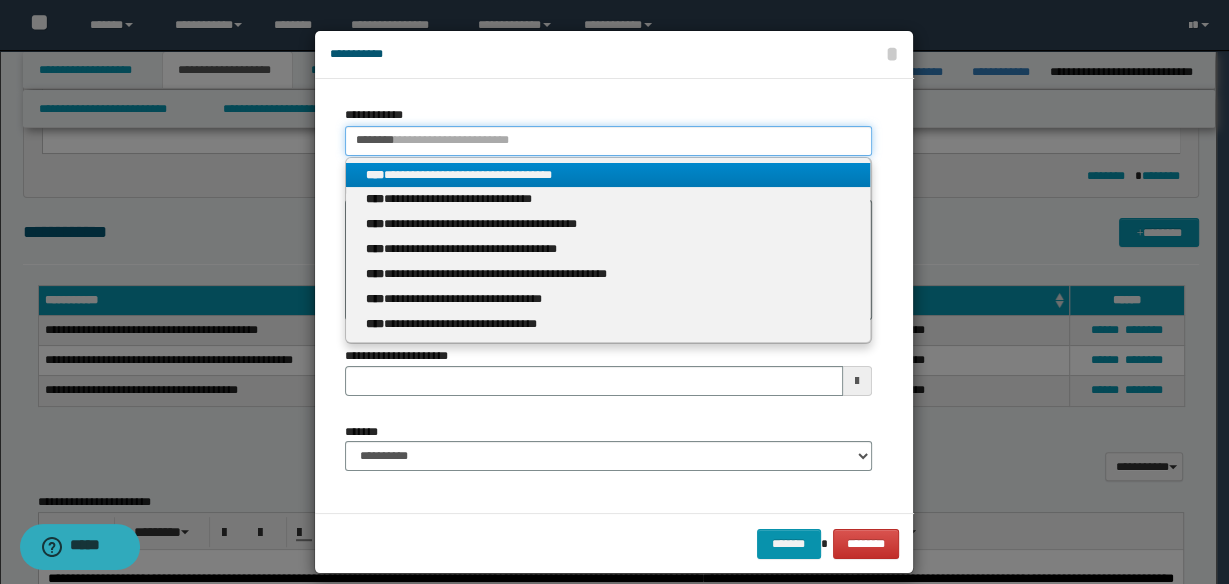type 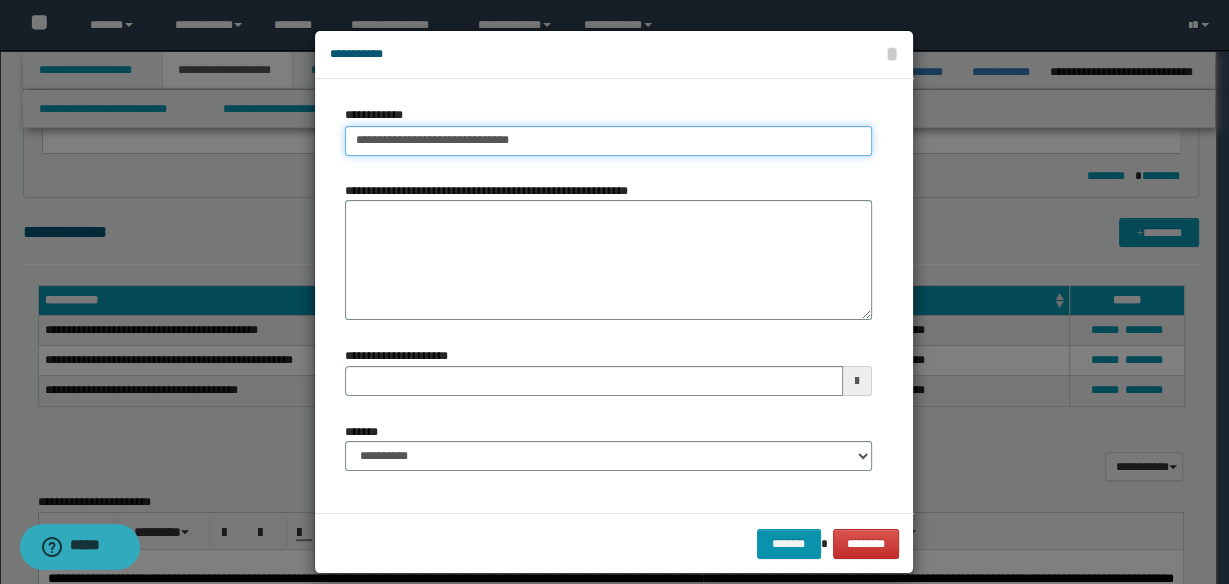 type 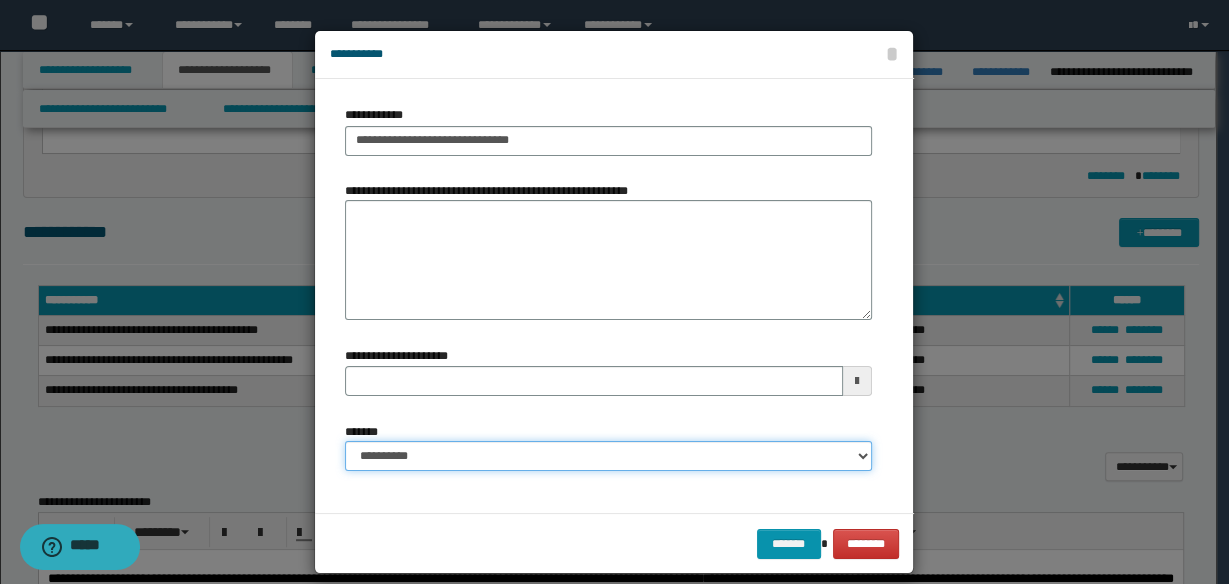 click on "**********" at bounding box center (608, 456) 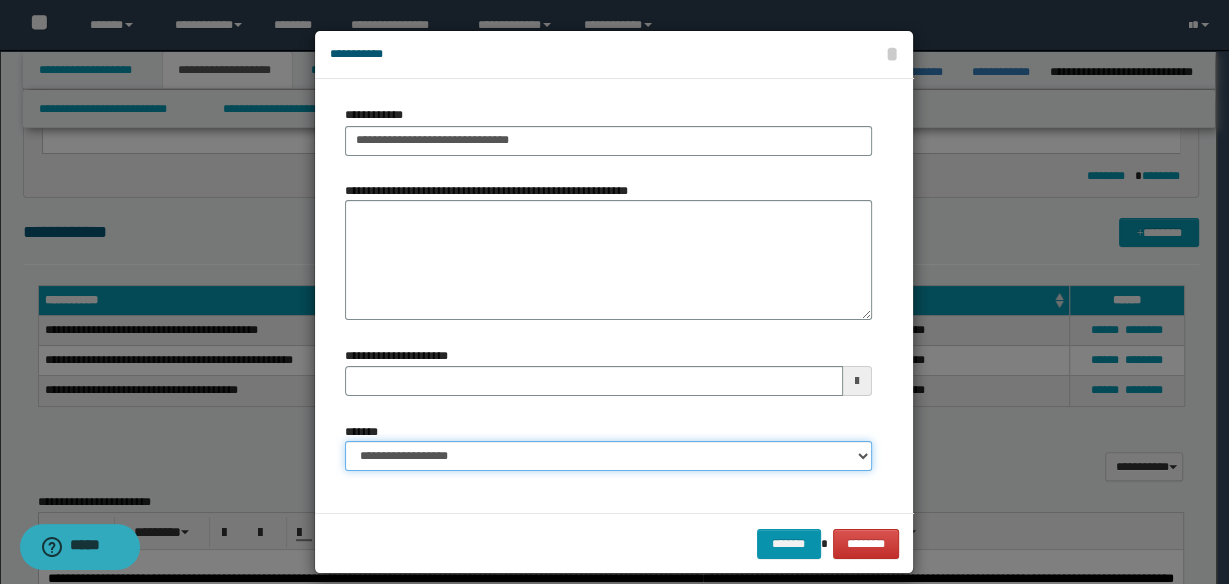 type 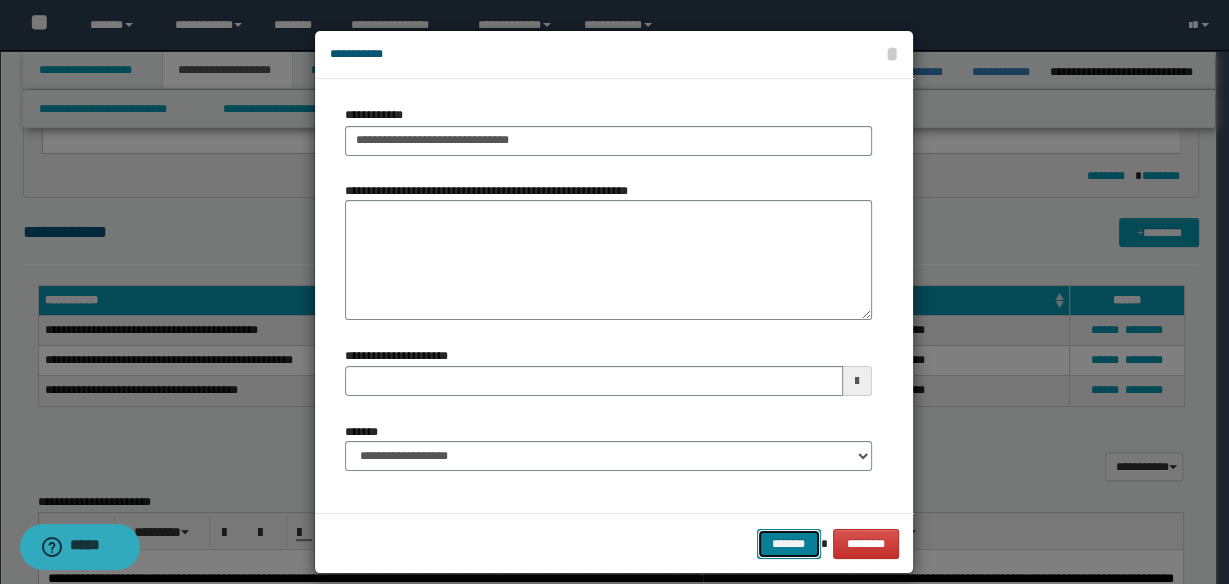 click on "*******" at bounding box center (789, 543) 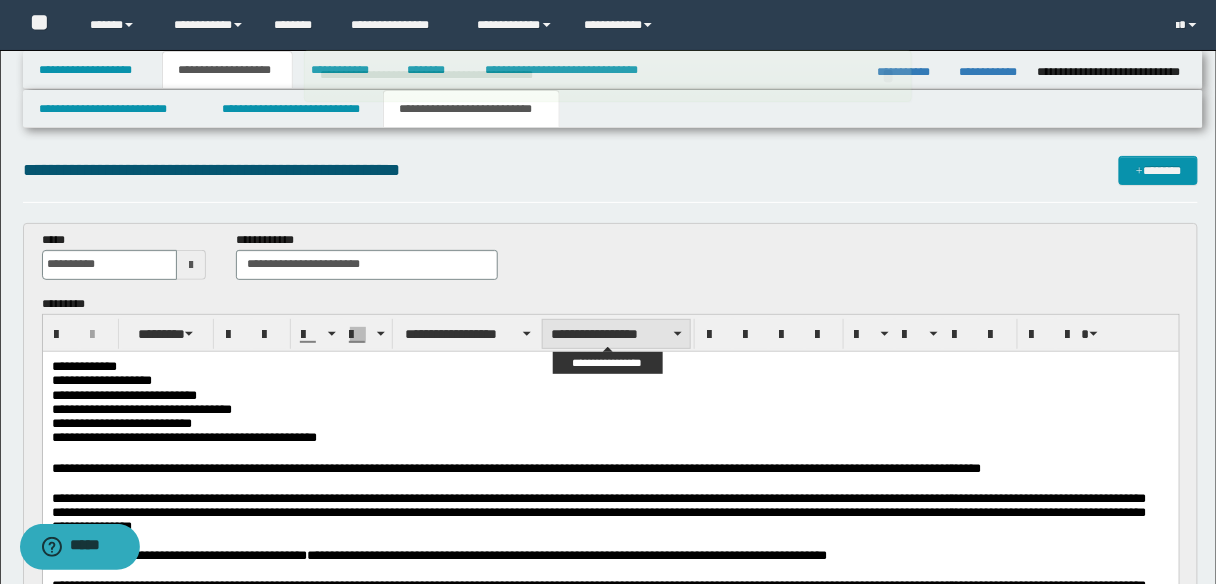 scroll, scrollTop: 0, scrollLeft: 0, axis: both 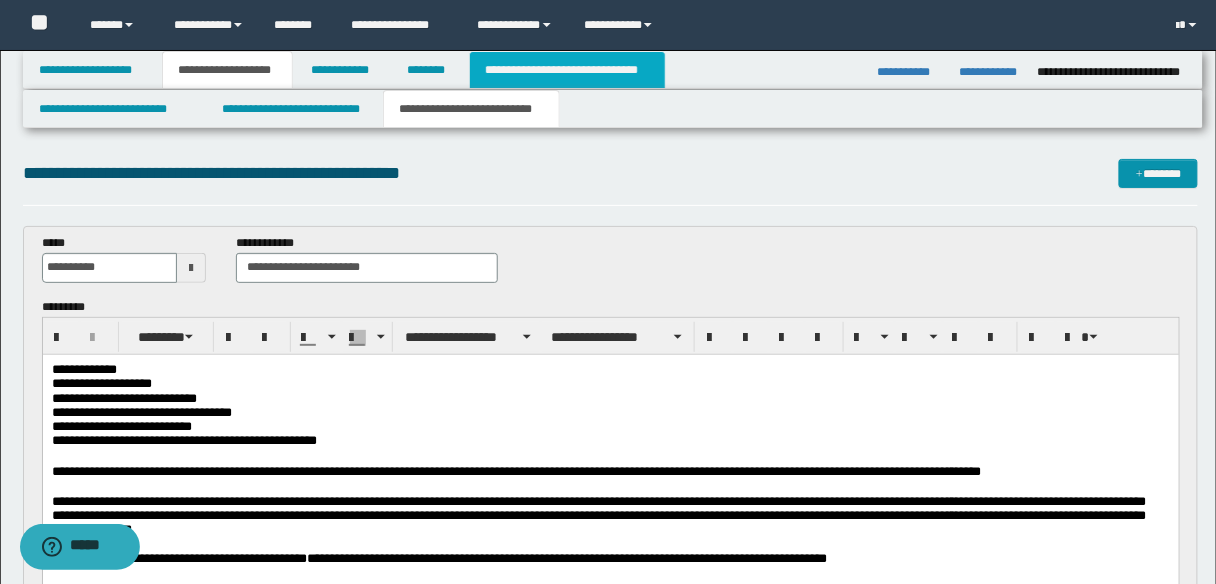 click on "**********" at bounding box center [567, 70] 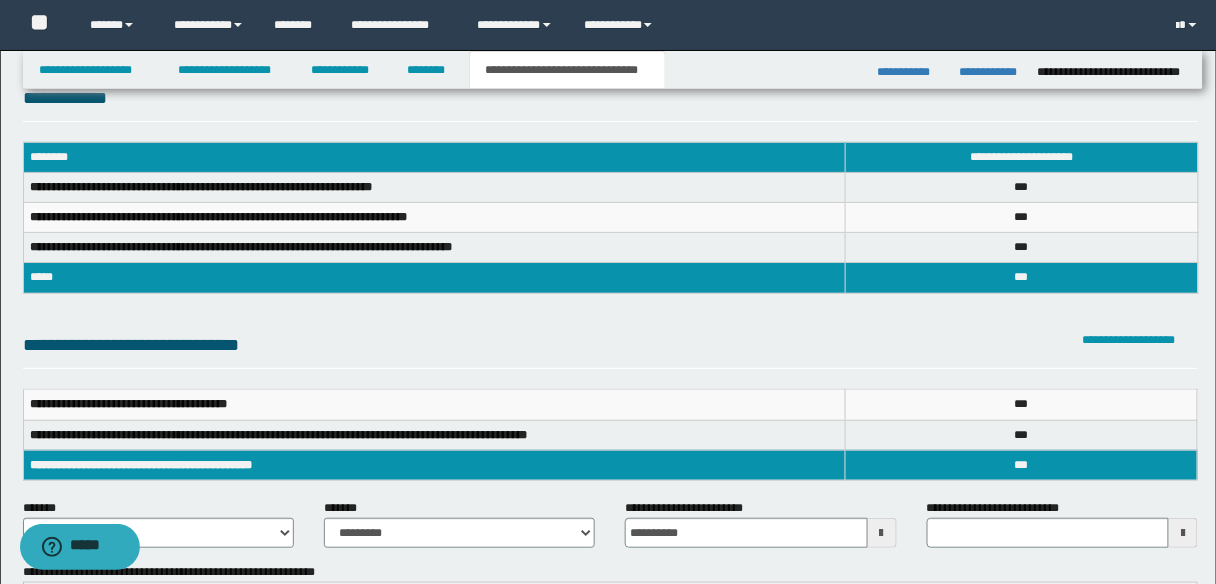 scroll, scrollTop: 80, scrollLeft: 0, axis: vertical 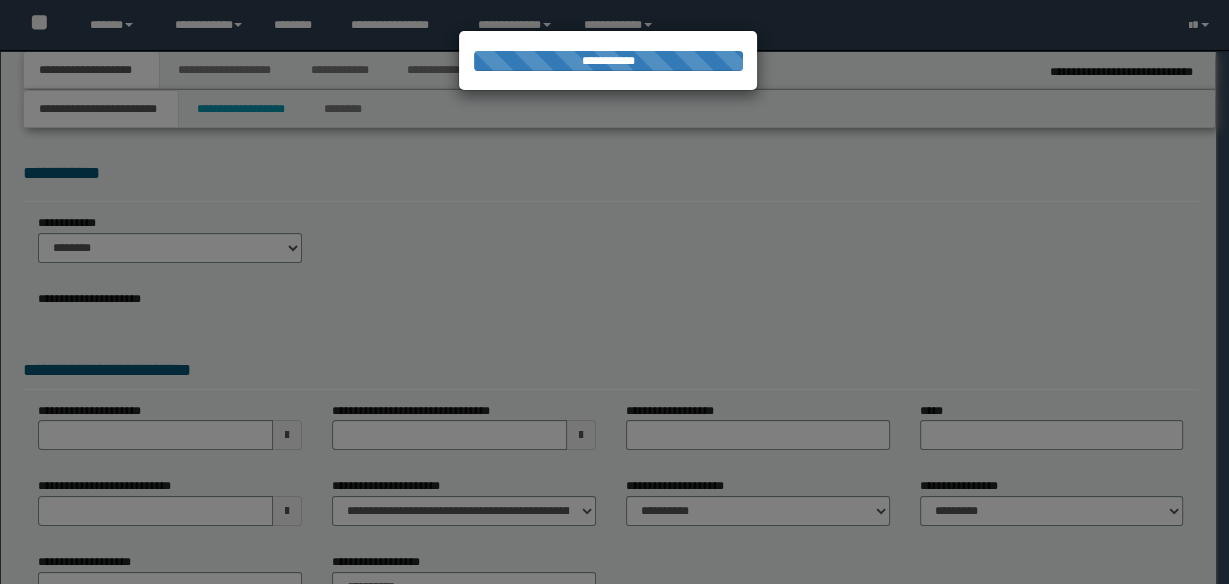 select on "*" 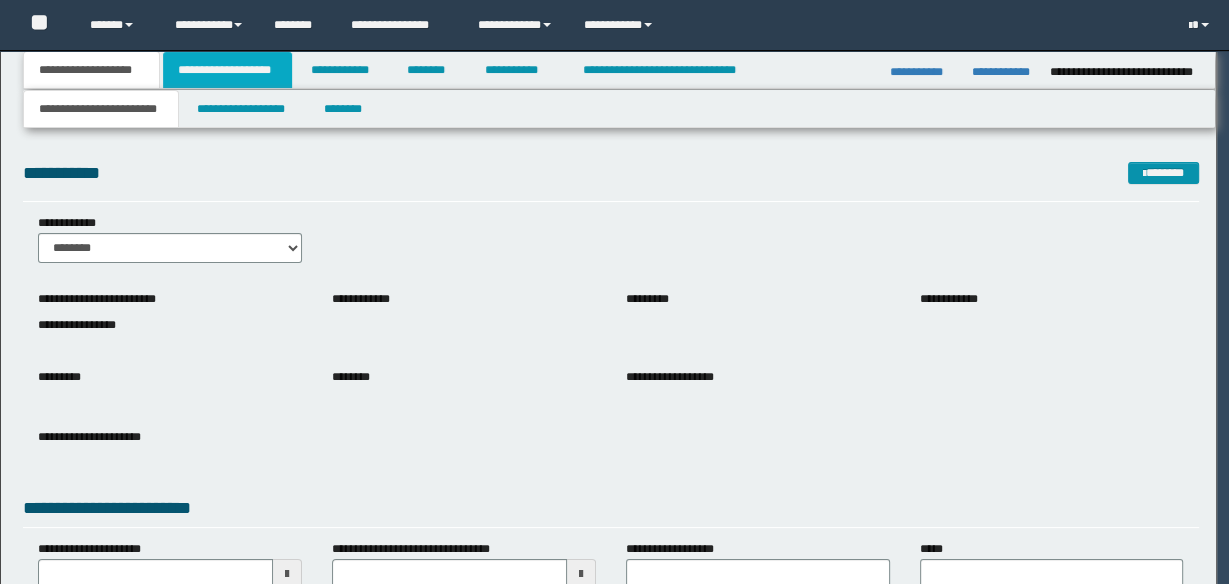 scroll, scrollTop: 0, scrollLeft: 0, axis: both 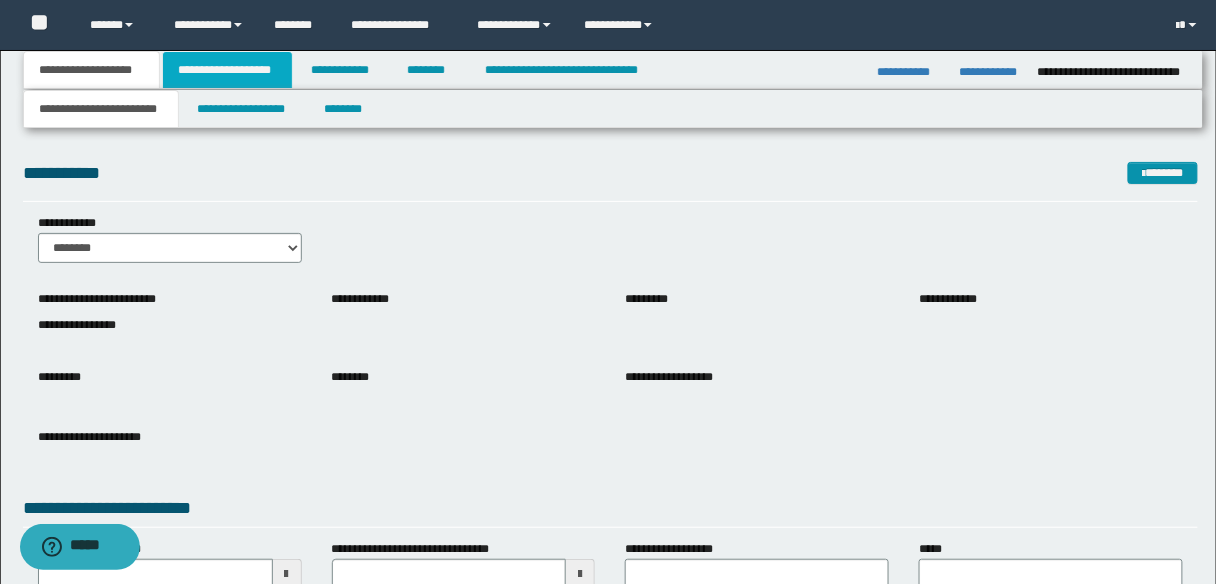 click on "**********" at bounding box center (227, 70) 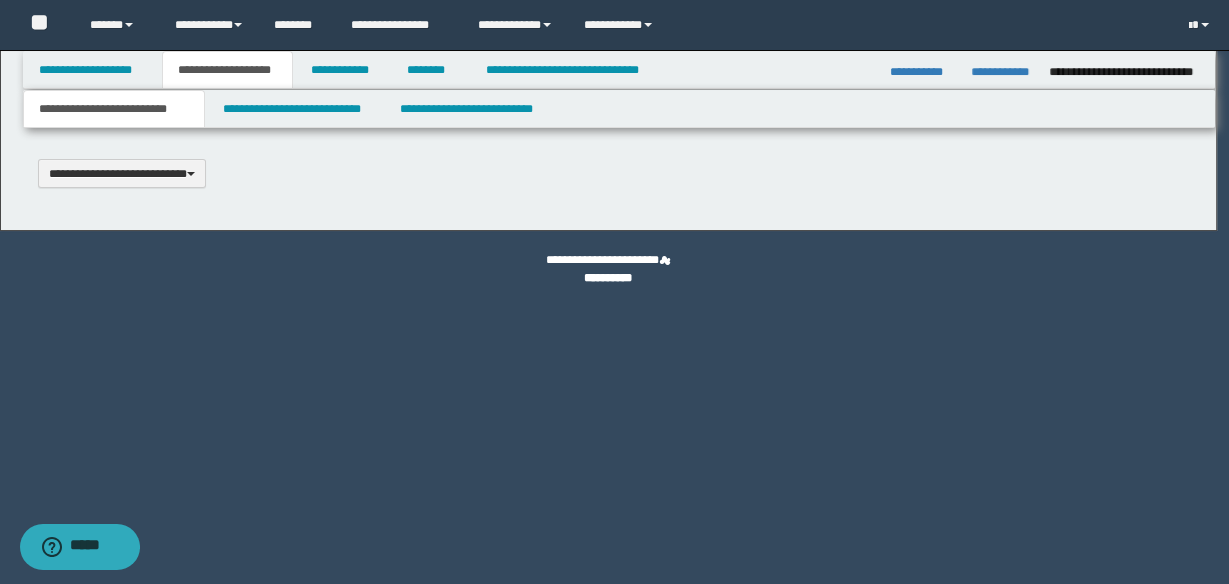type 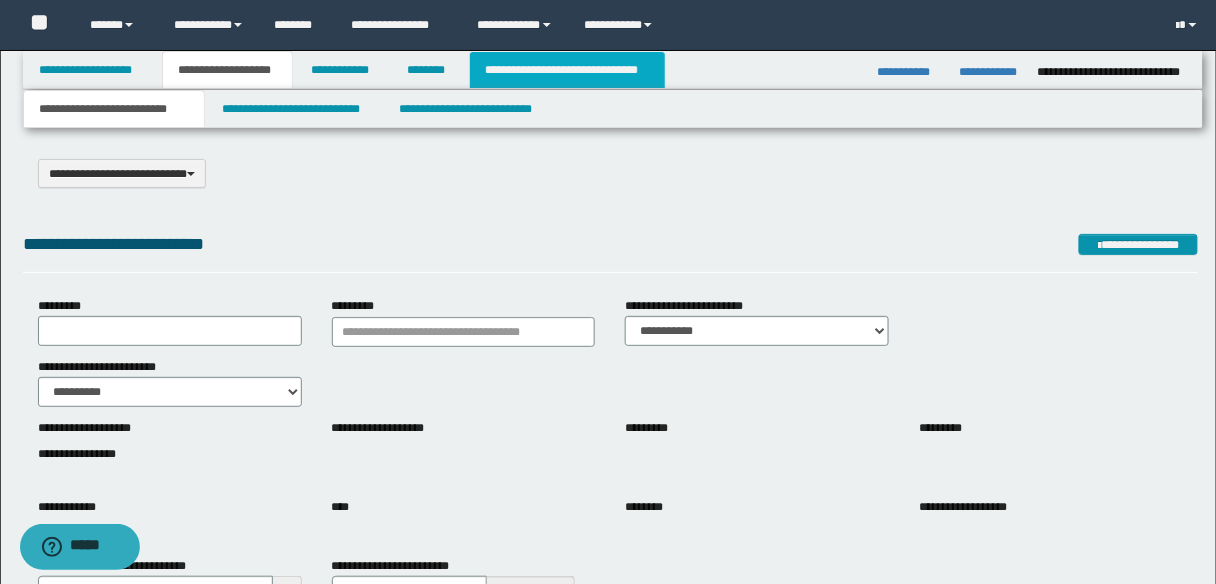 click on "**********" at bounding box center [567, 70] 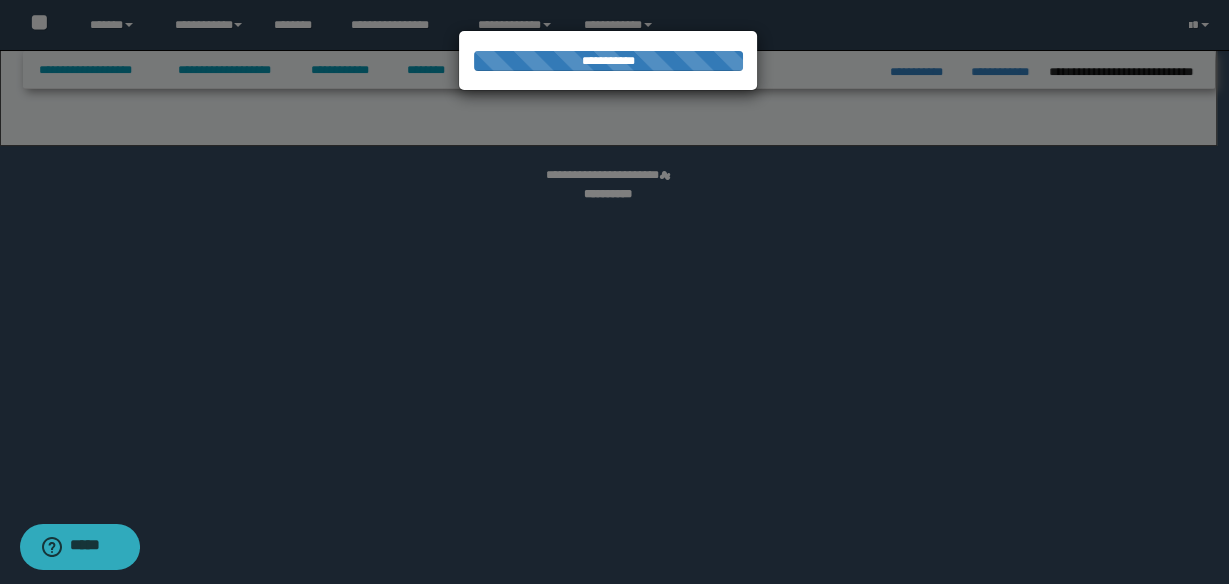 select on "*" 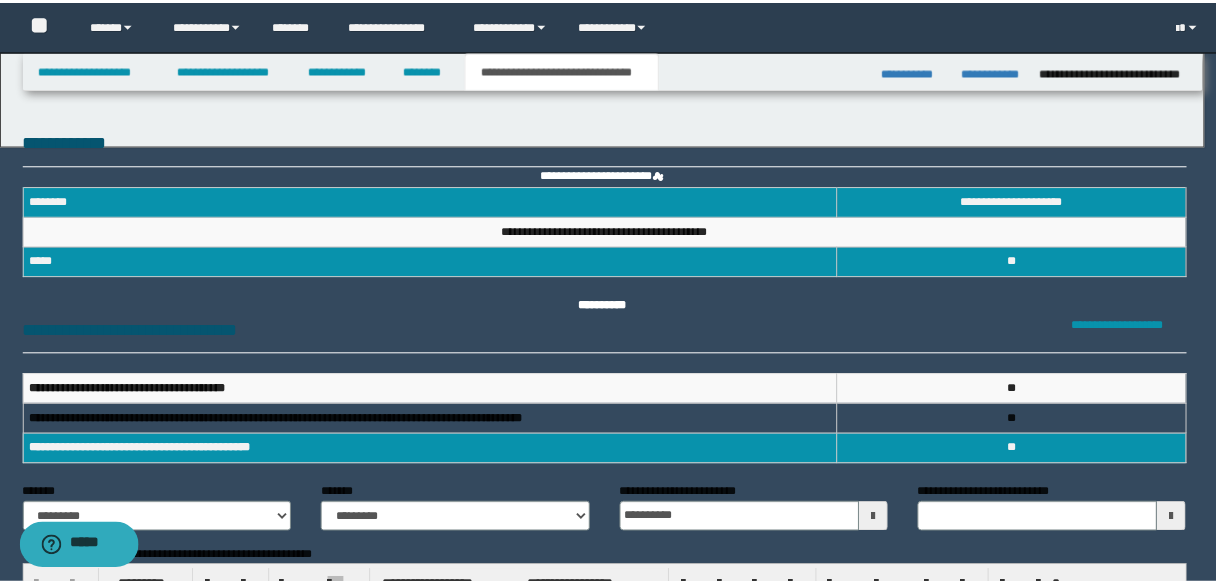 scroll, scrollTop: 0, scrollLeft: 0, axis: both 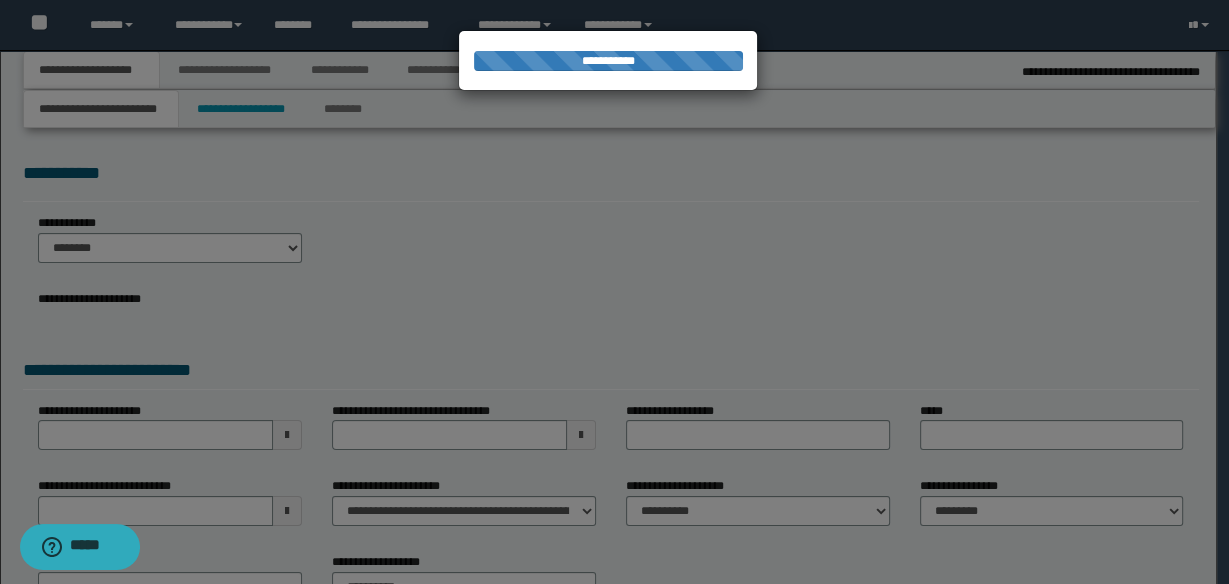 select on "*" 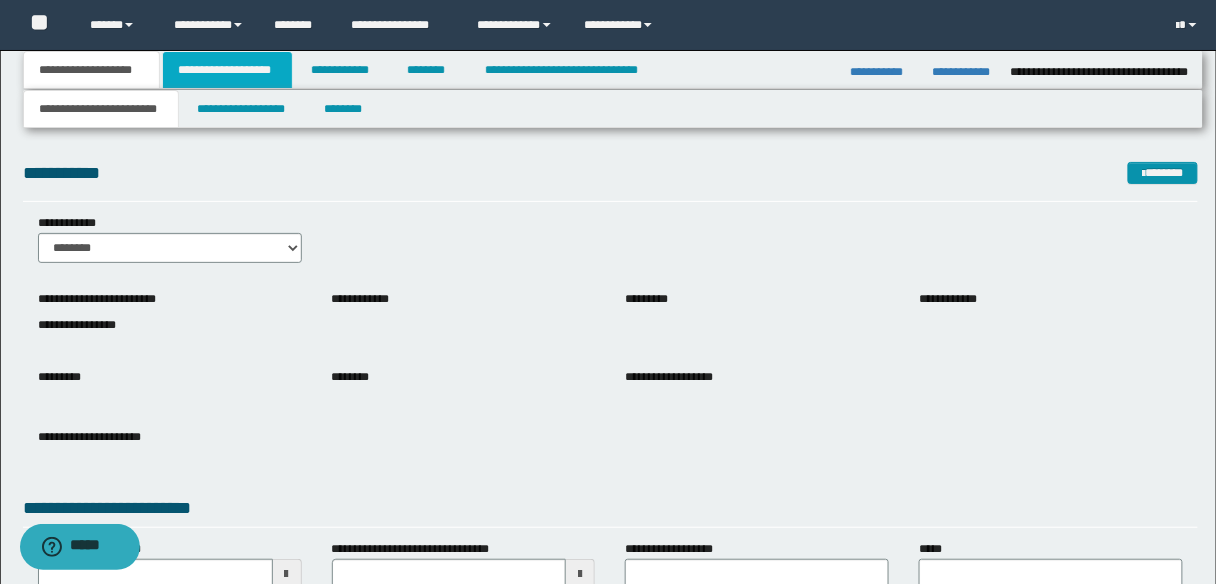 click on "**********" at bounding box center (227, 70) 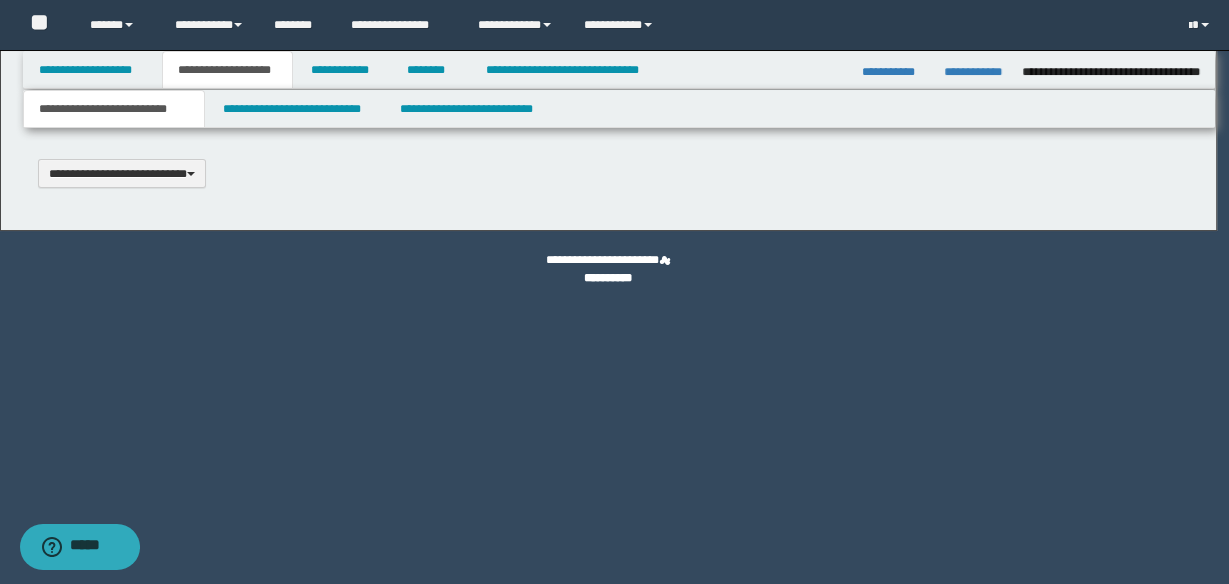 scroll, scrollTop: 0, scrollLeft: 0, axis: both 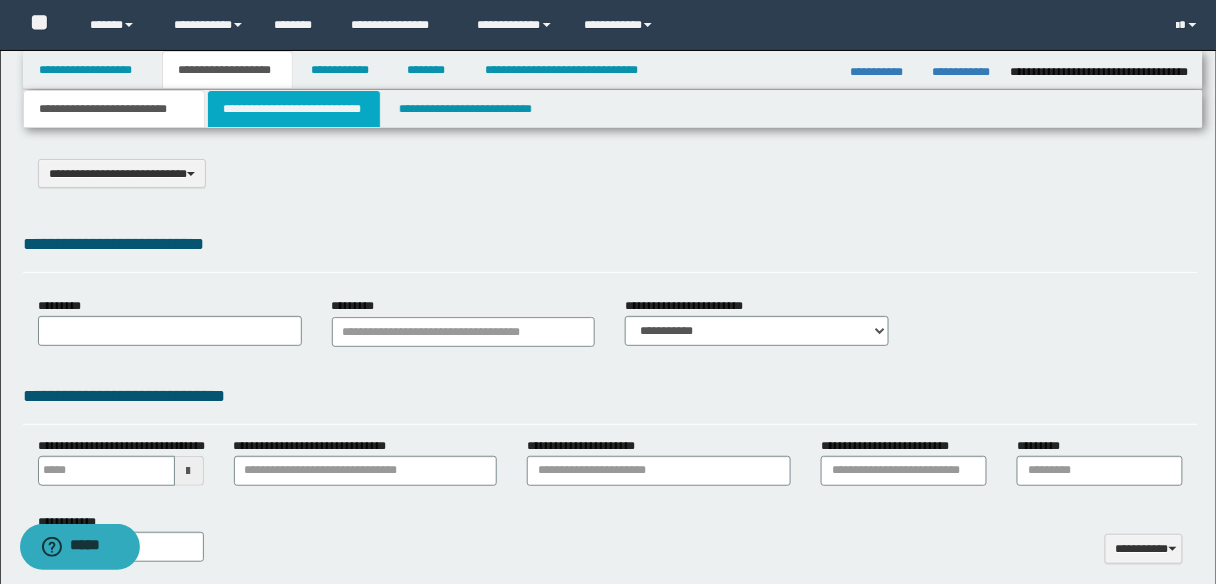 select on "*" 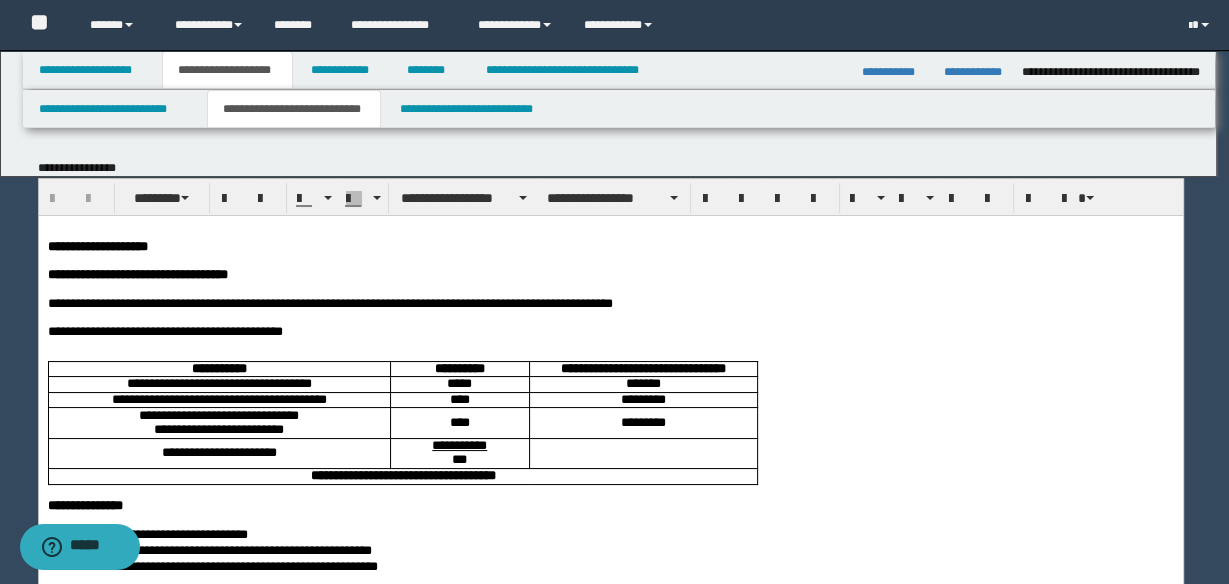 scroll, scrollTop: 0, scrollLeft: 0, axis: both 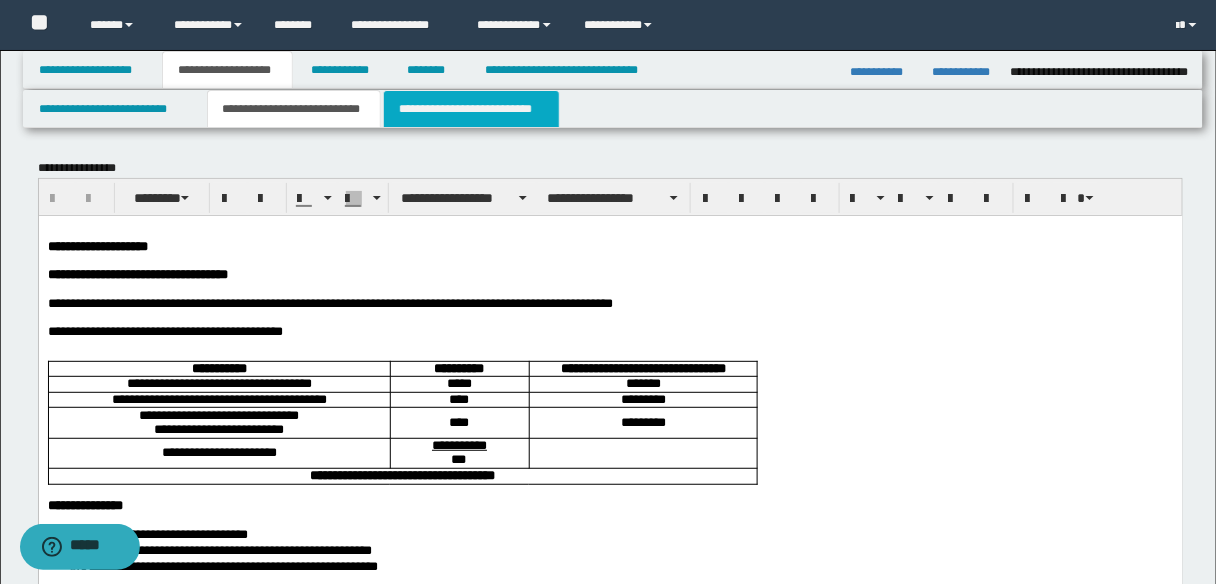 click on "**********" at bounding box center [471, 109] 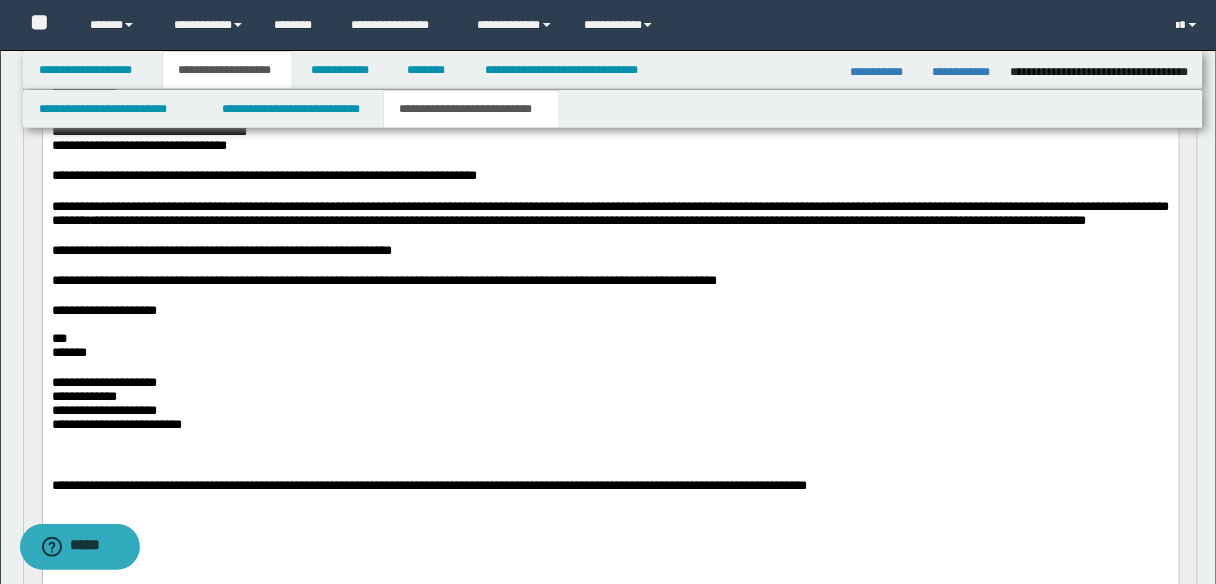 scroll, scrollTop: 320, scrollLeft: 0, axis: vertical 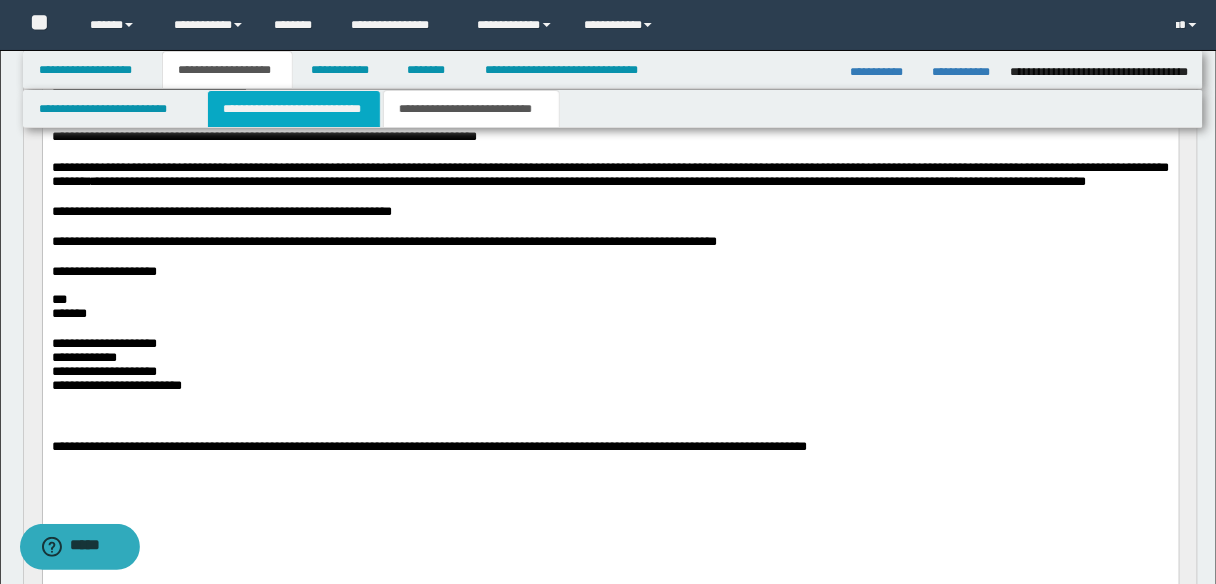click on "**********" at bounding box center [294, 109] 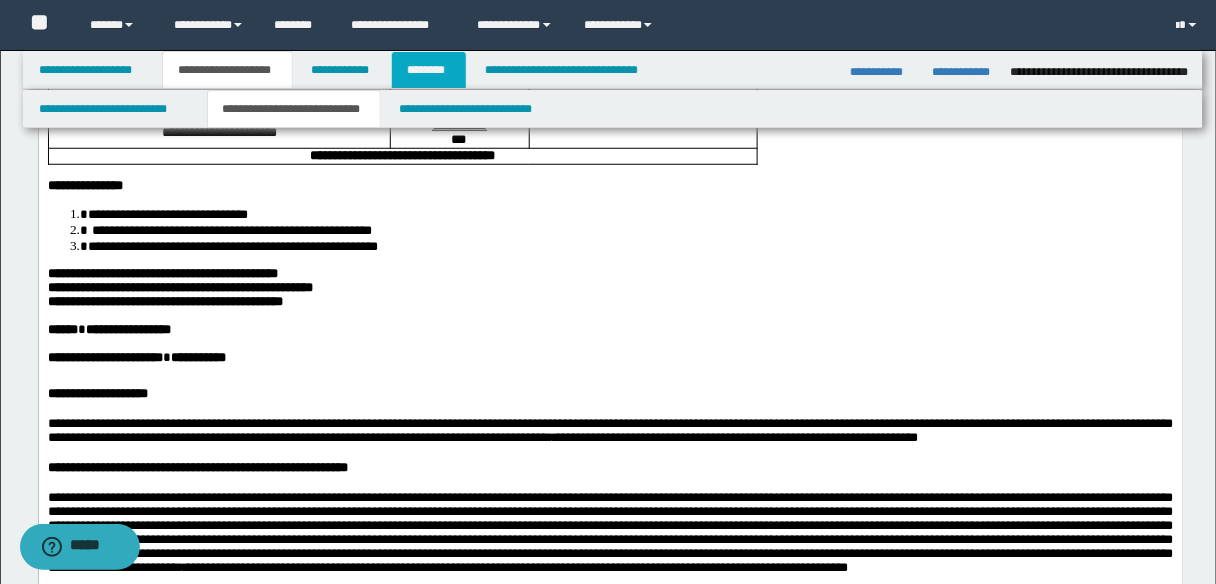 click on "********" at bounding box center (429, 70) 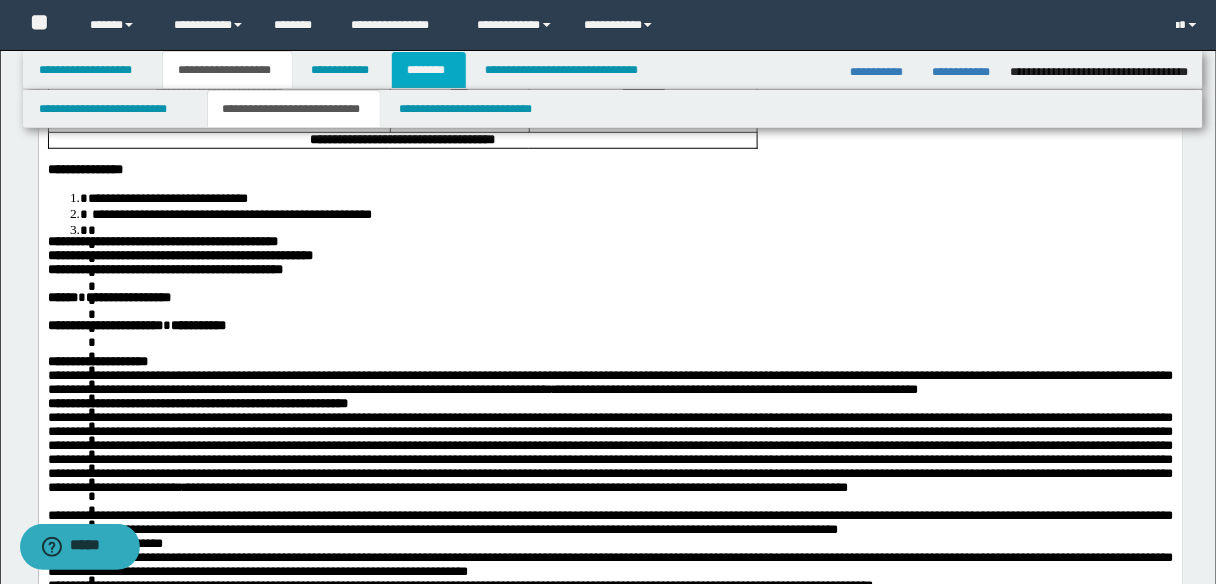 scroll, scrollTop: 0, scrollLeft: 0, axis: both 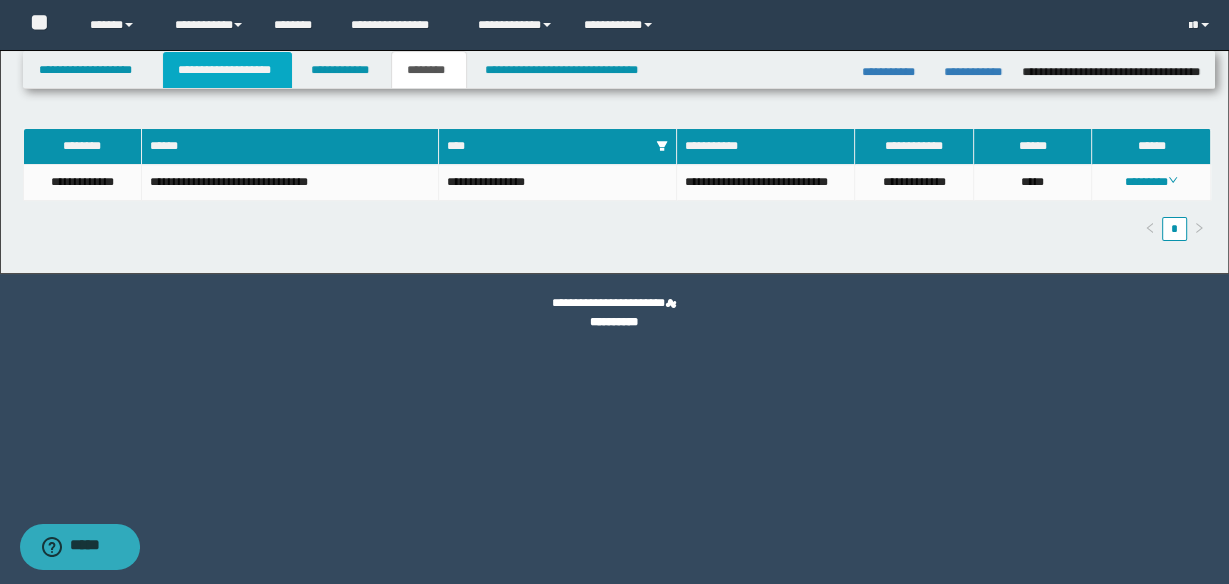 click on "**********" at bounding box center [227, 70] 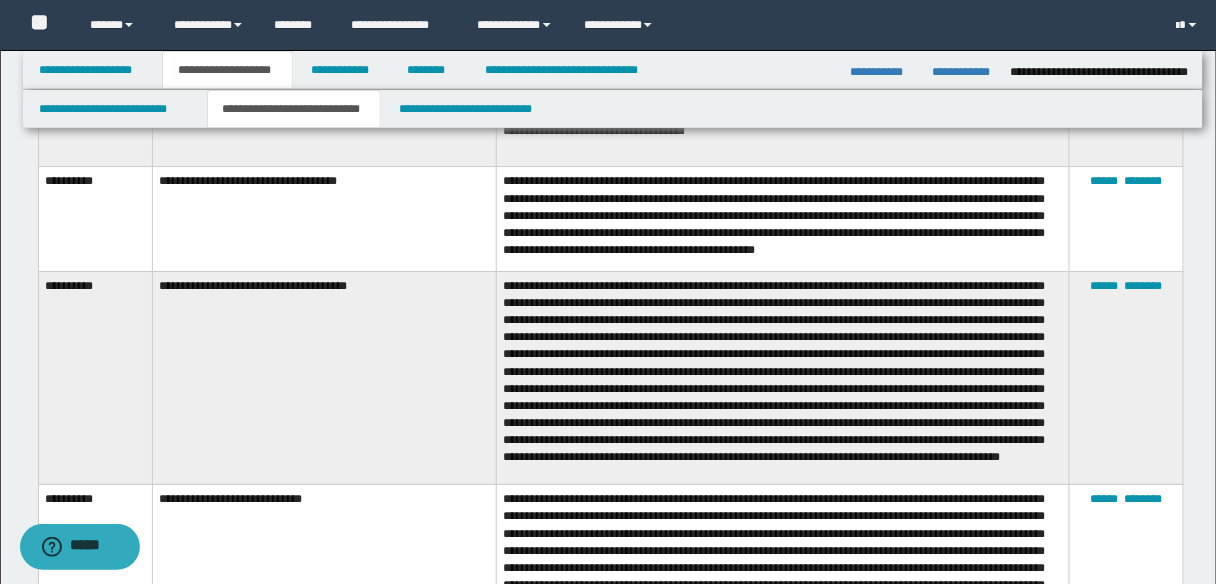 scroll, scrollTop: 5600, scrollLeft: 0, axis: vertical 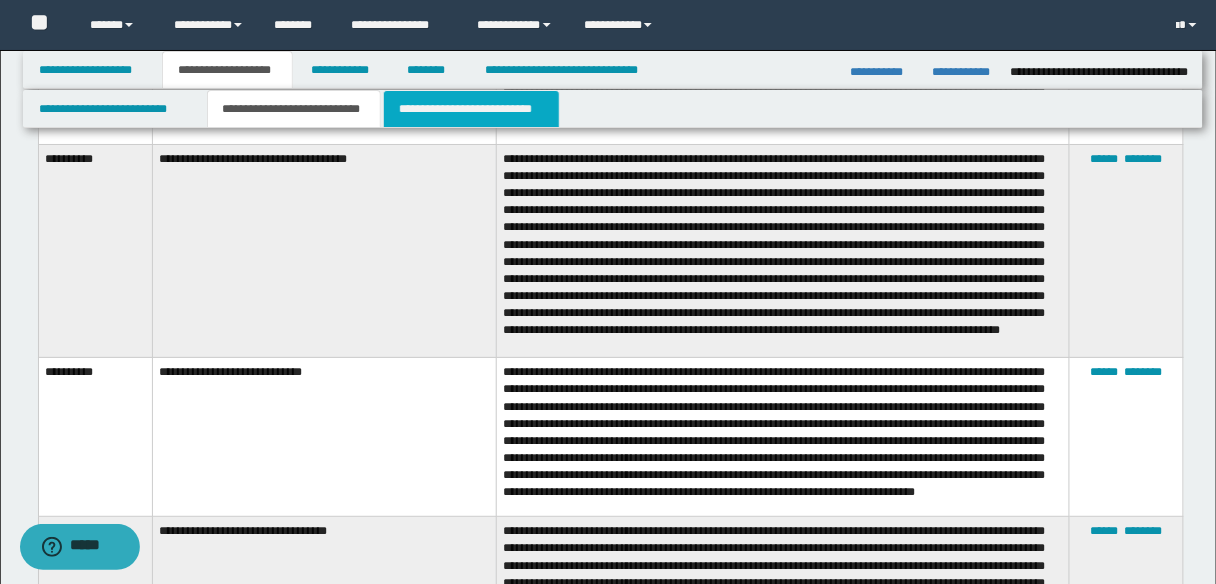 click on "**********" at bounding box center (471, 109) 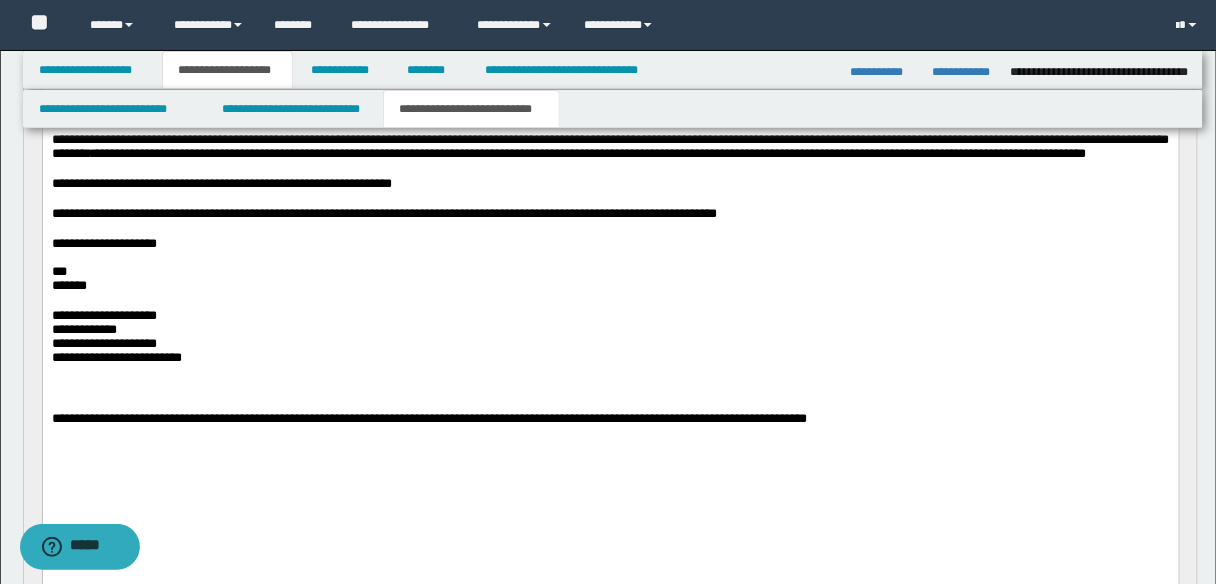 scroll, scrollTop: 310, scrollLeft: 0, axis: vertical 